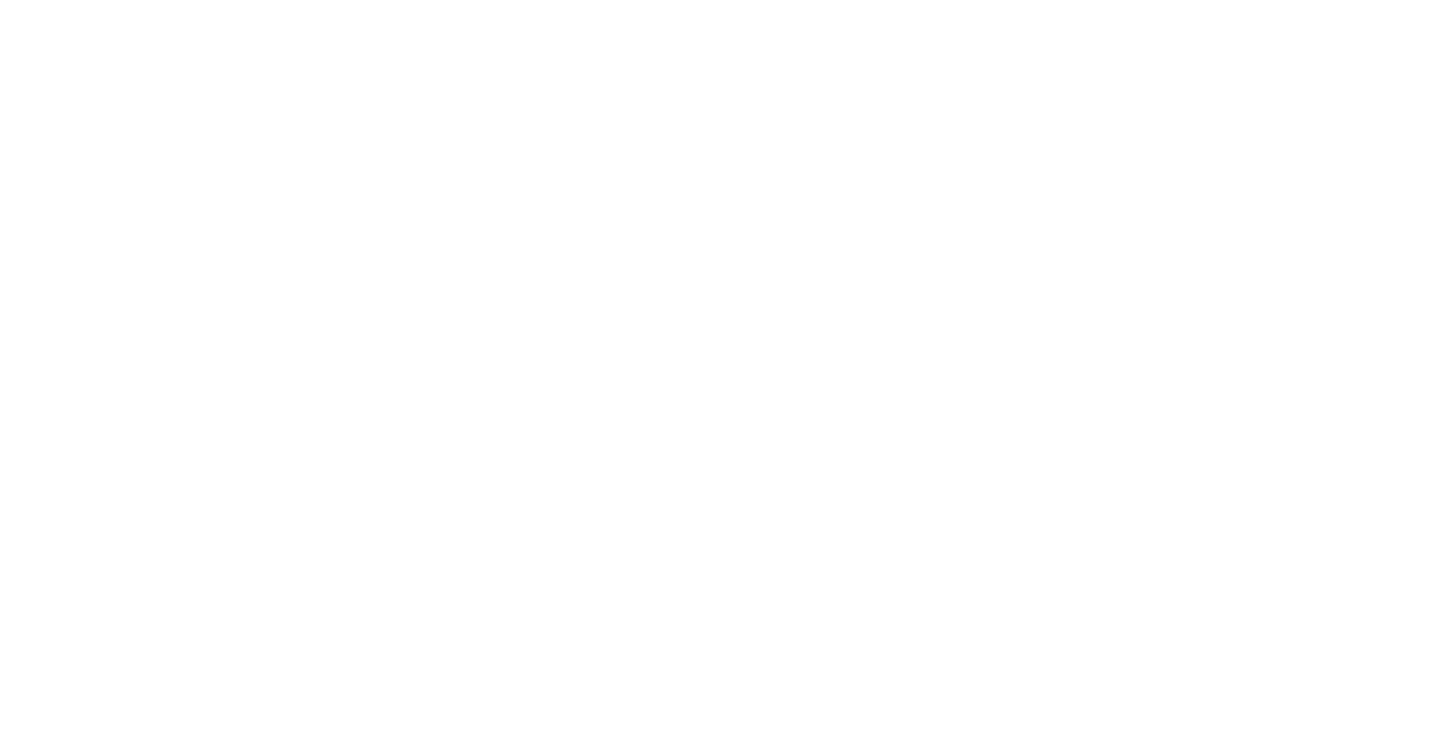 select on "*" 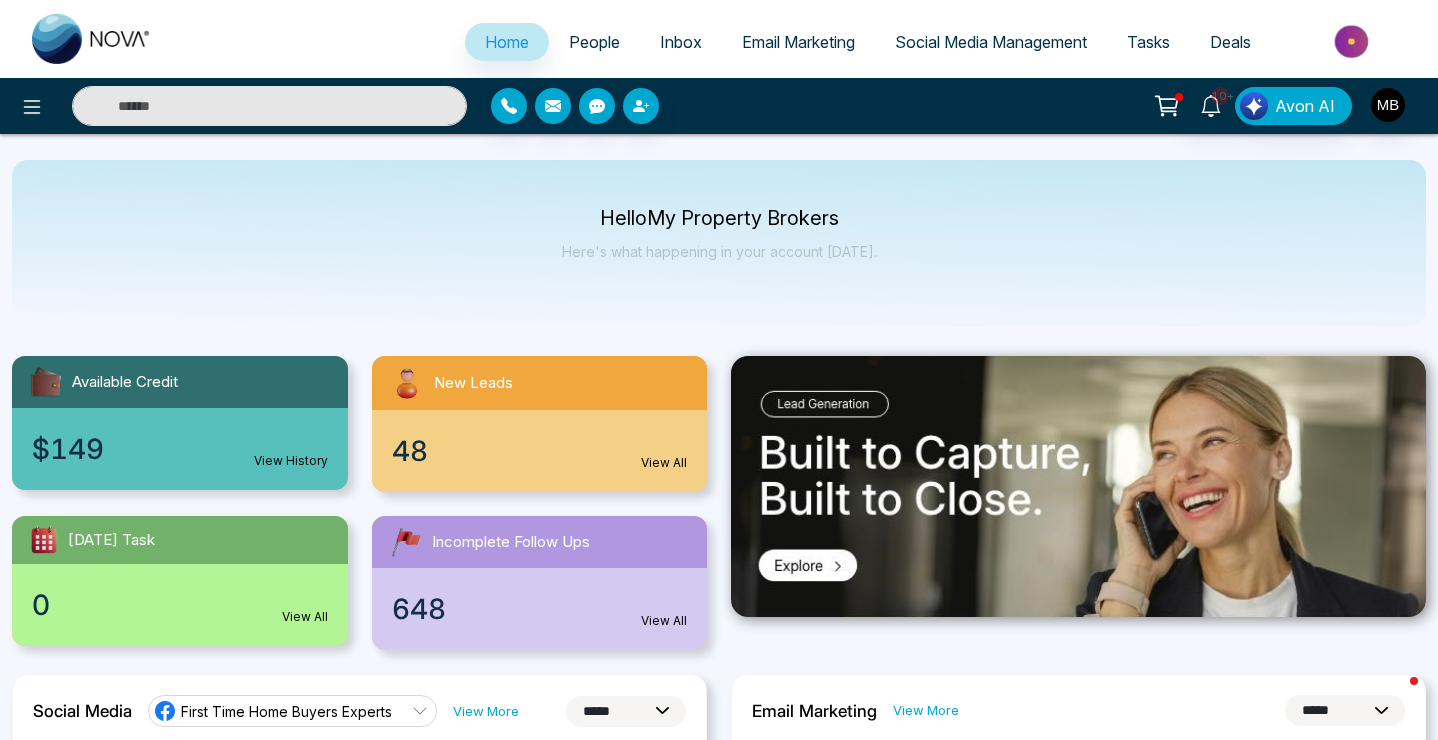 scroll, scrollTop: 0, scrollLeft: 0, axis: both 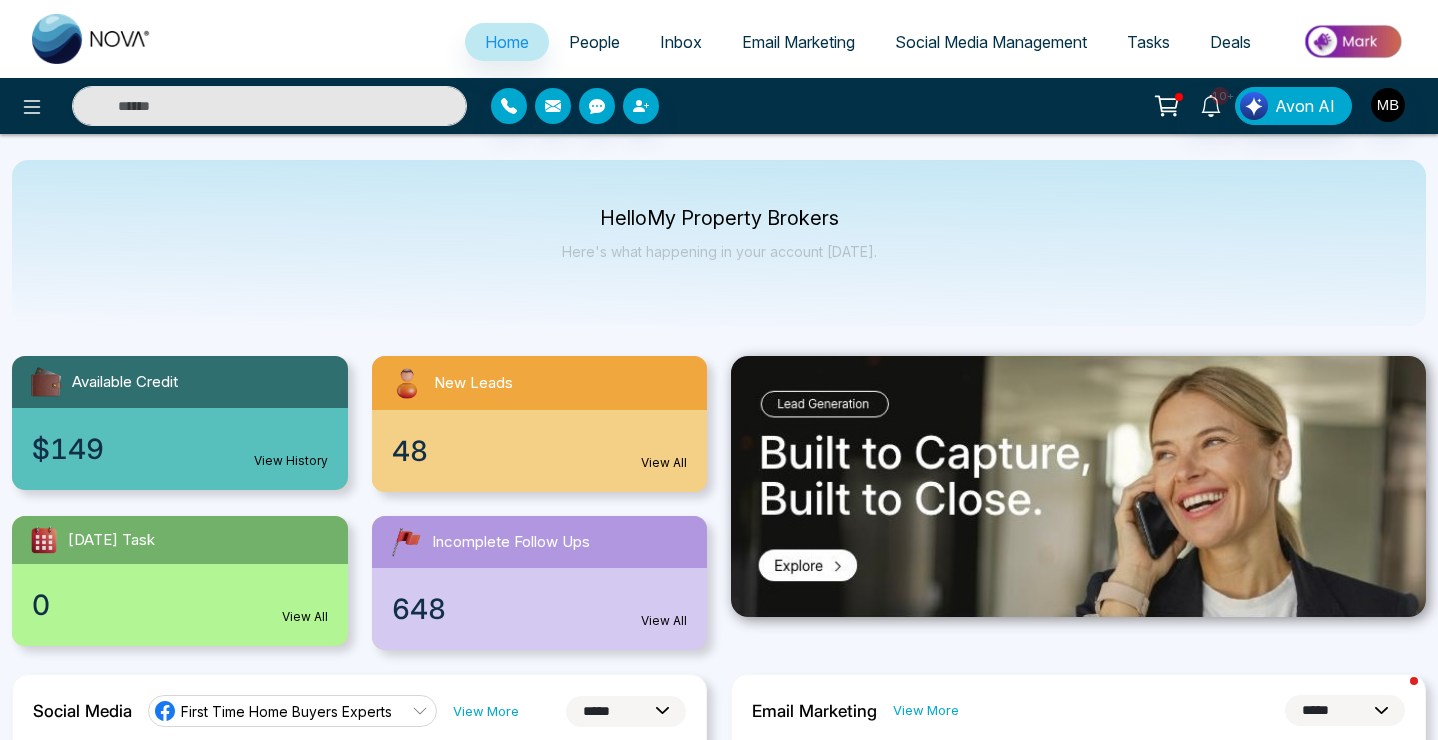 click on "10+ Avon AI" at bounding box center [719, 106] 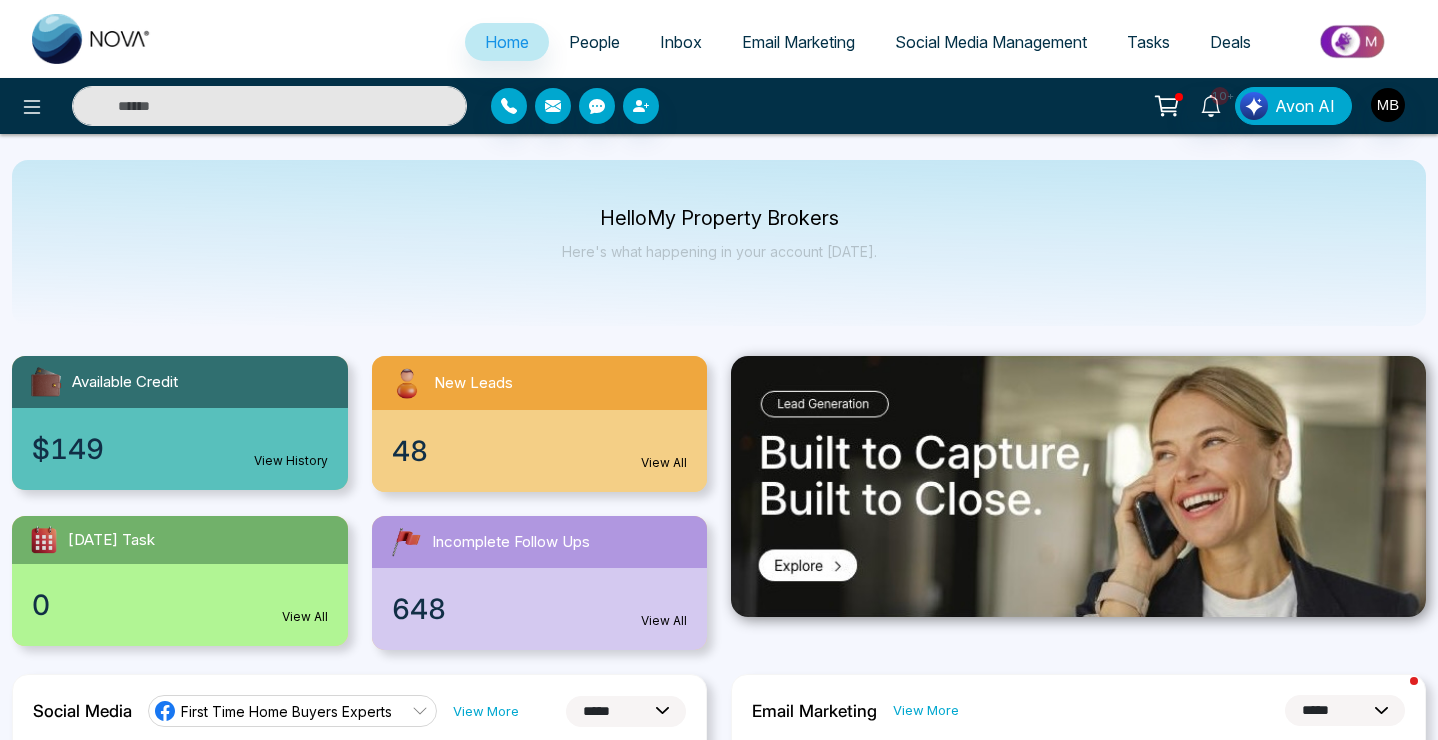 click at bounding box center [269, 106] 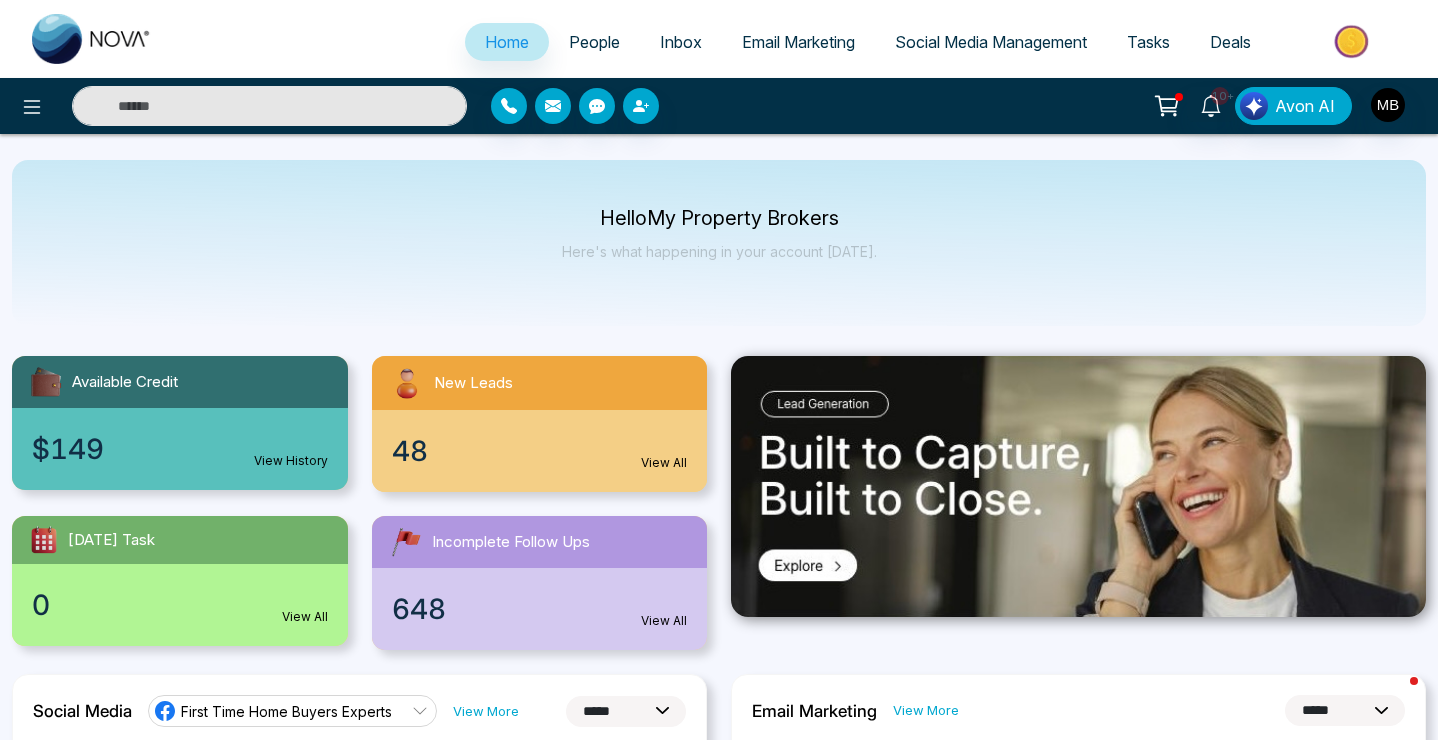 paste on "**********" 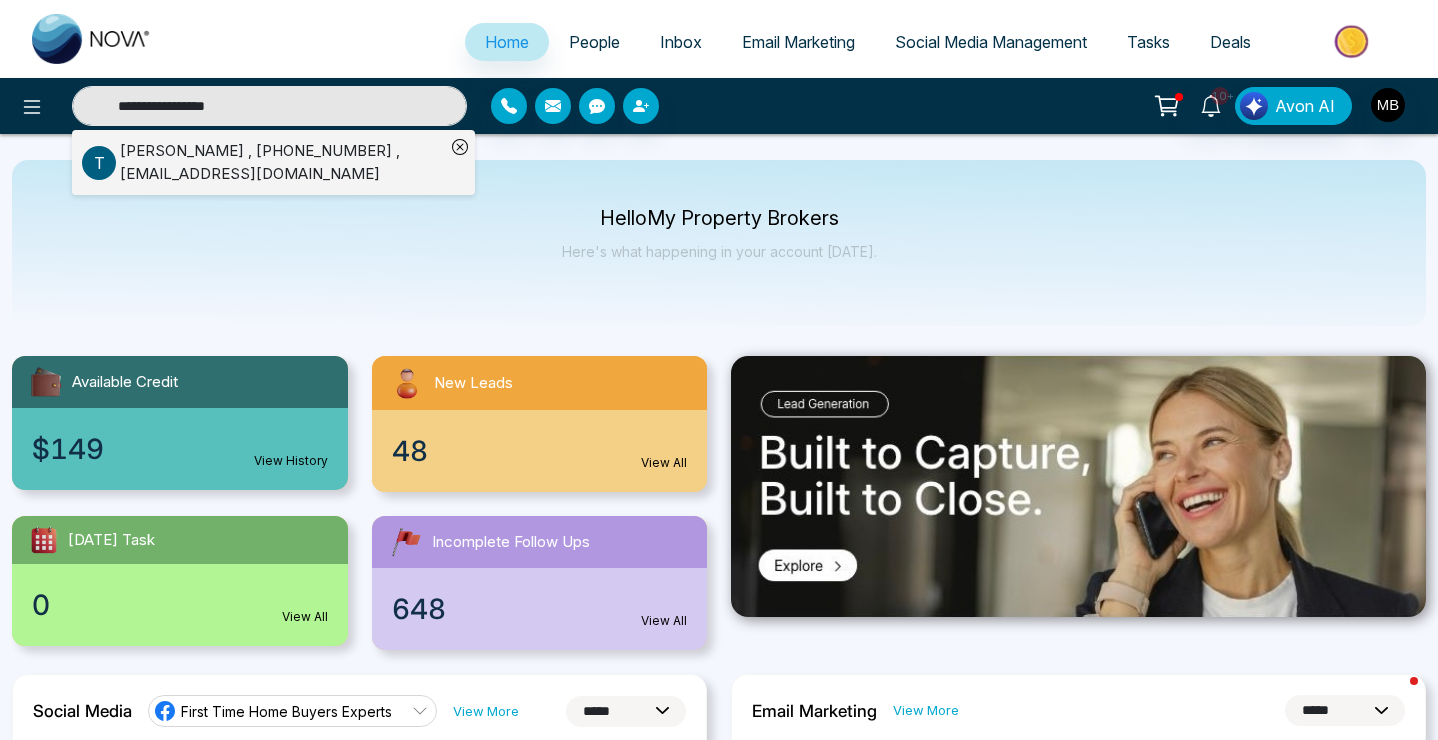 type on "**********" 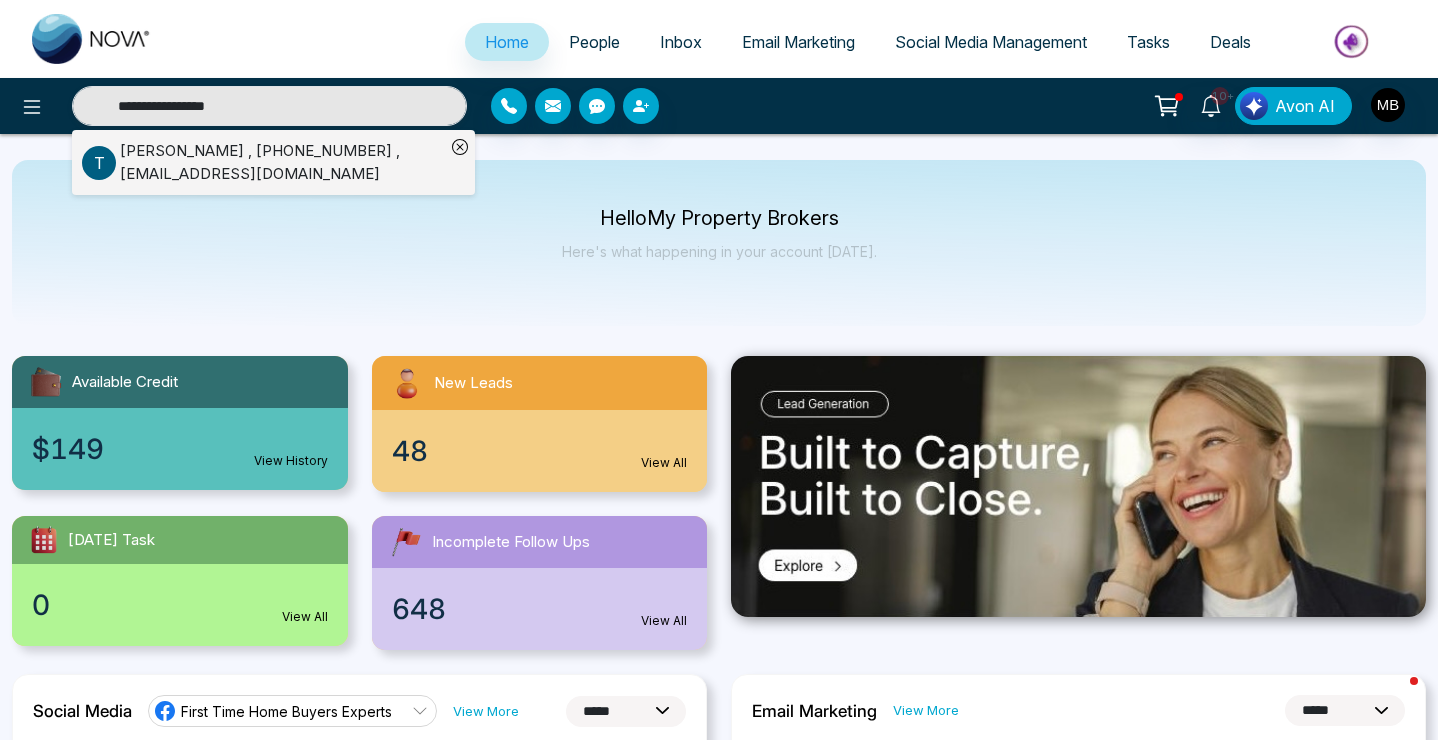 click on "[PERSON_NAME]     , [PHONE_NUMBER]   , [EMAIL_ADDRESS][DOMAIN_NAME]" at bounding box center (282, 162) 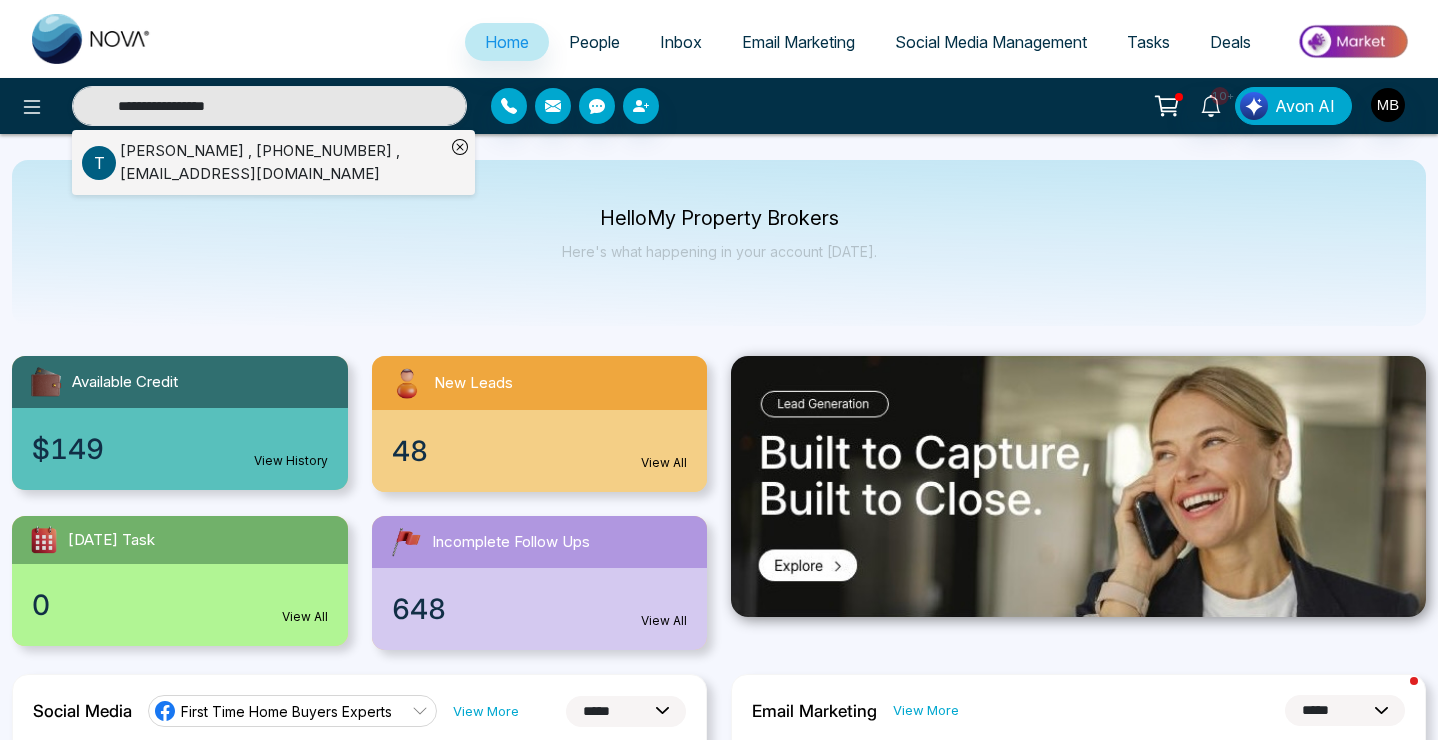 type 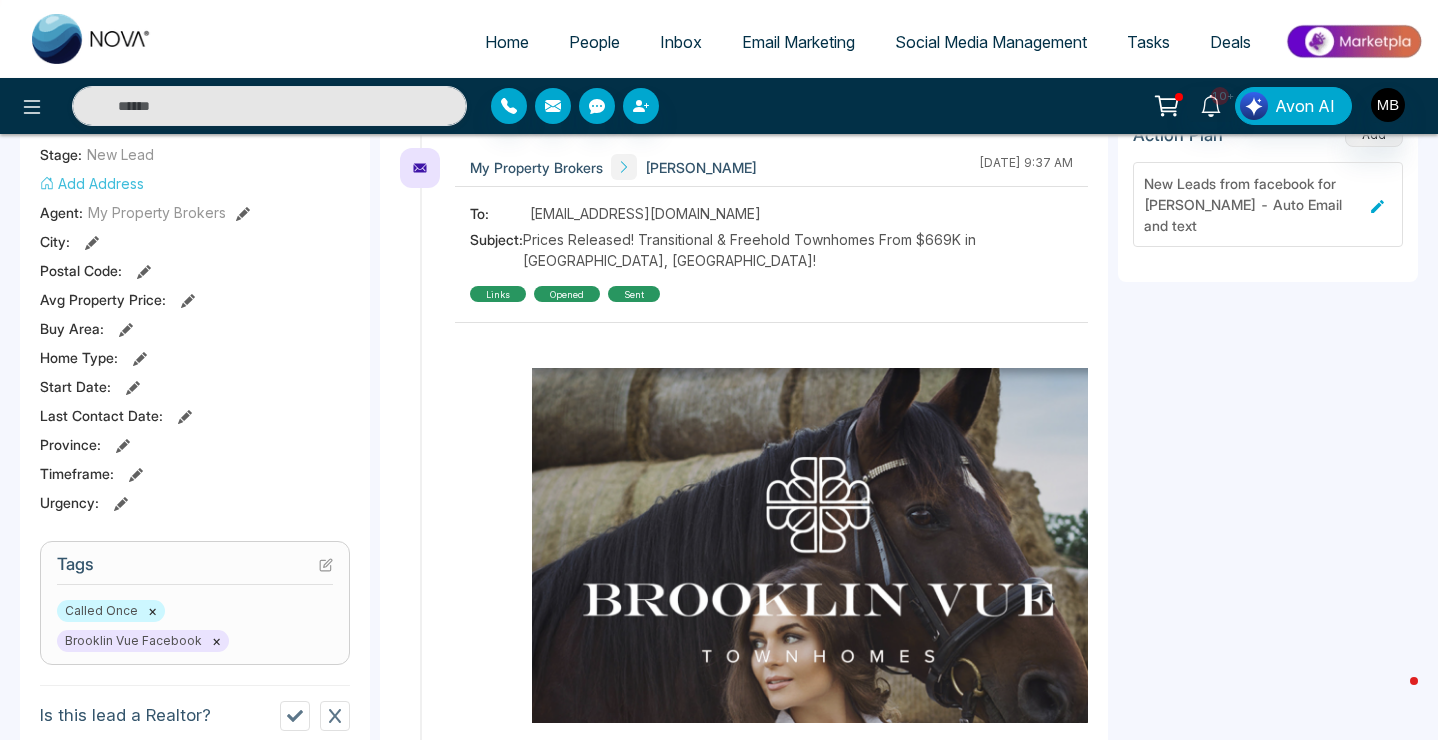 scroll, scrollTop: 504, scrollLeft: 0, axis: vertical 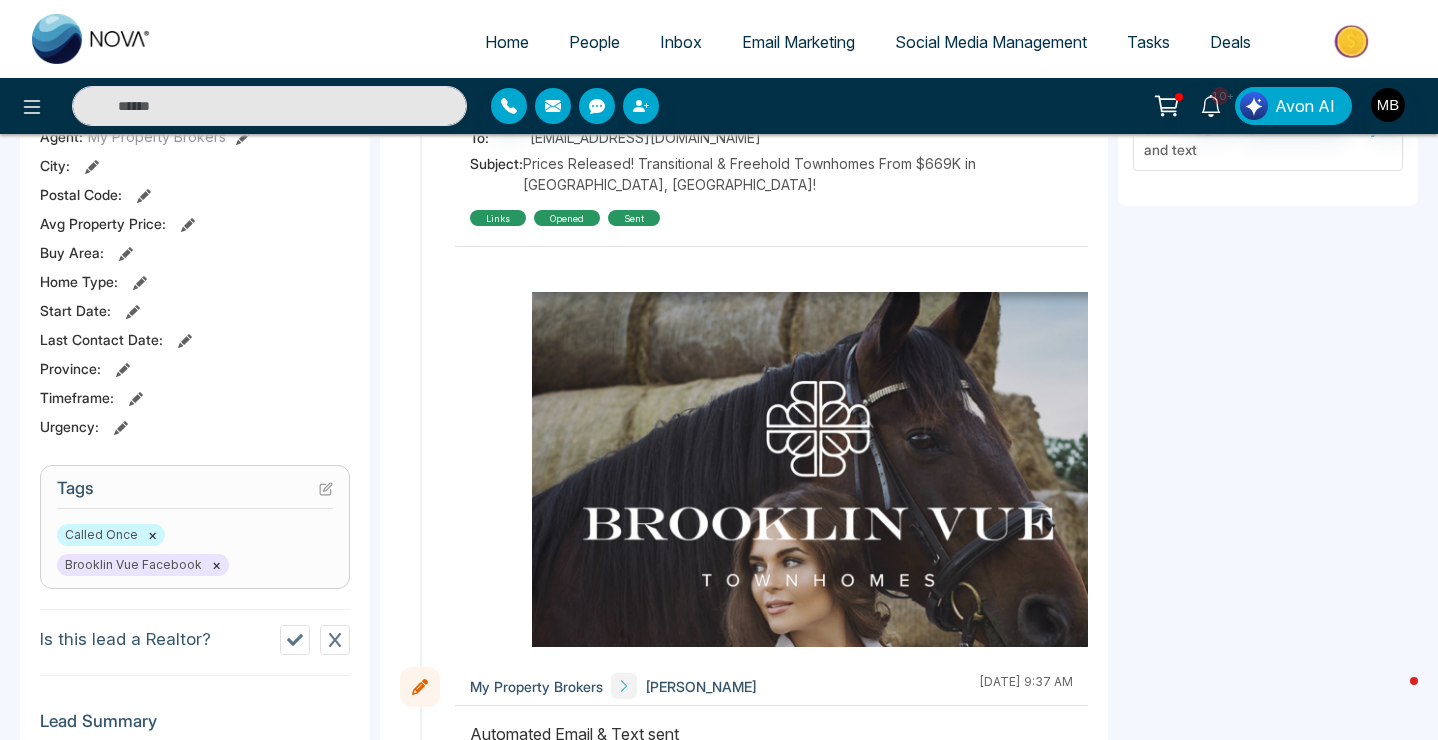 click on "Tags" at bounding box center (195, 493) 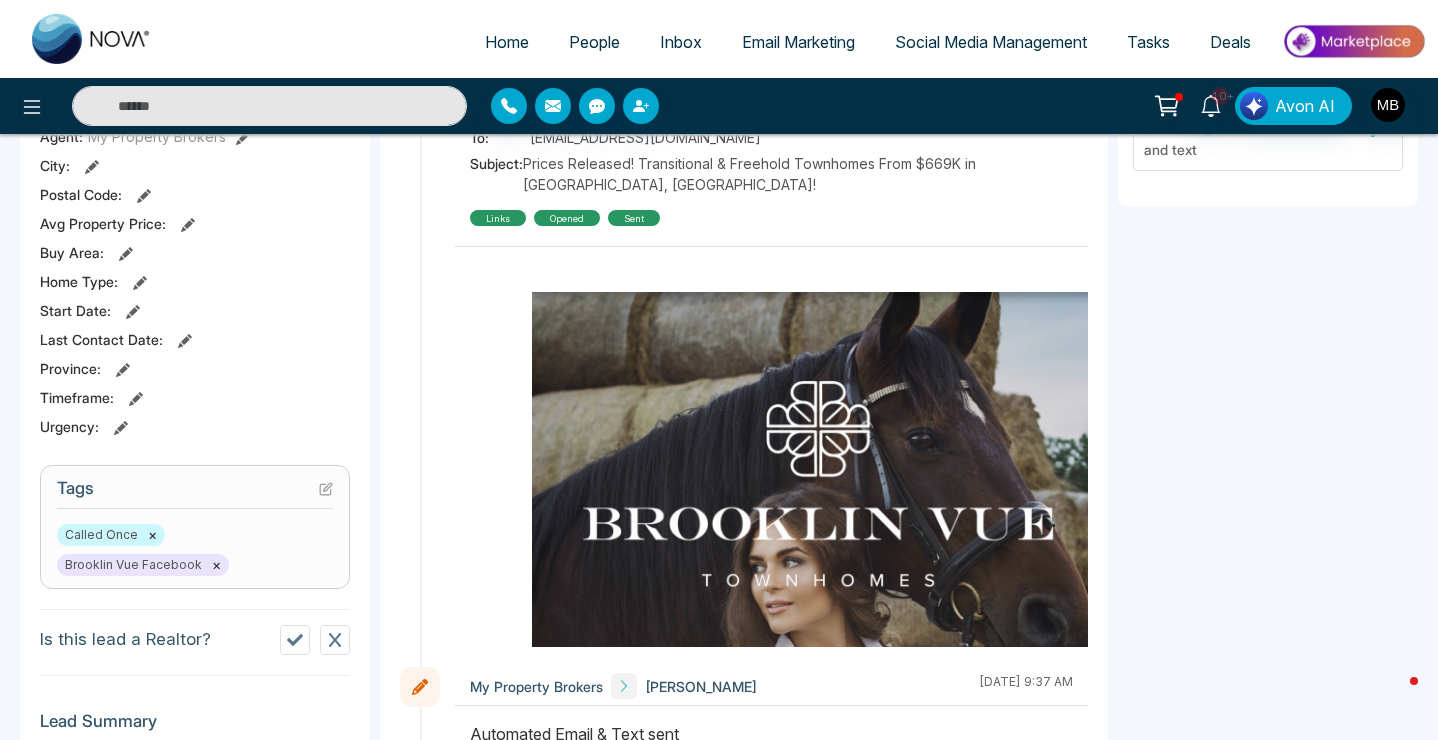 click on "Tags" at bounding box center (195, 493) 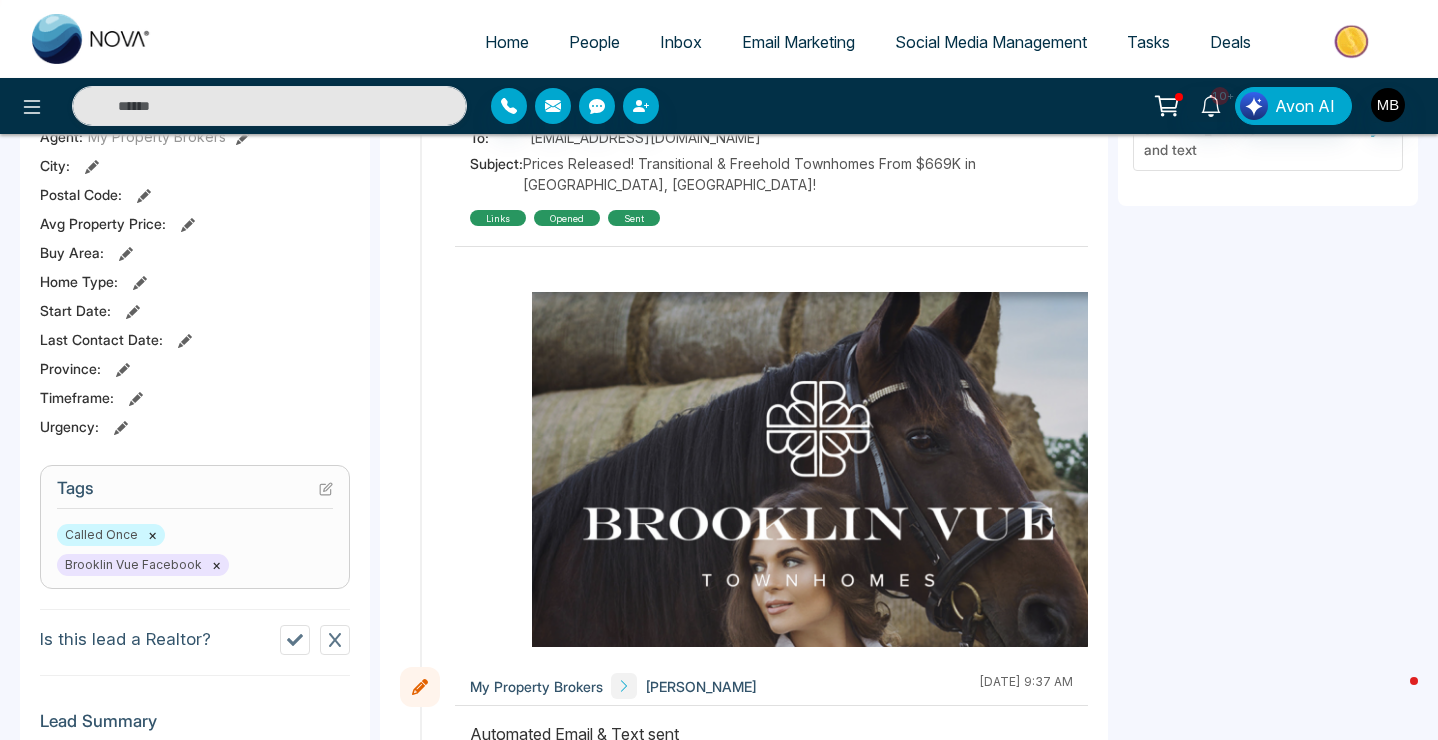 click 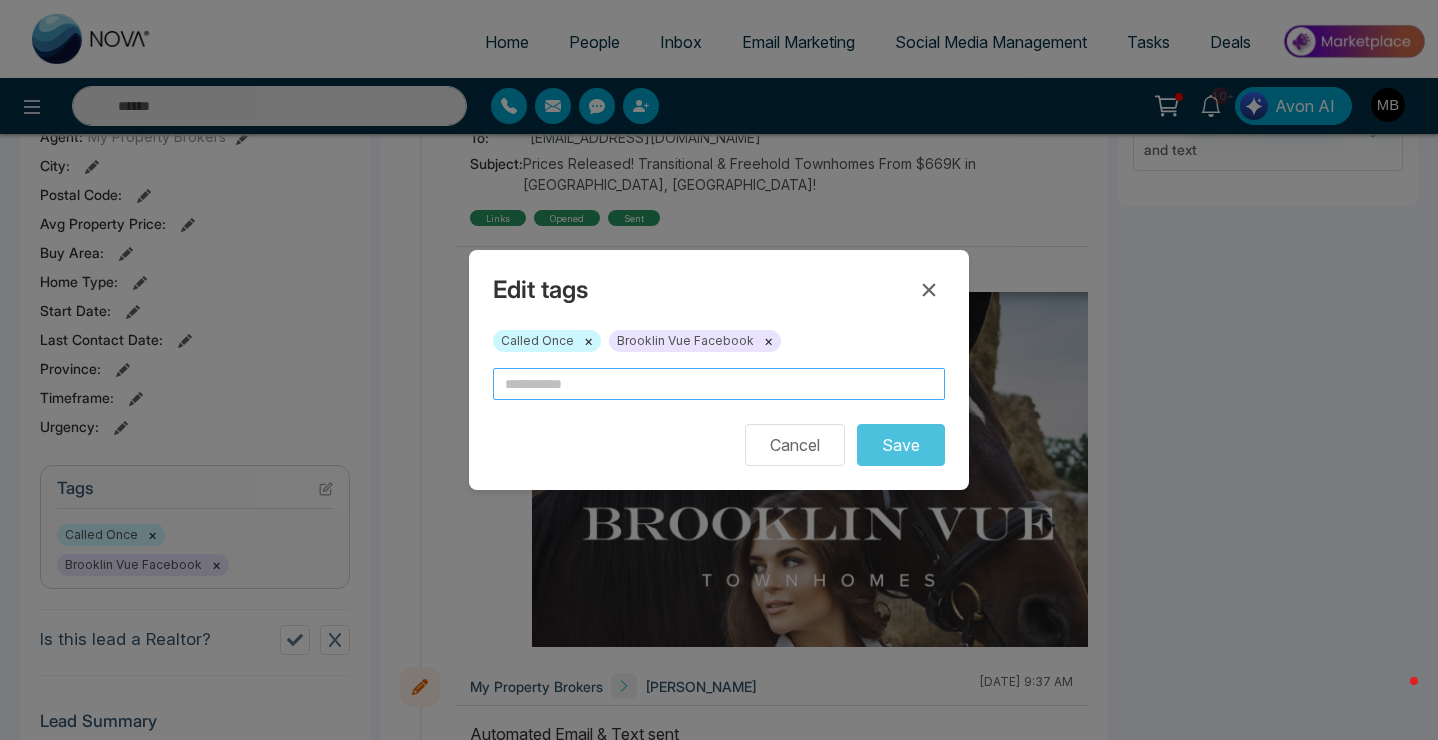 click at bounding box center (719, 384) 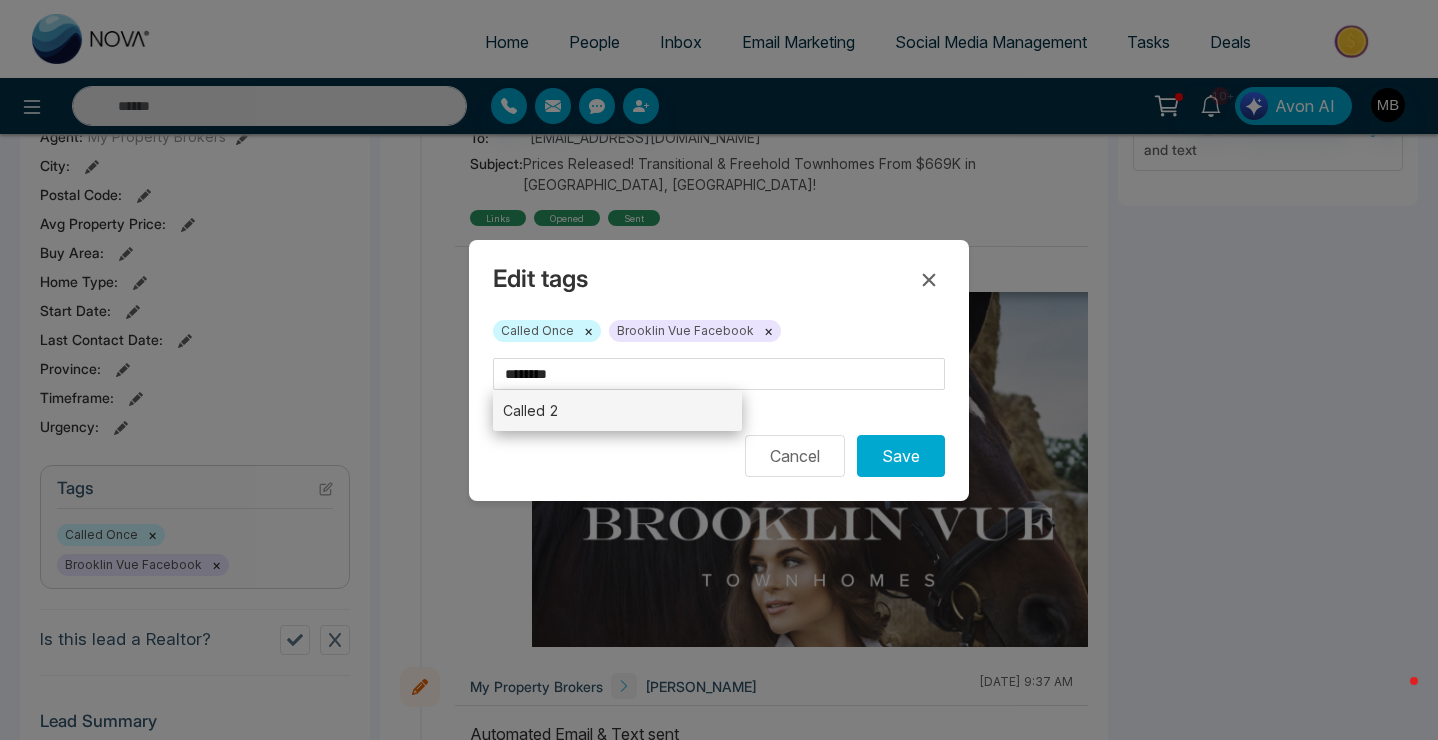 click on "Called 2" at bounding box center [617, 410] 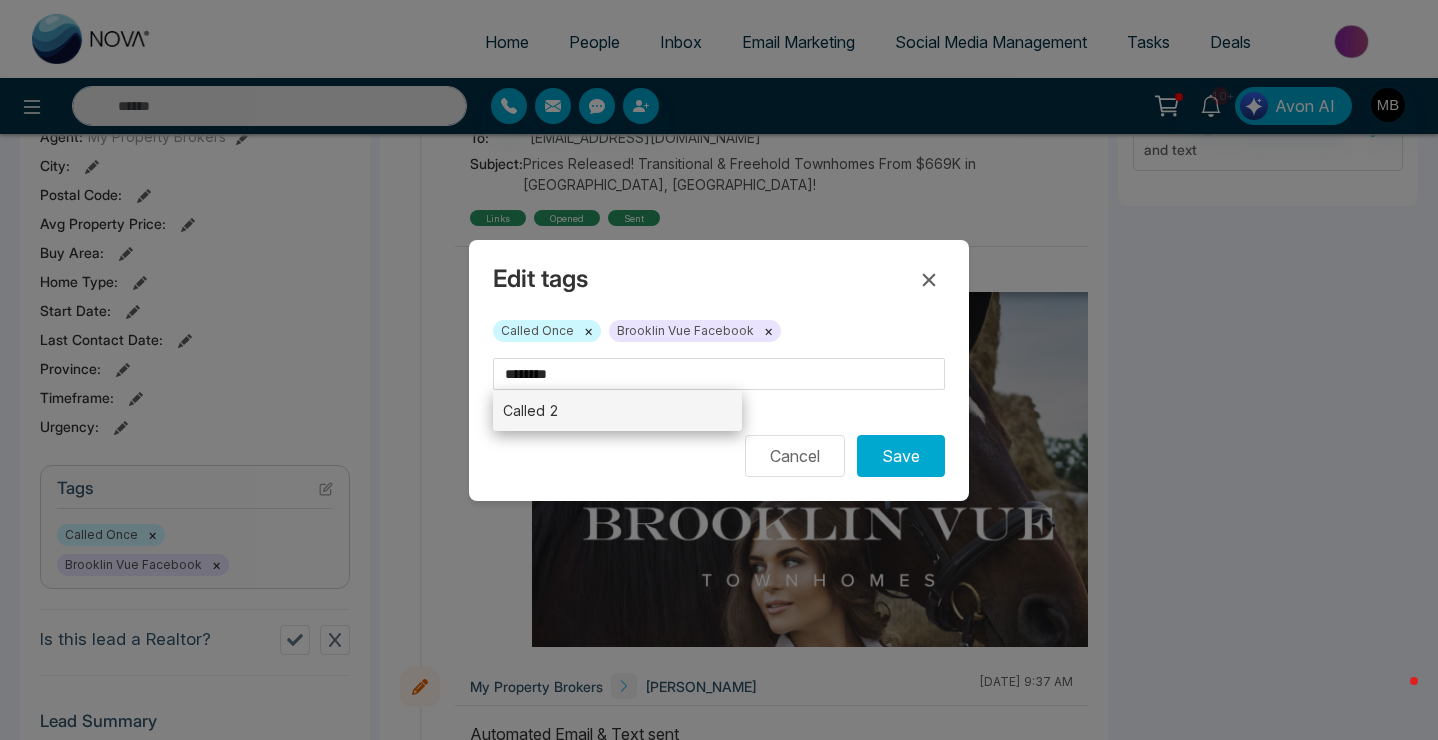 type on "********" 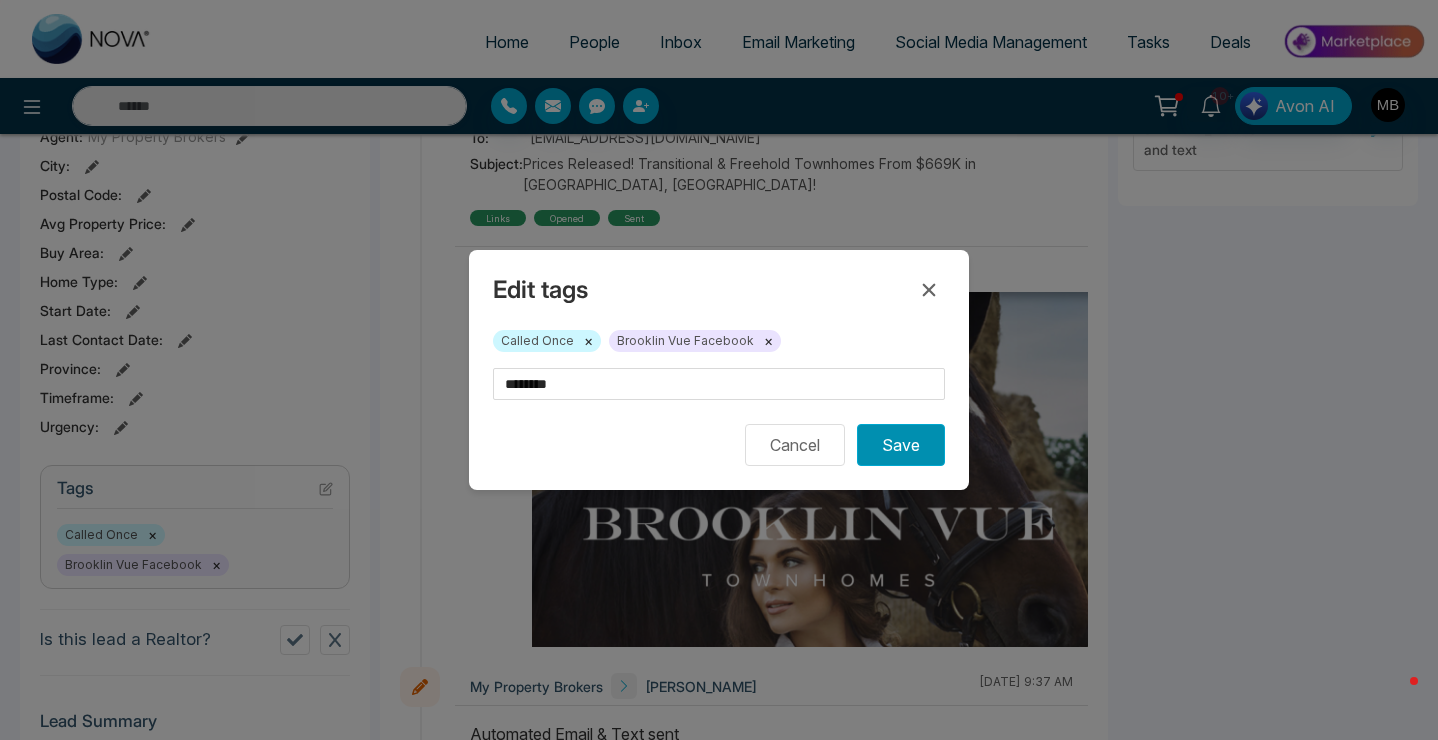 click on "Save" at bounding box center (901, 445) 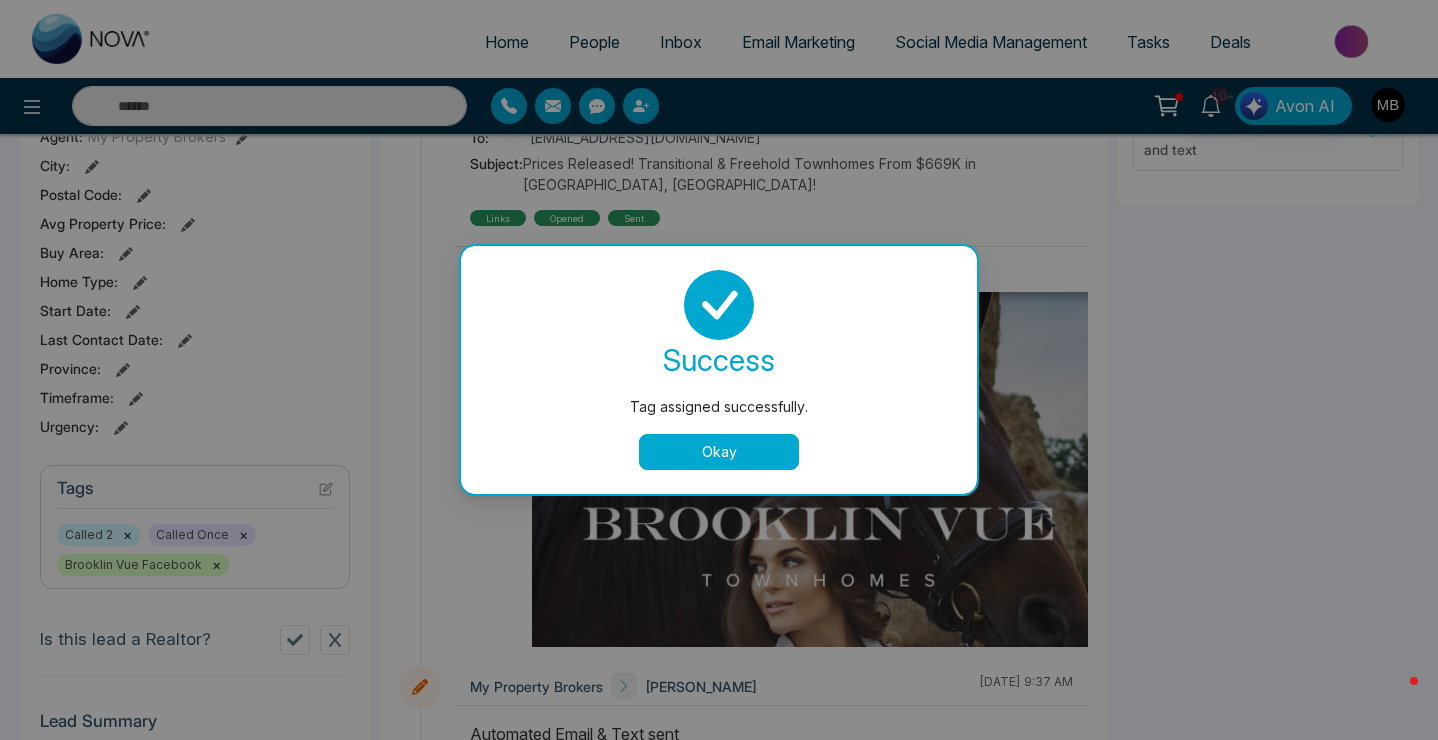 click on "Okay" at bounding box center [719, 452] 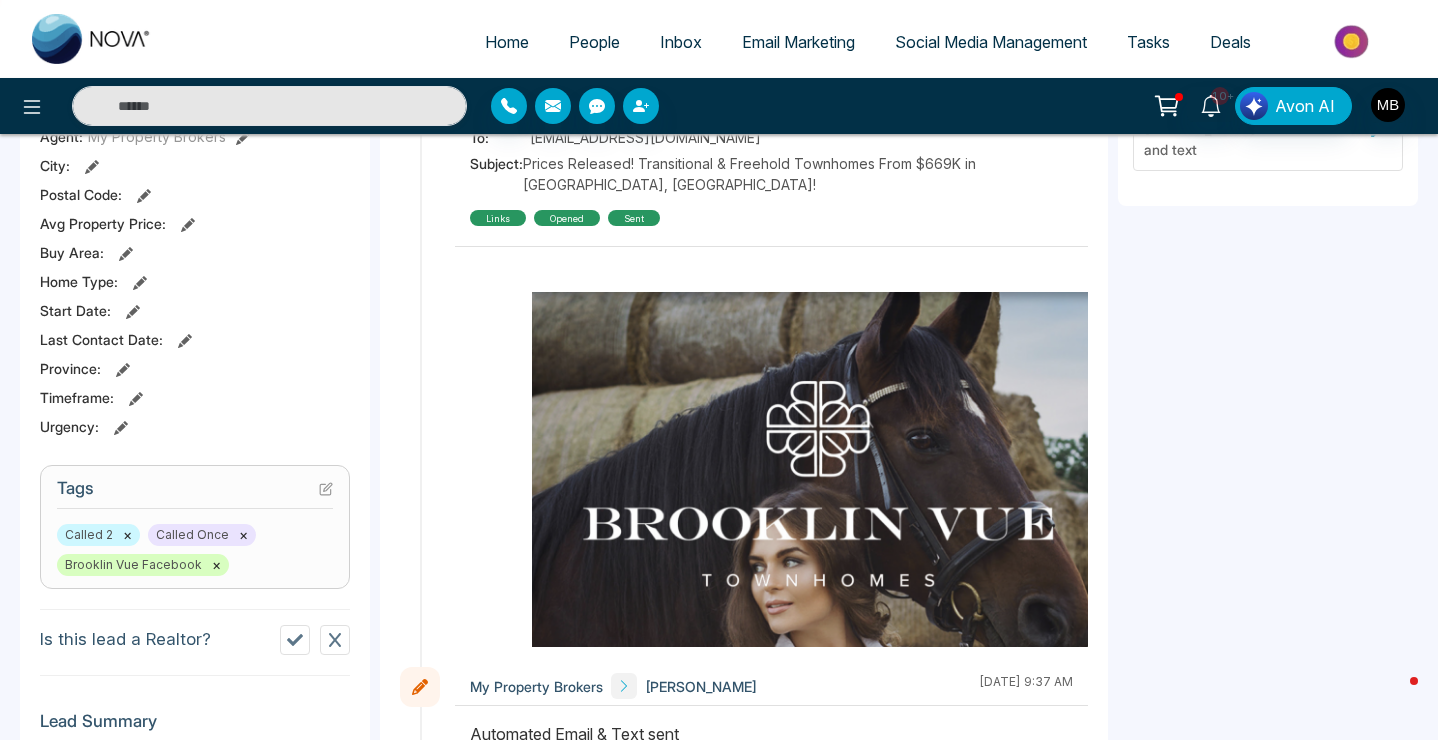 click on "×" at bounding box center (243, 535) 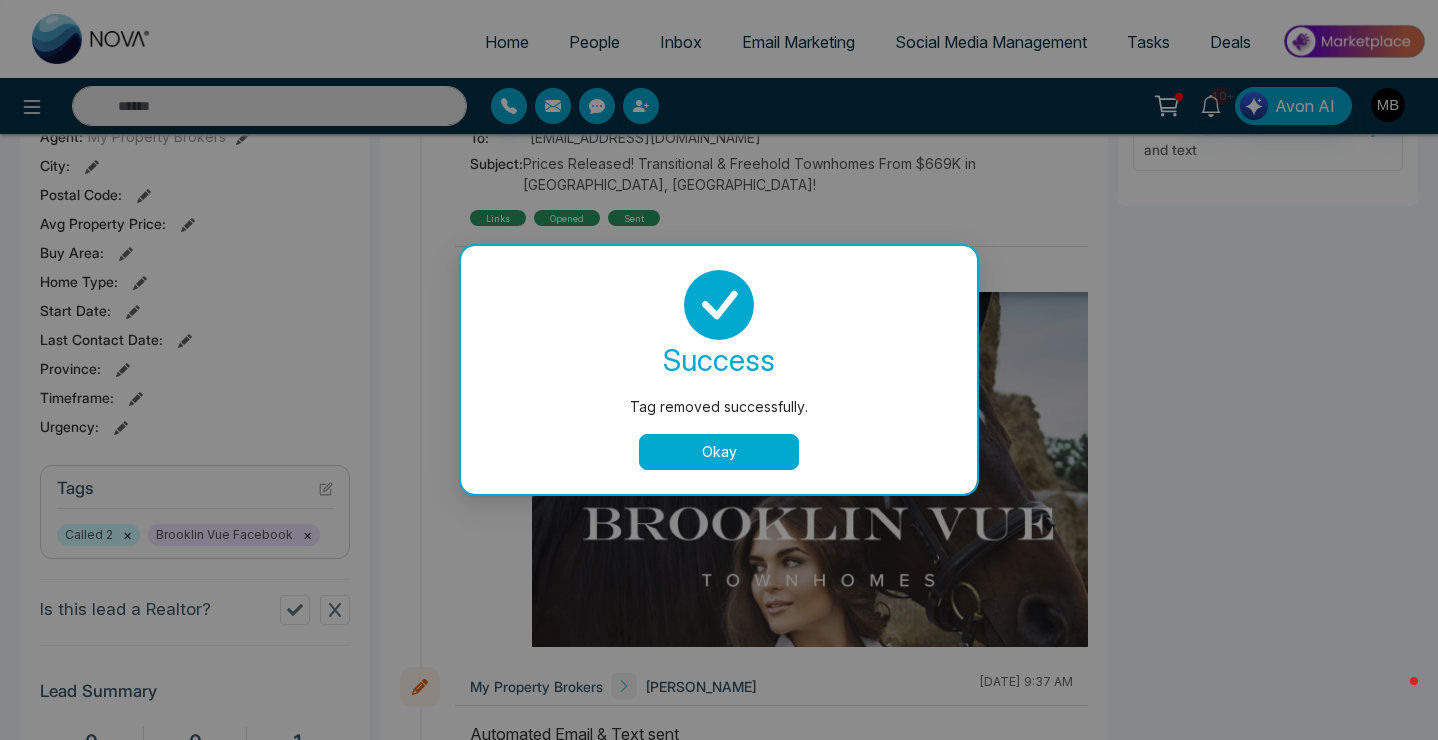 click on "Okay" at bounding box center [719, 452] 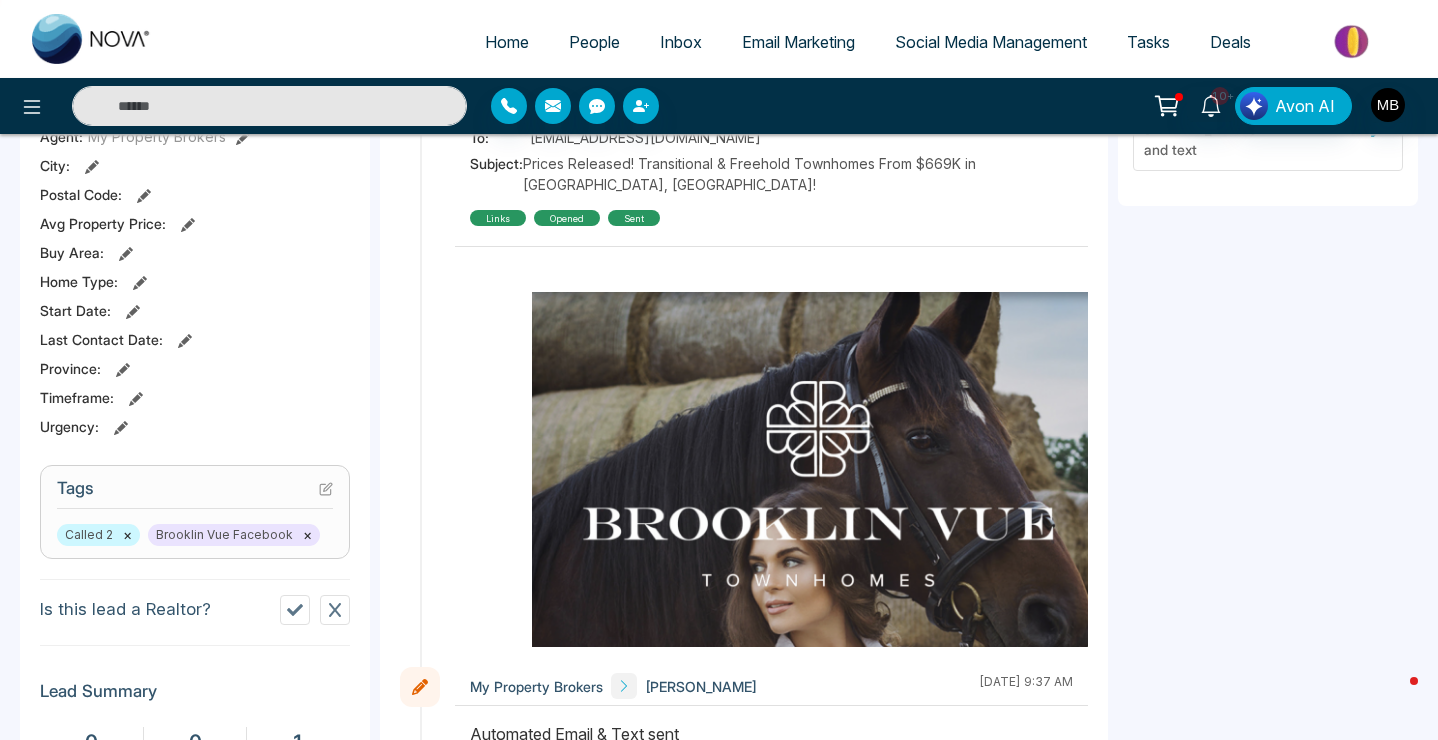 click at bounding box center [269, 106] 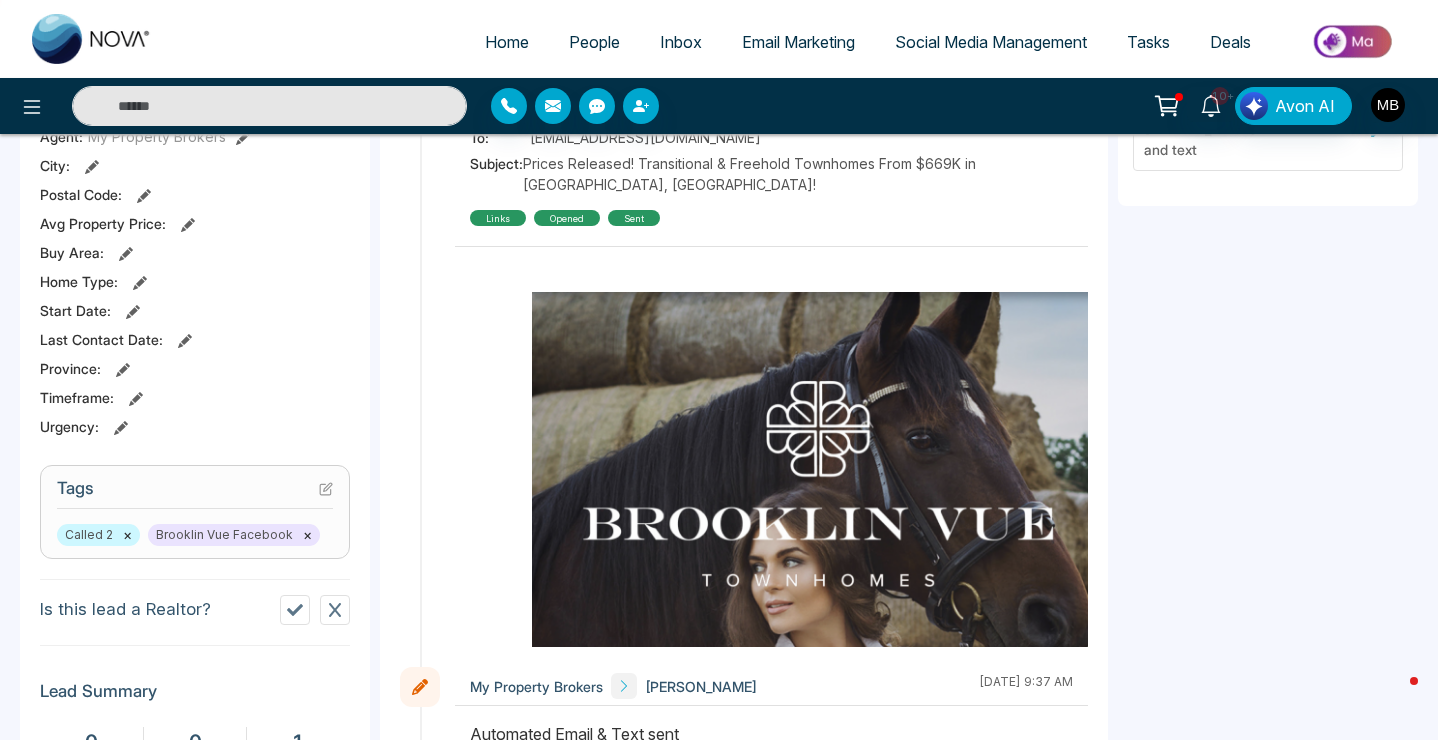 paste on "**********" 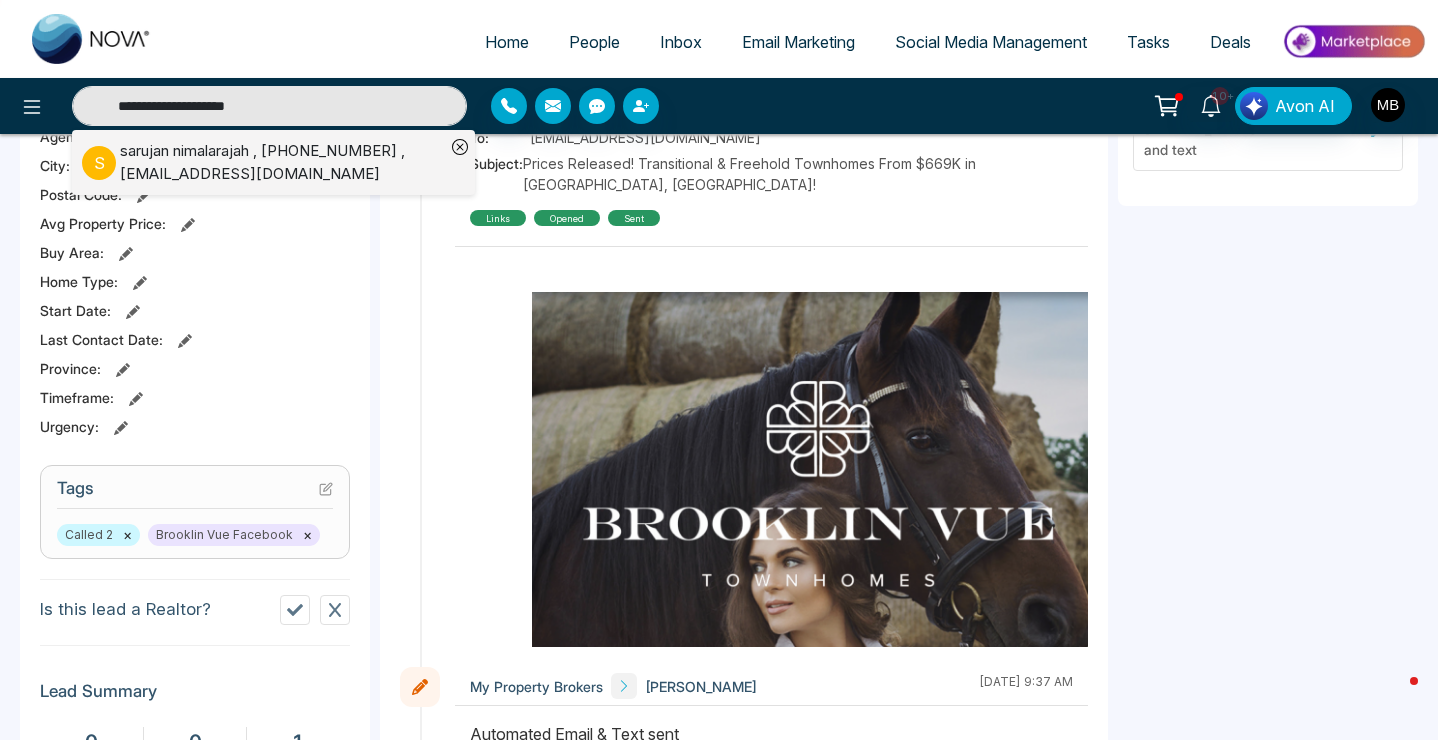 type on "**********" 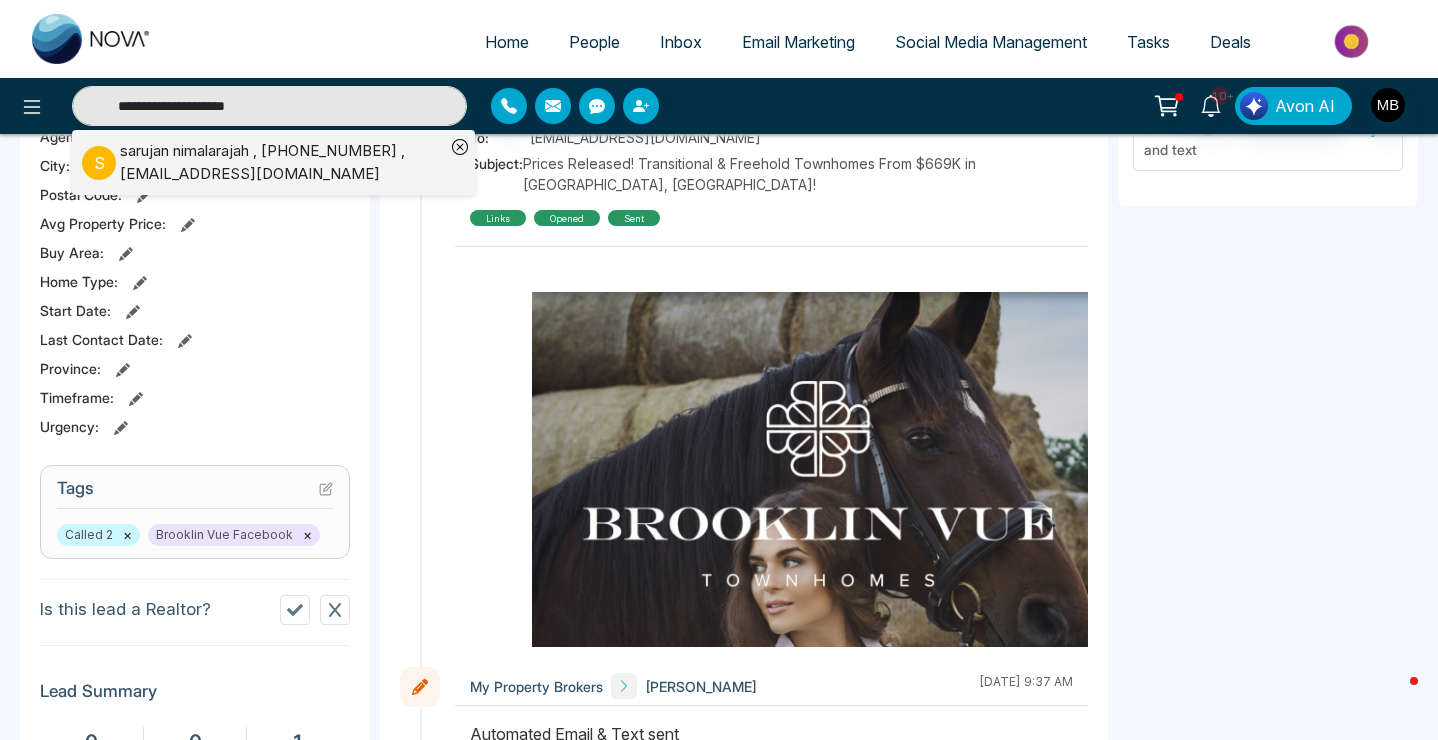 click on "sarujan nimalarajah     , [PHONE_NUMBER]   , [EMAIL_ADDRESS][DOMAIN_NAME]" at bounding box center [282, 162] 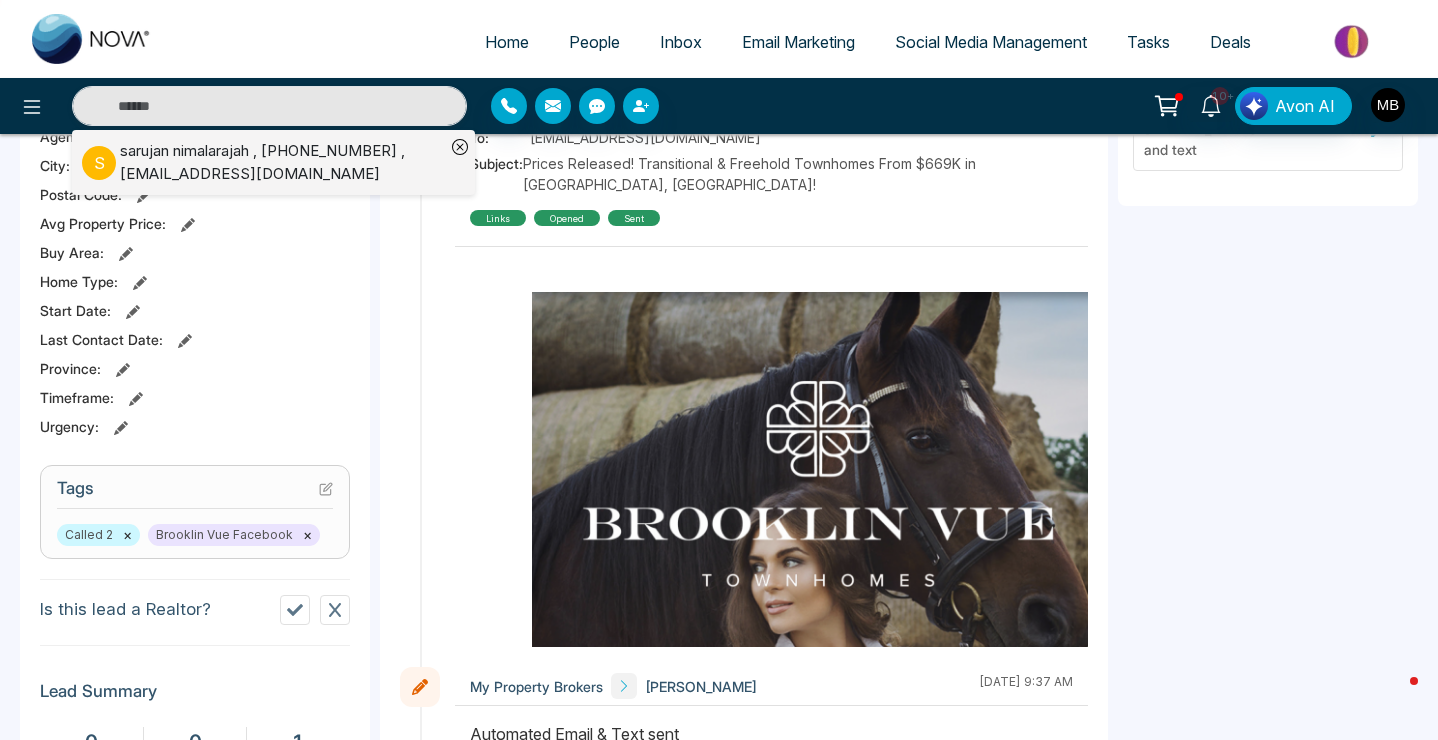 type on "**********" 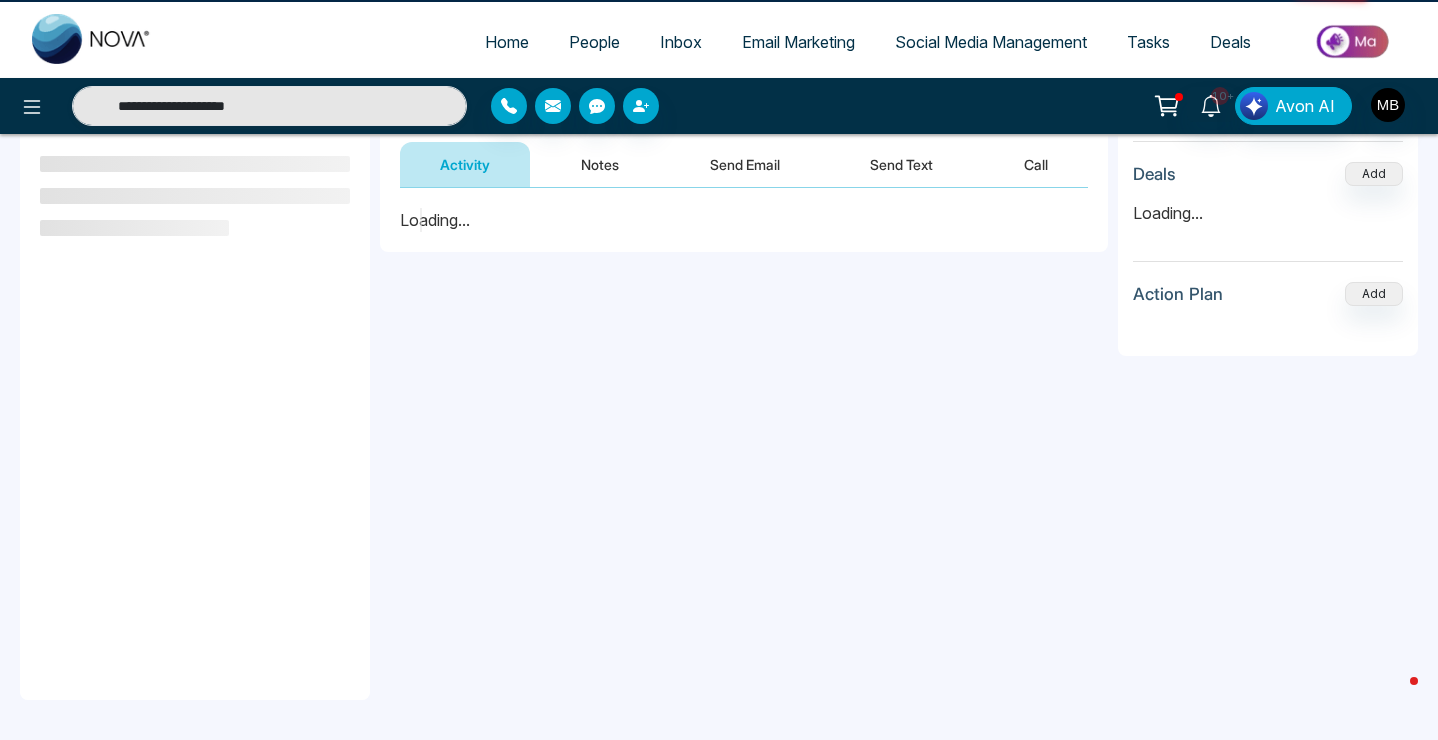 scroll, scrollTop: 0, scrollLeft: 0, axis: both 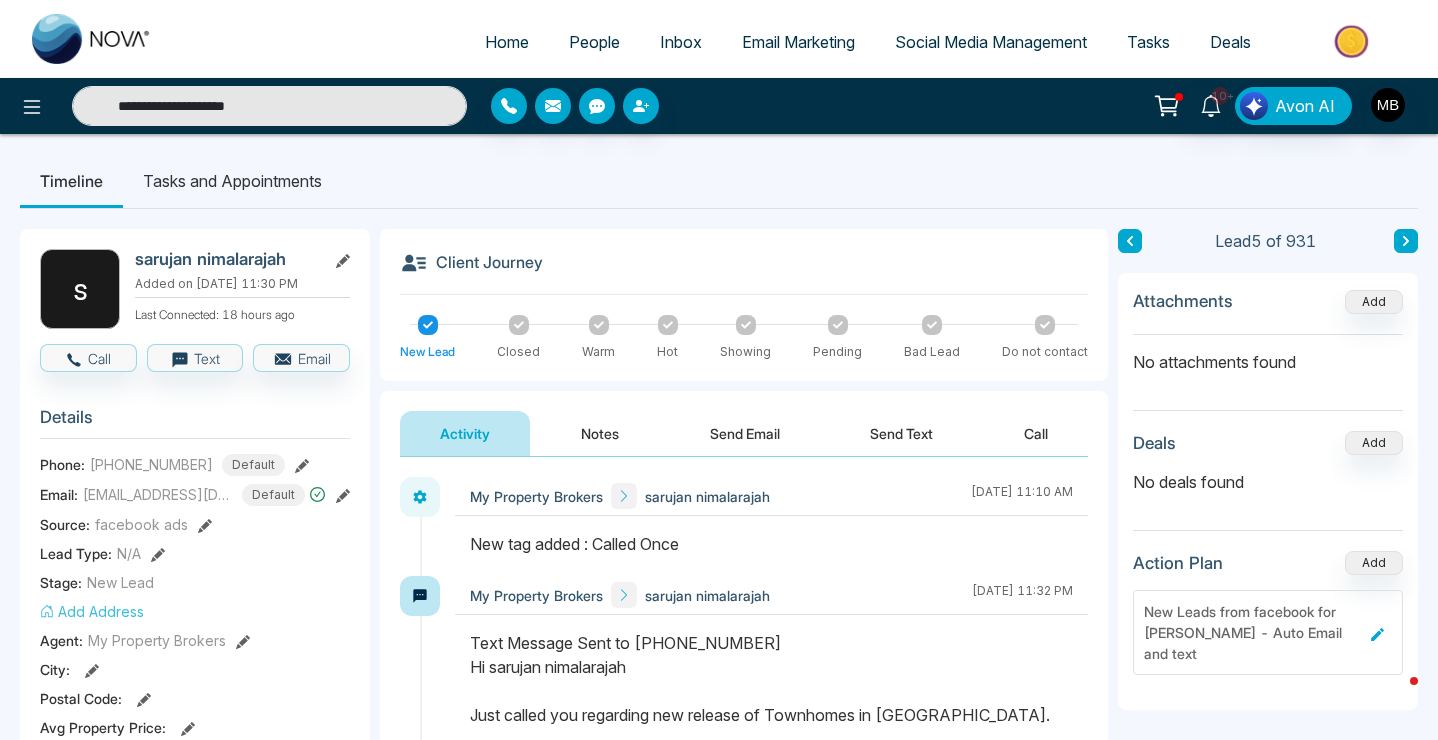 click on "**********" at bounding box center (269, 106) 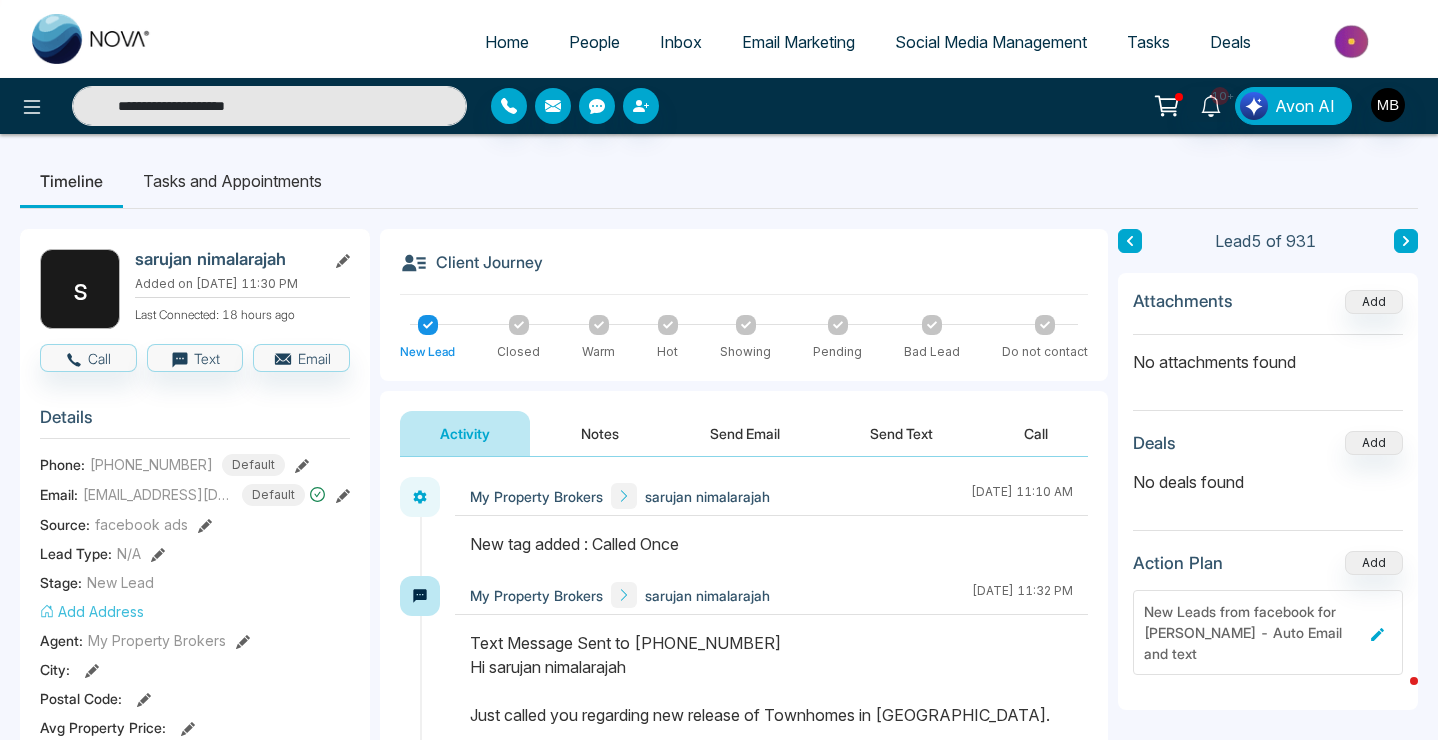 paste on "**********" 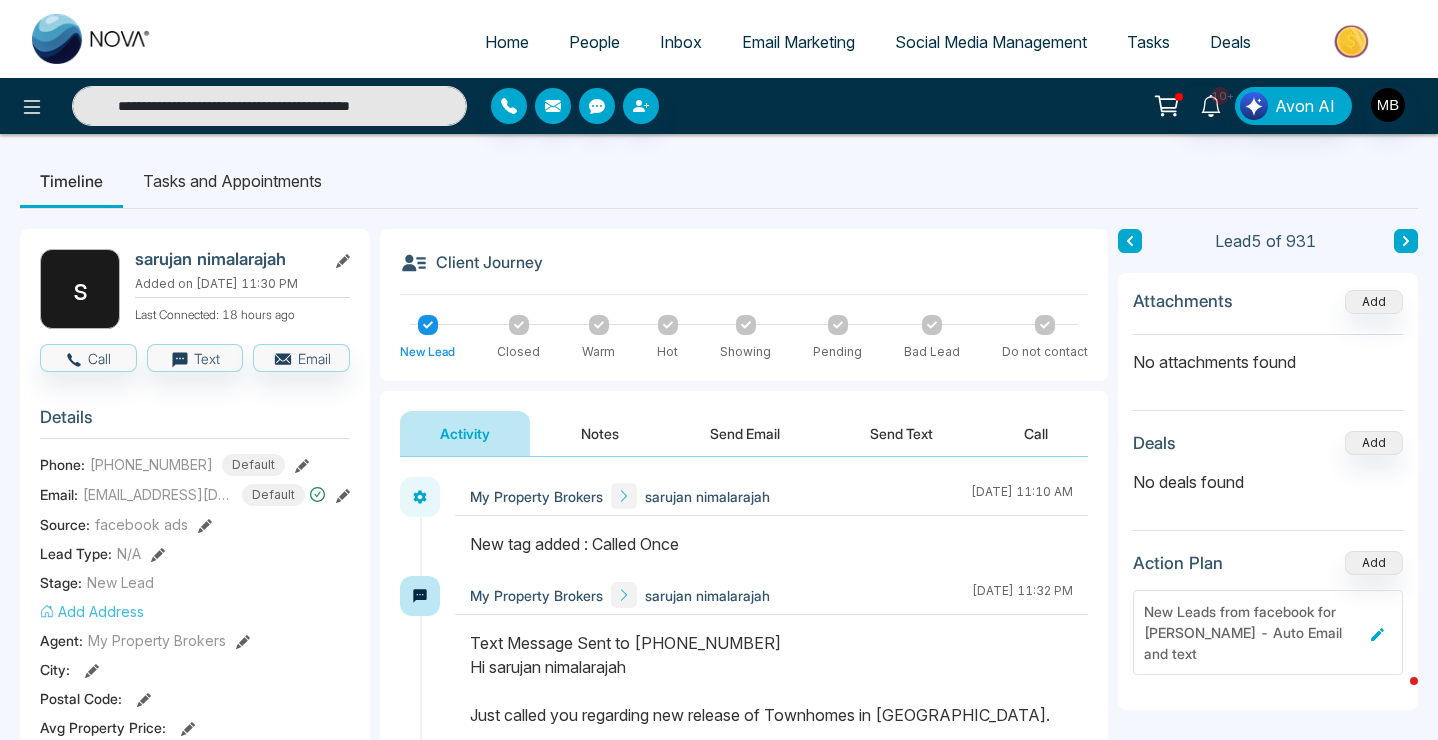 scroll, scrollTop: 0, scrollLeft: 9, axis: horizontal 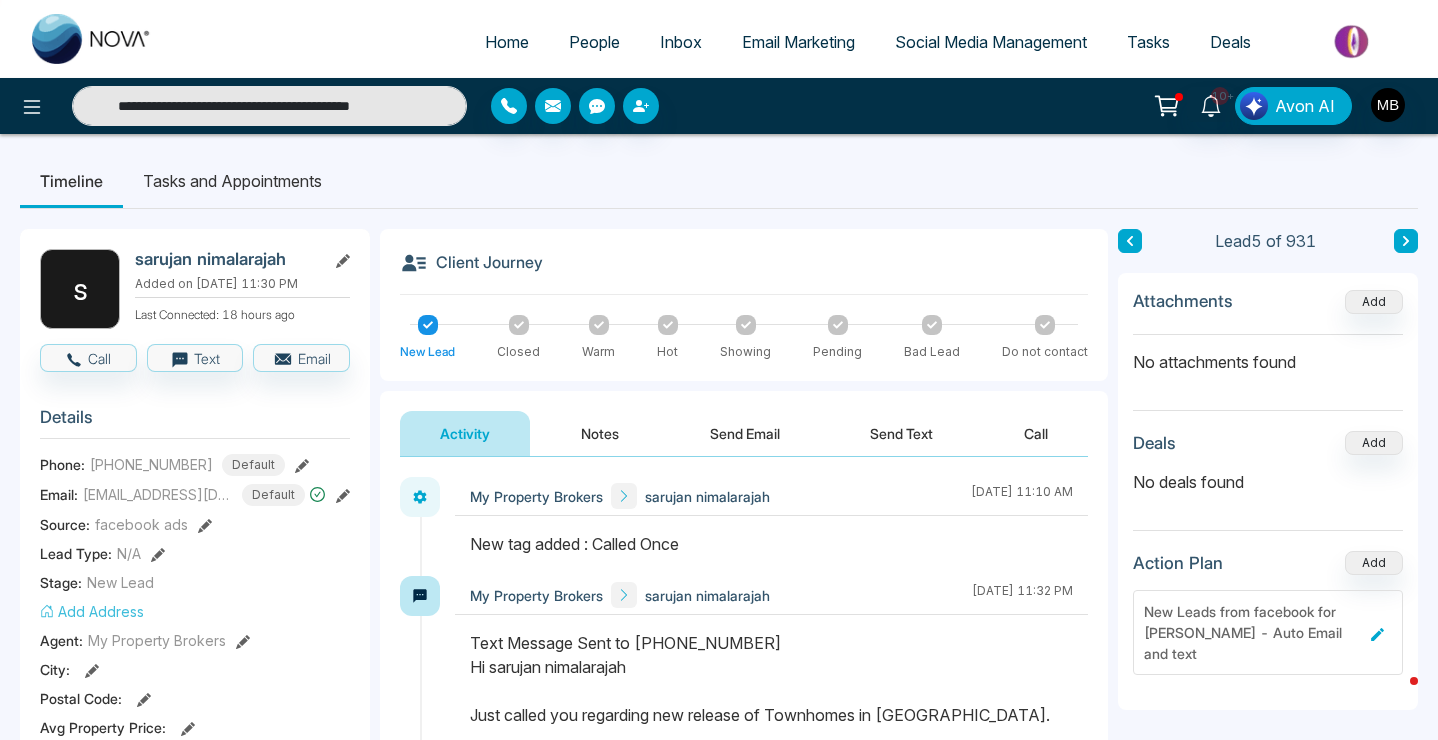 click on "**********" at bounding box center (269, 106) 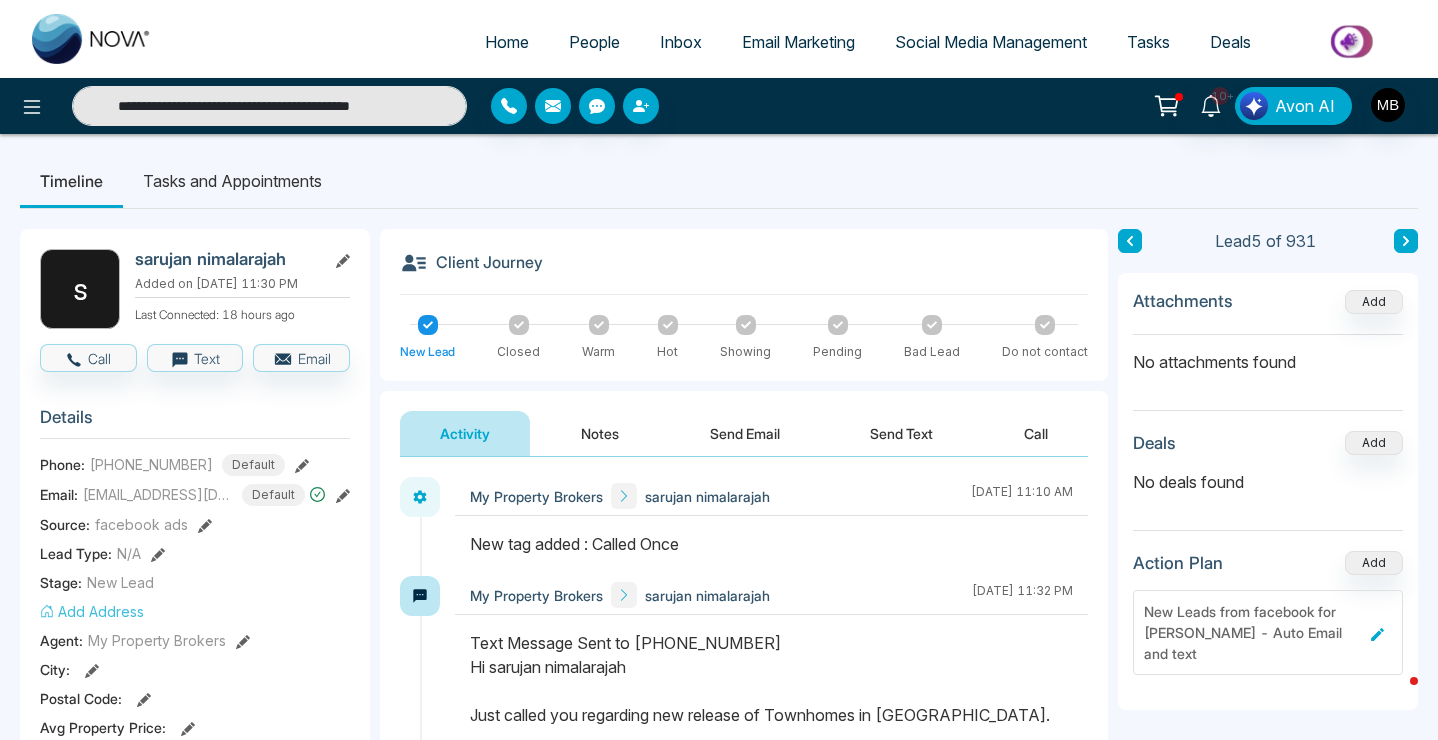 type on "**********" 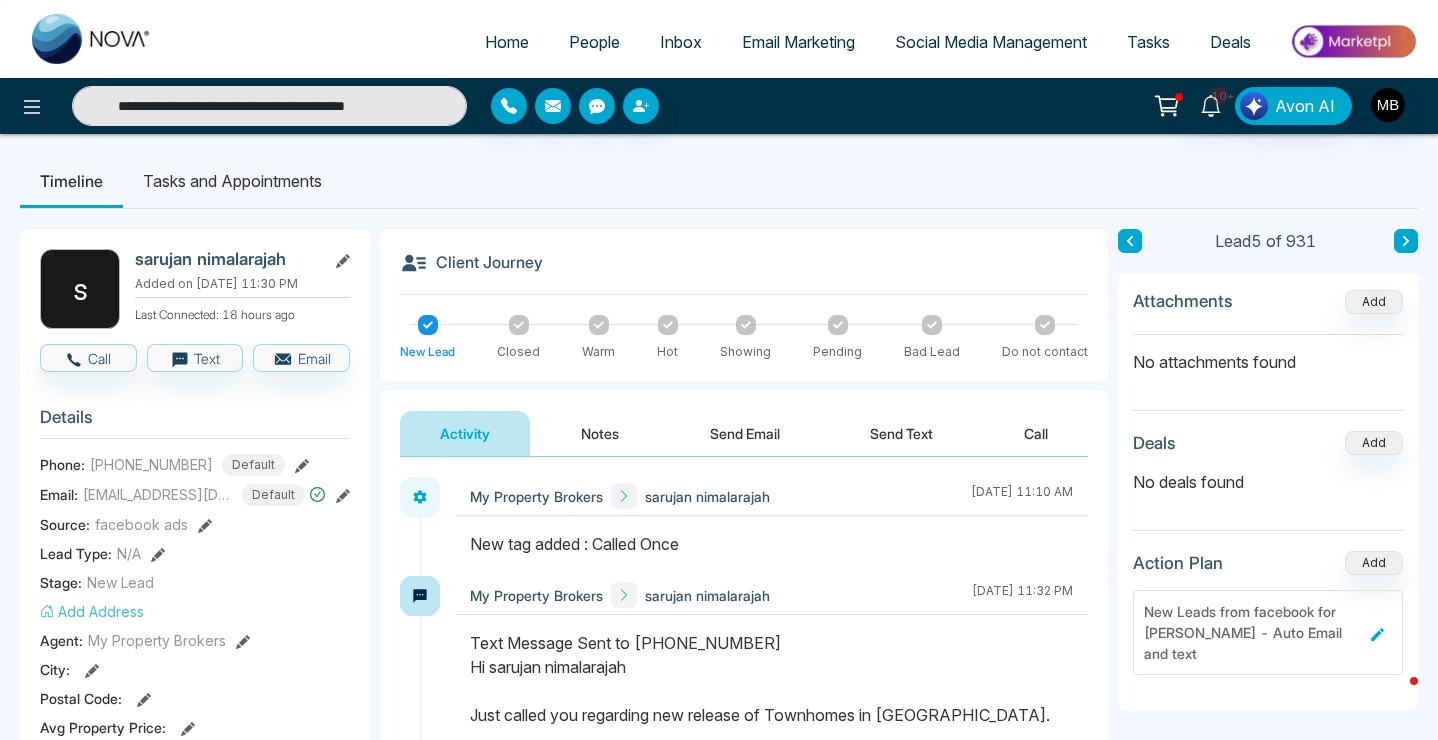 scroll, scrollTop: 0, scrollLeft: 0, axis: both 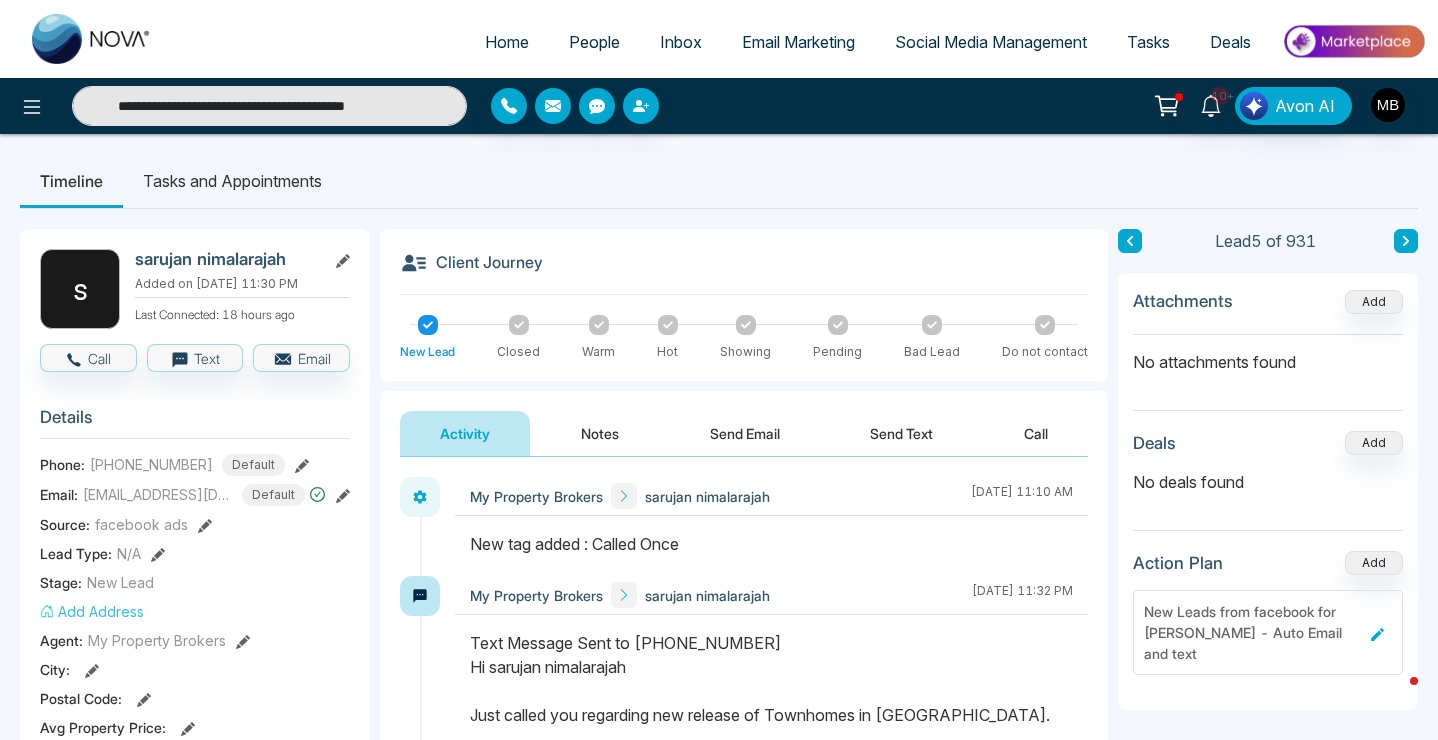 click on "**********" at bounding box center [269, 106] 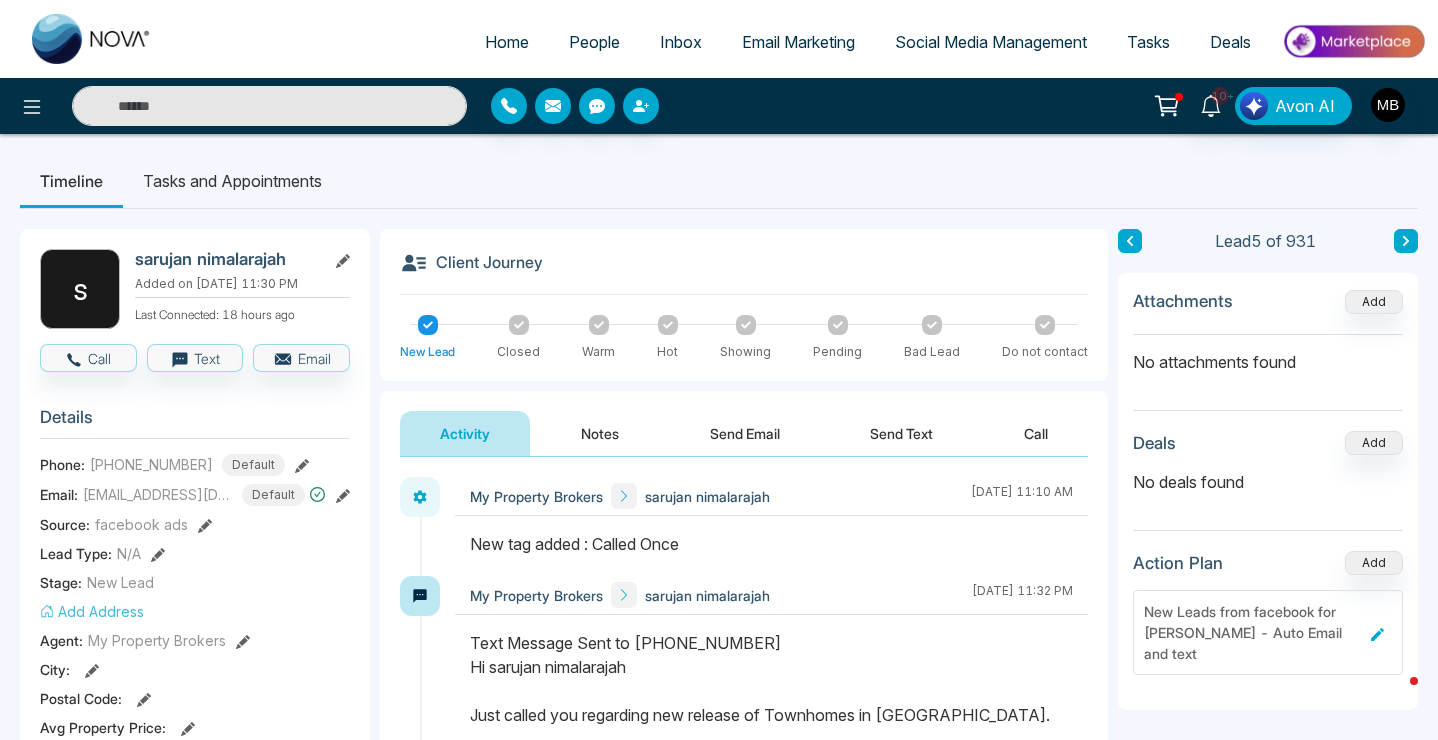type on "**********" 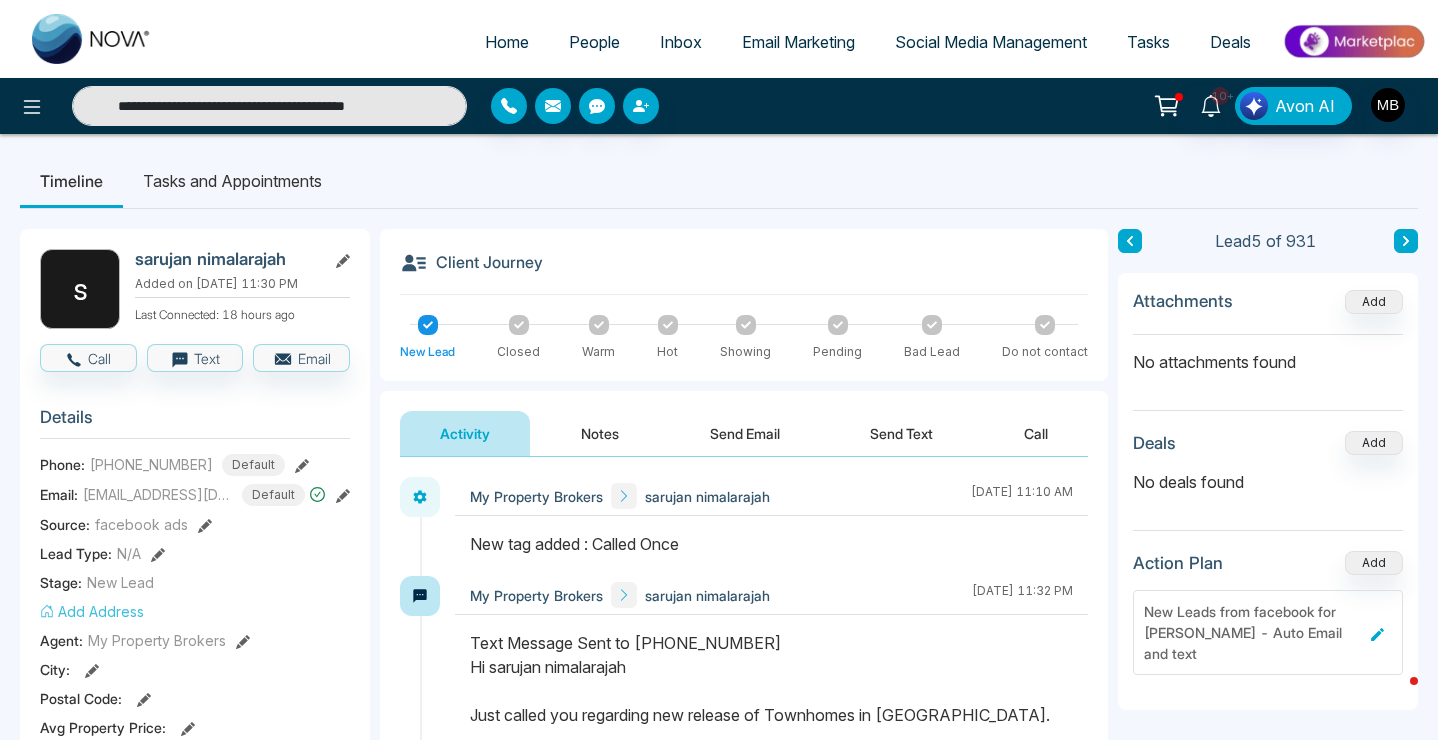 click on "**********" at bounding box center (269, 106) 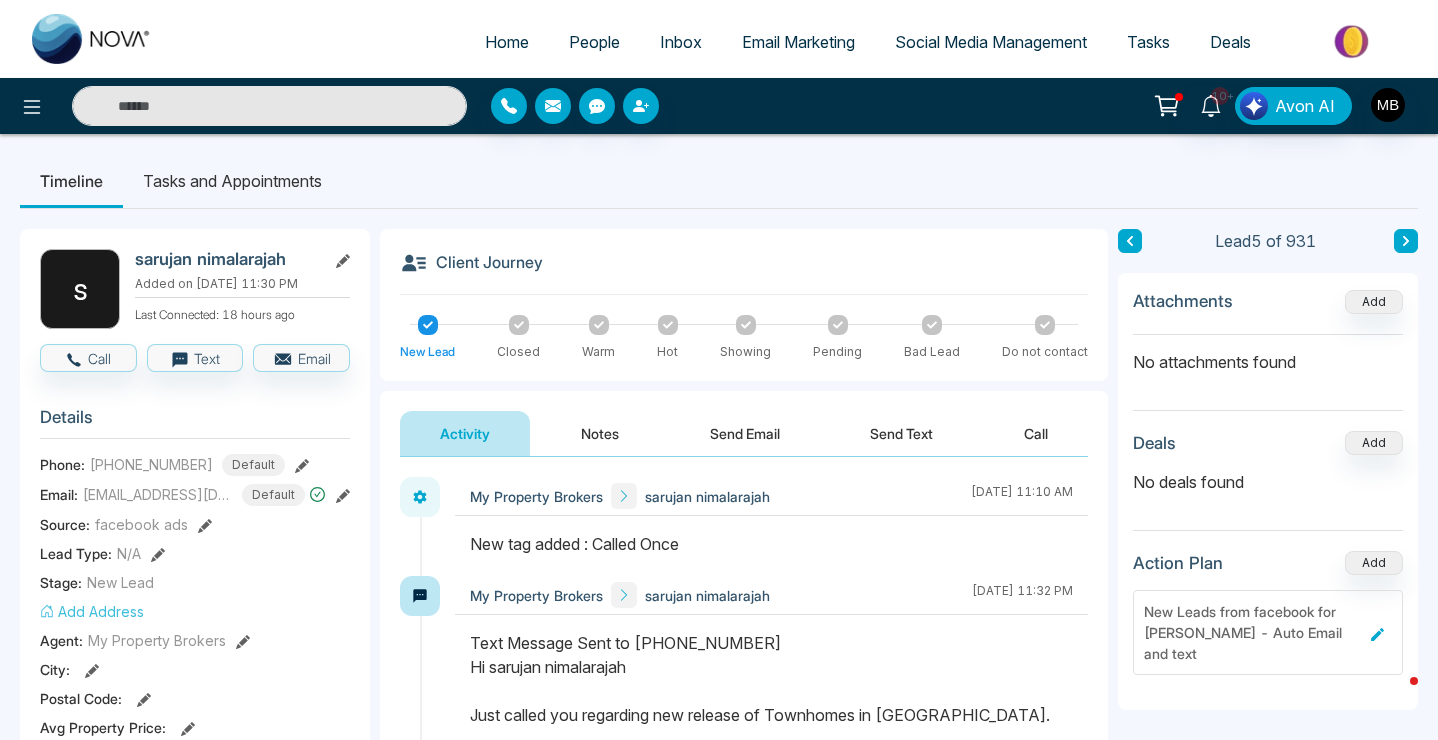 click at bounding box center [269, 106] 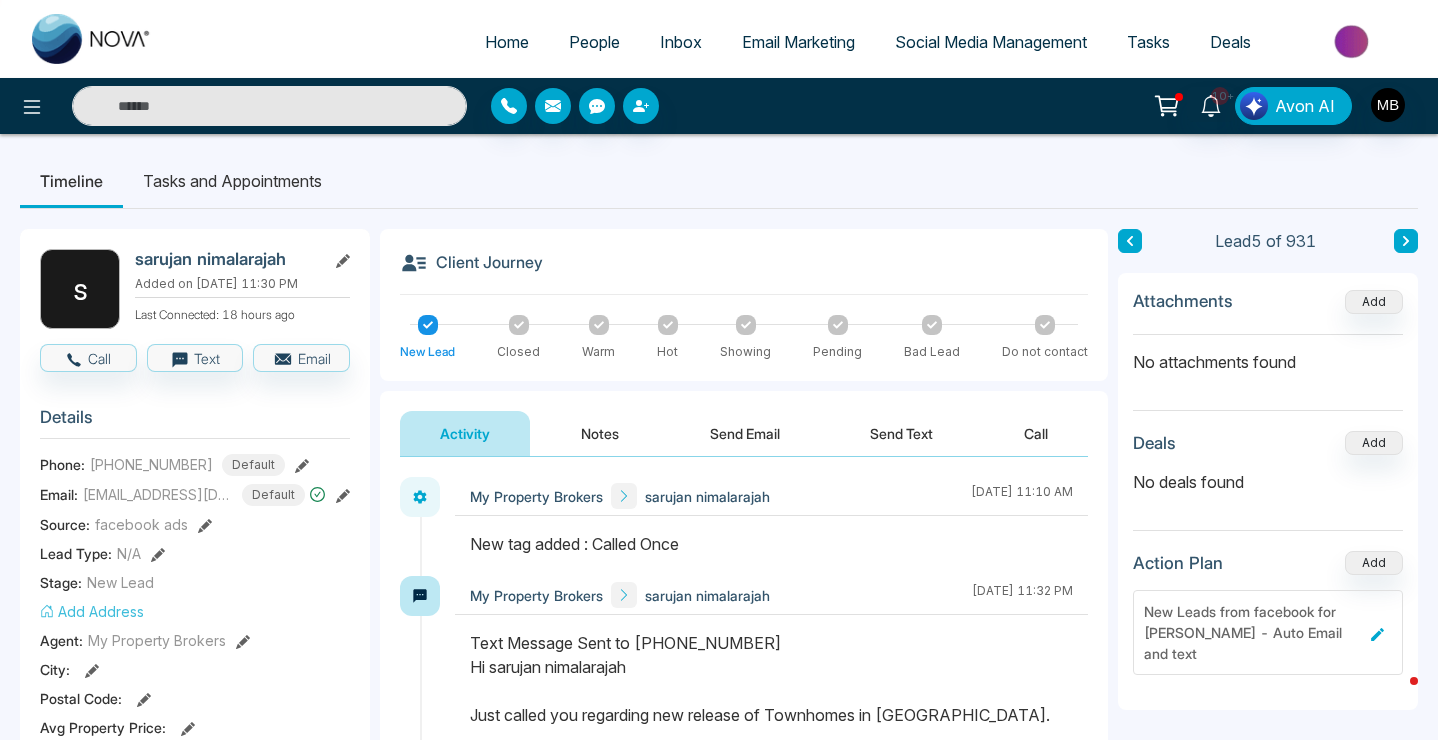 paste on "**********" 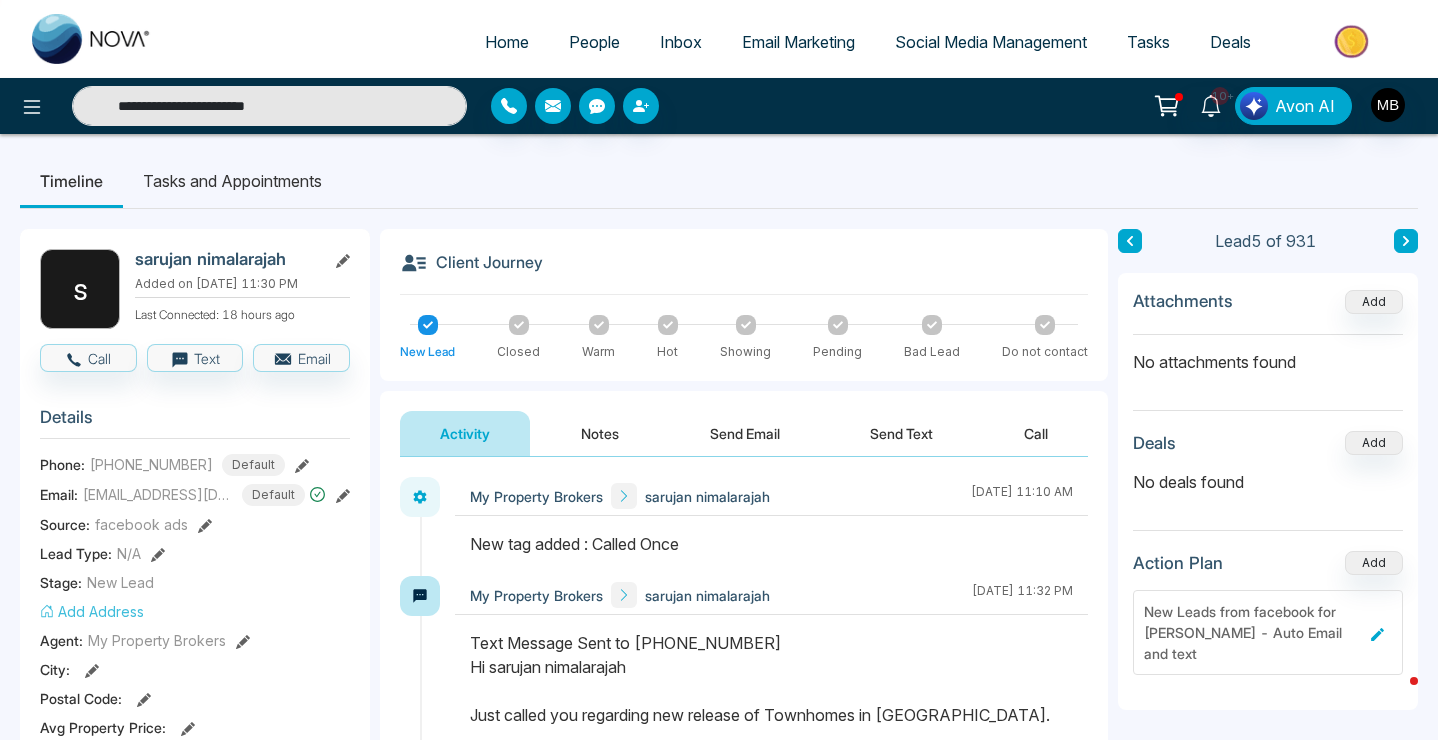 type on "**********" 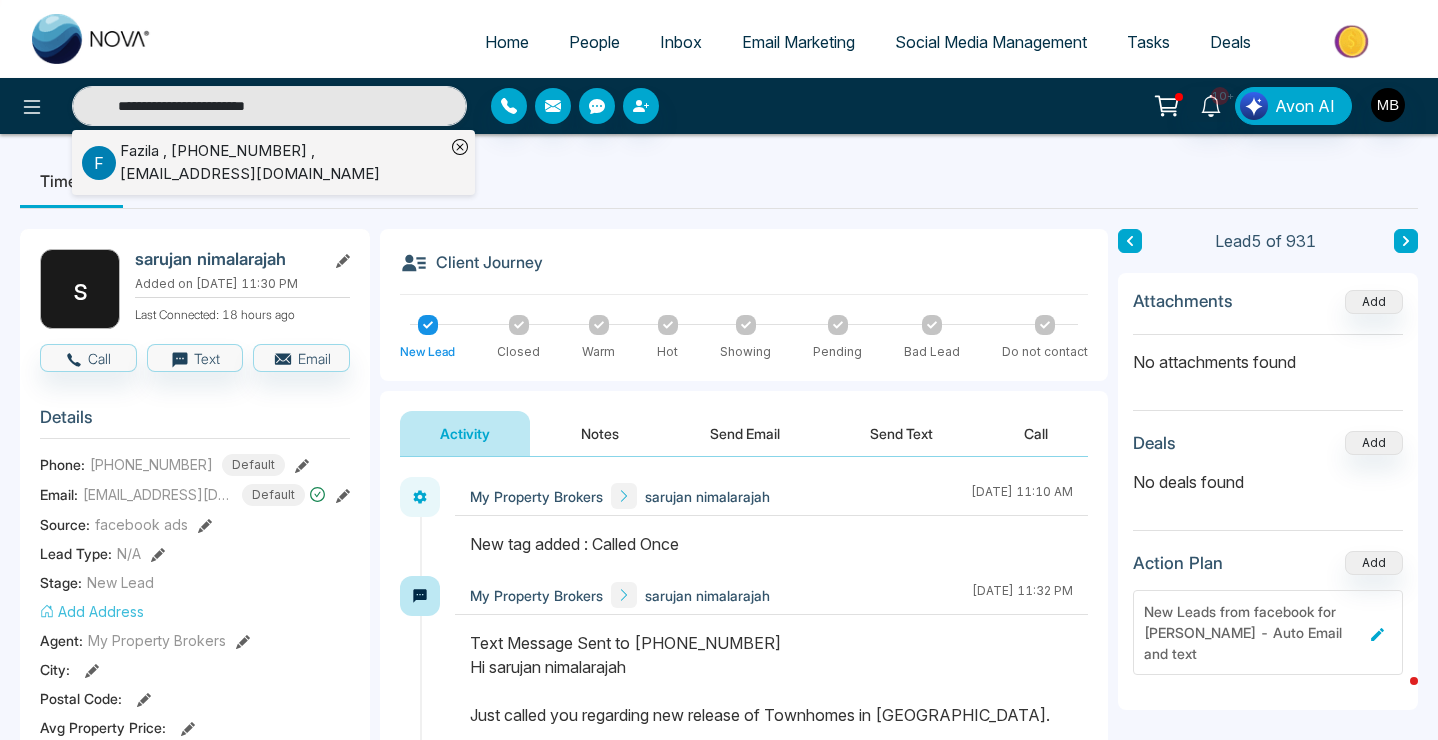 click on "Fazila     , [PHONE_NUMBER]   , [EMAIL_ADDRESS][DOMAIN_NAME]" at bounding box center [282, 162] 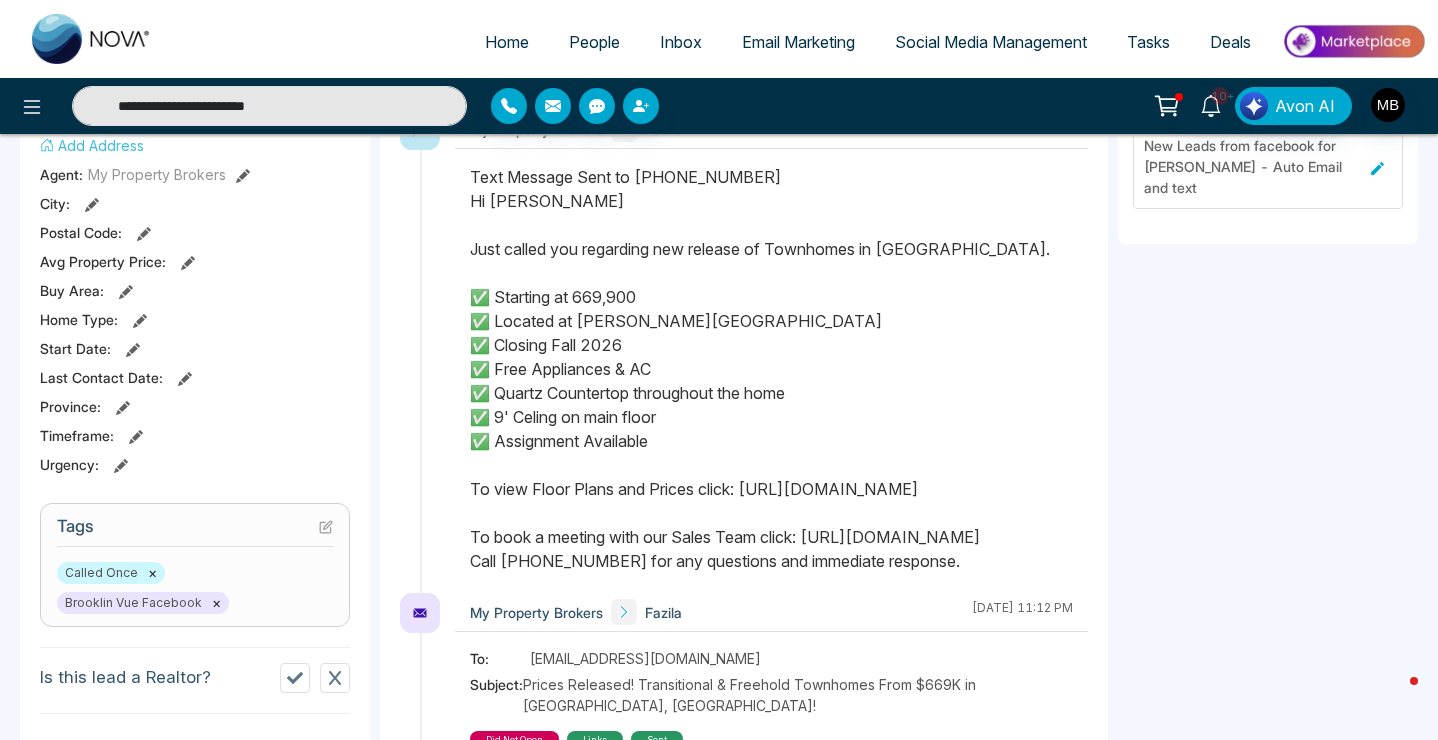 scroll, scrollTop: 542, scrollLeft: 0, axis: vertical 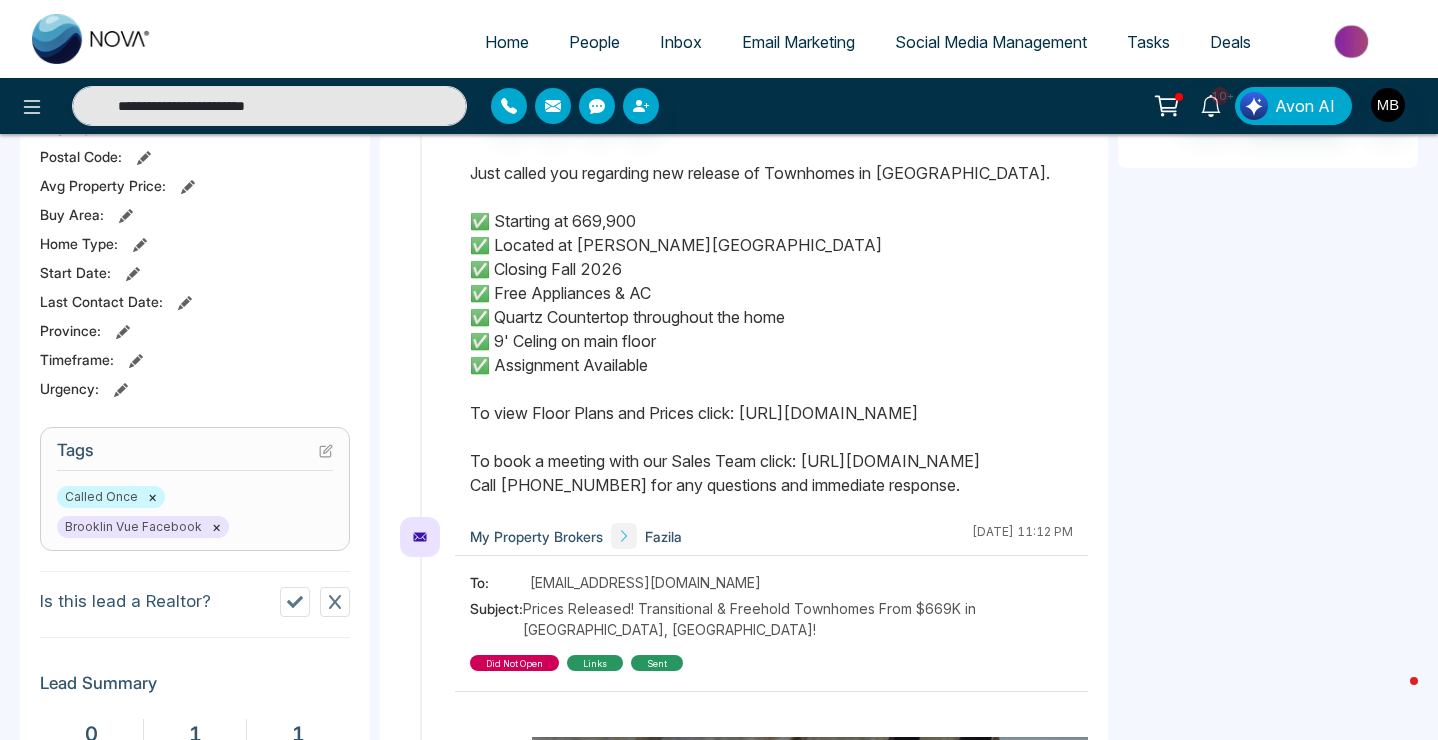 click 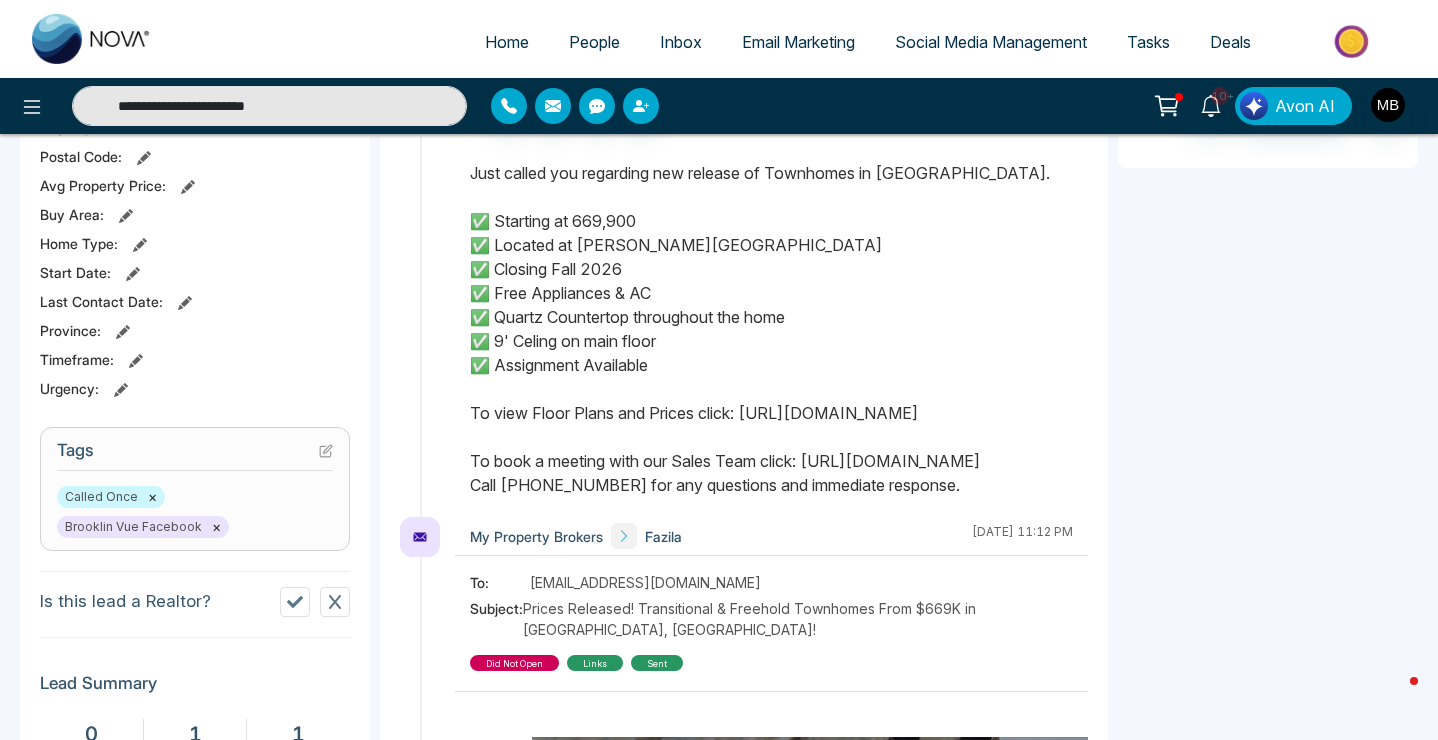 type on "**********" 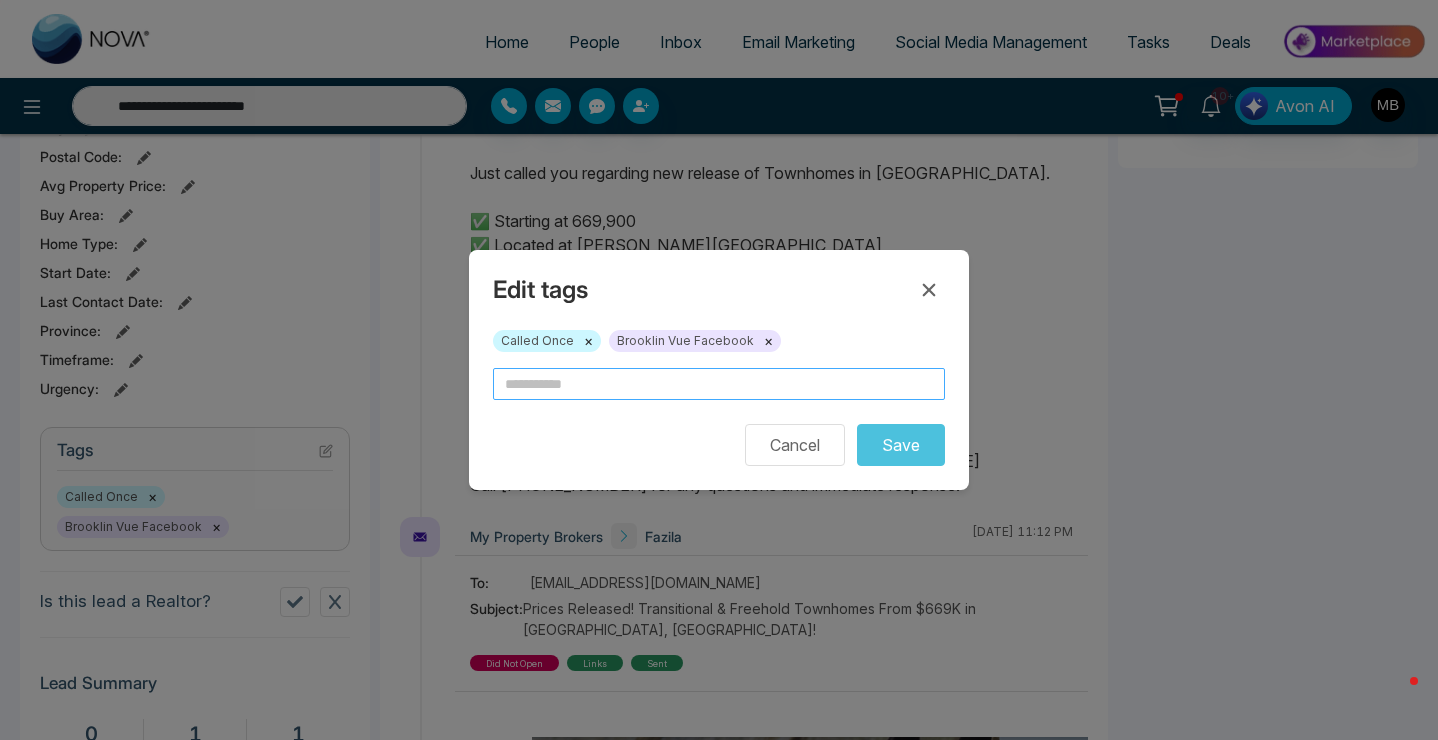 click at bounding box center [719, 384] 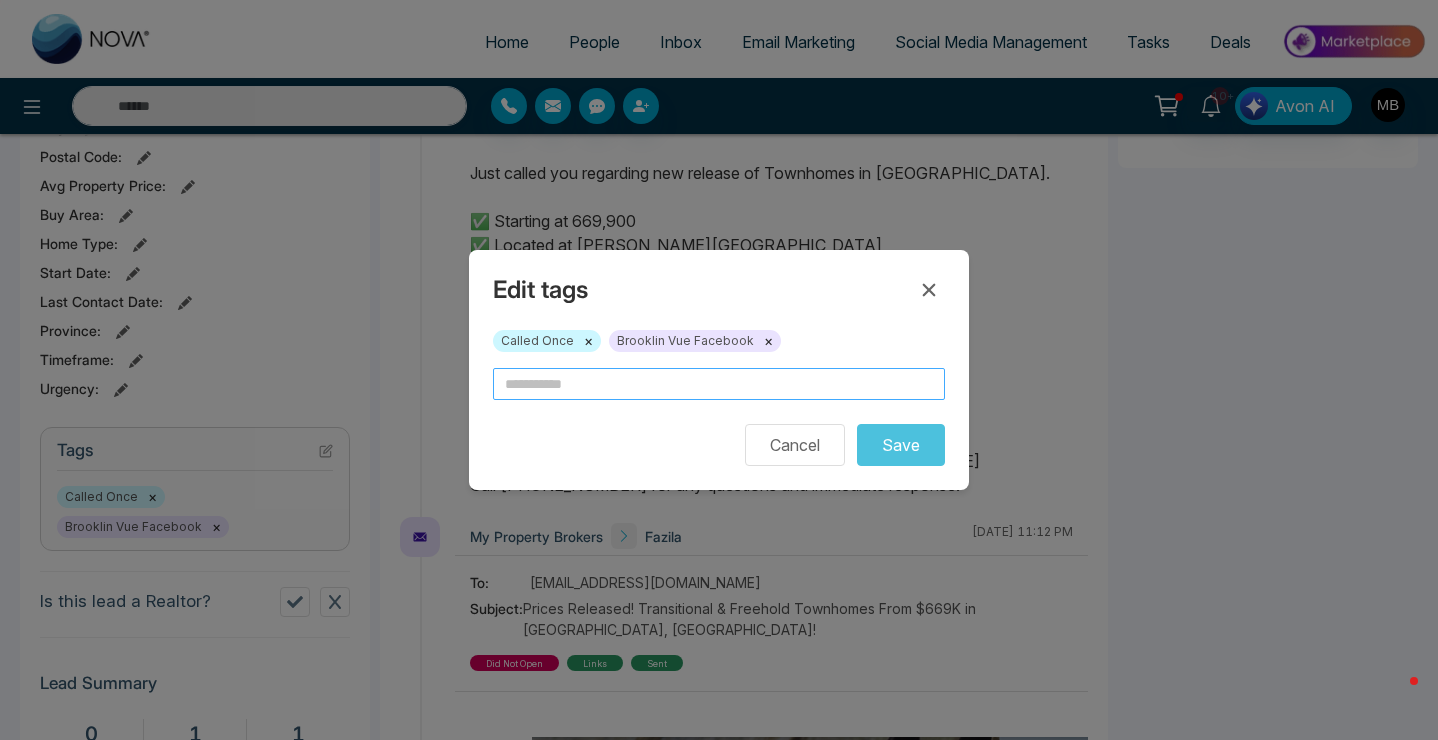type on "**********" 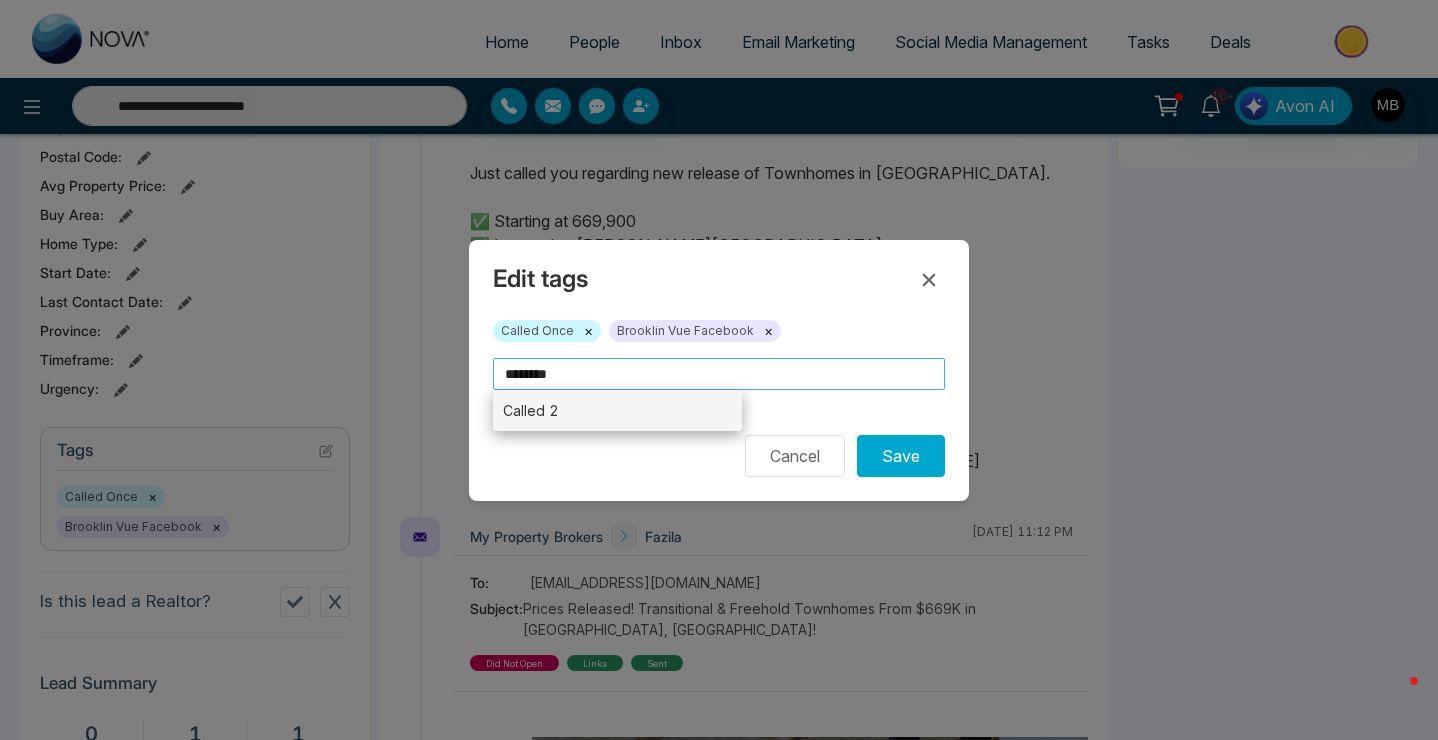 type on "********" 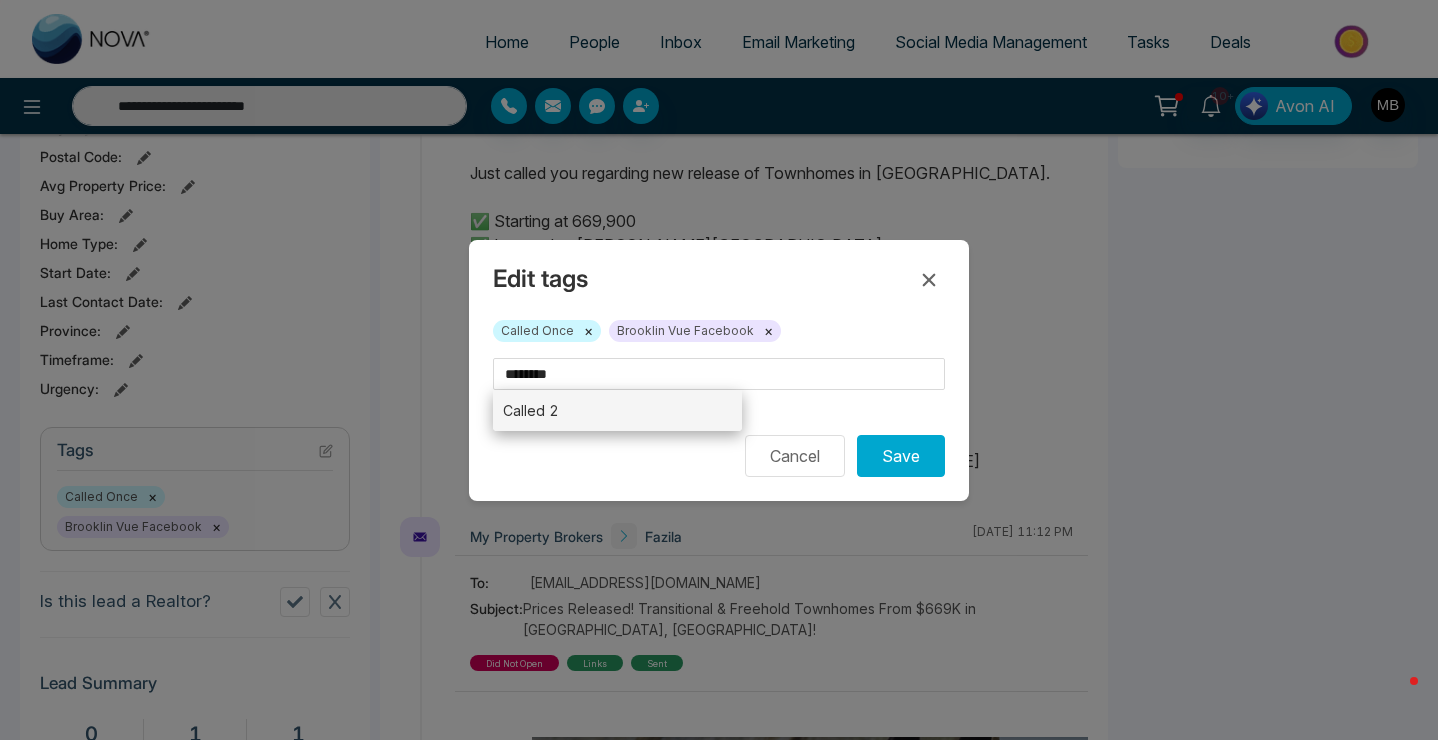 click on "Called 2" at bounding box center (617, 410) 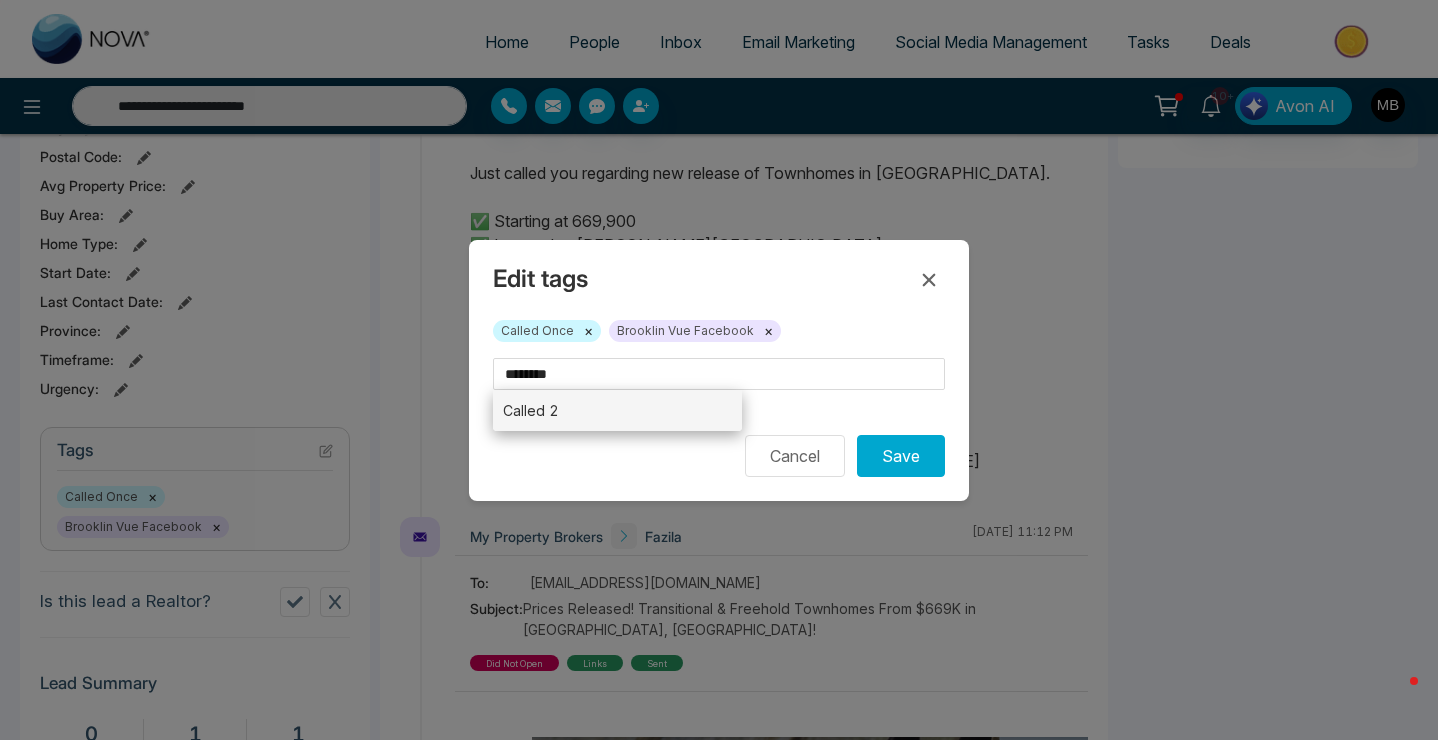 type 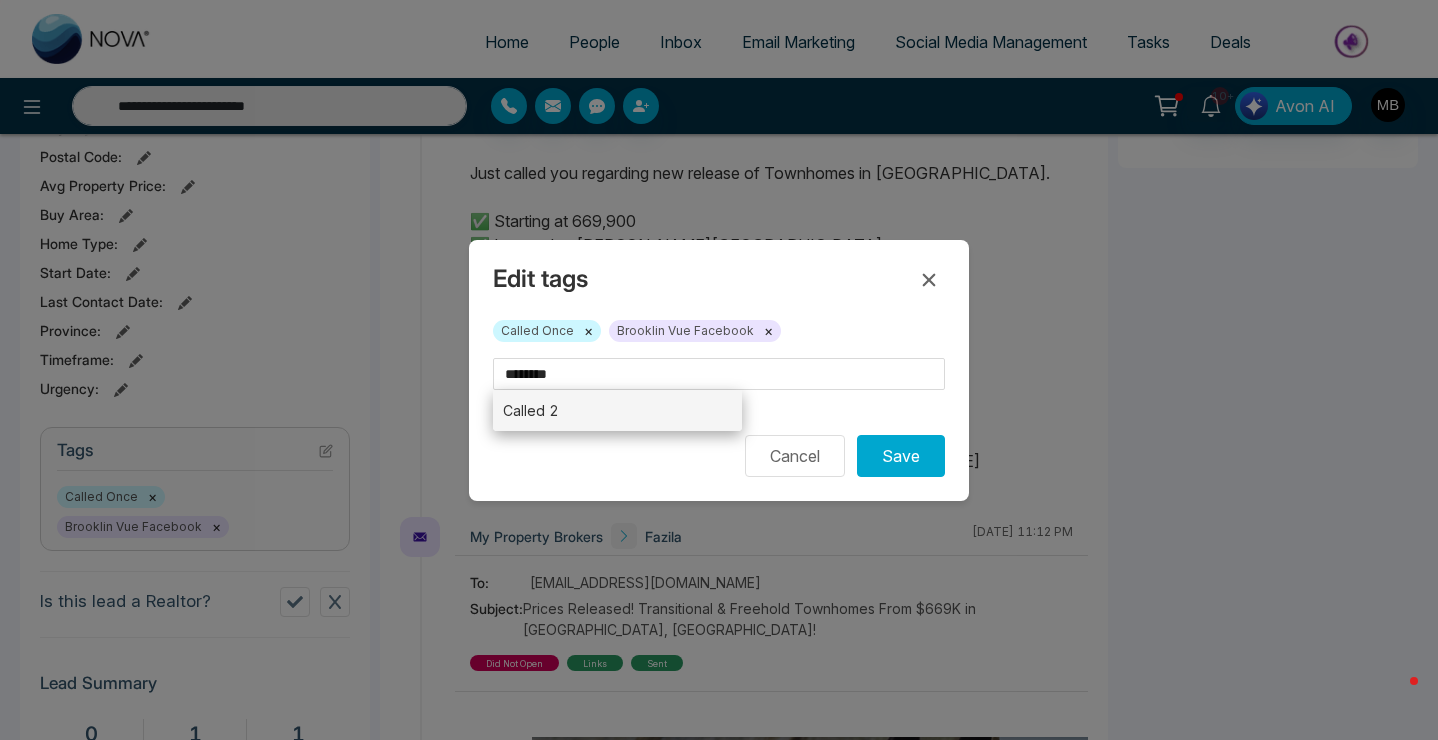 type on "********" 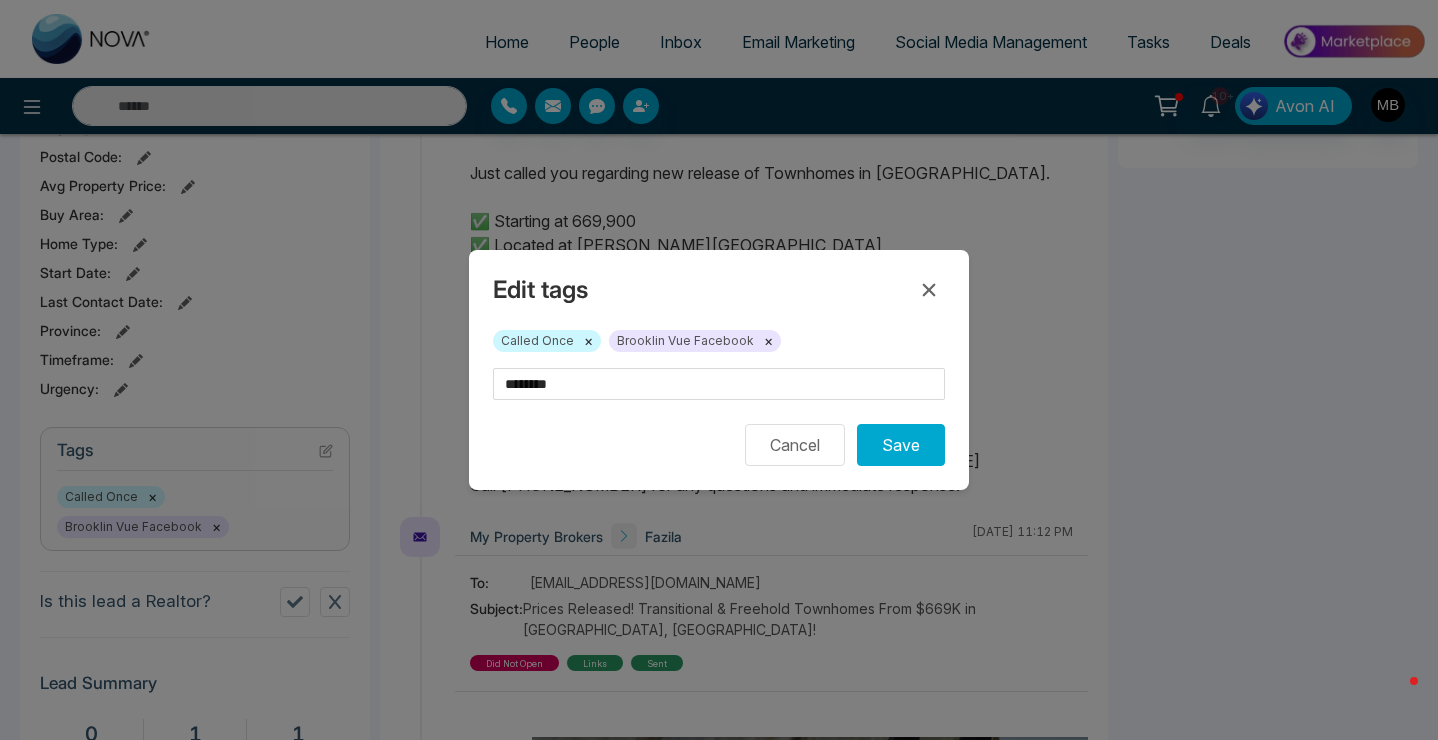 click on "×" at bounding box center (588, 341) 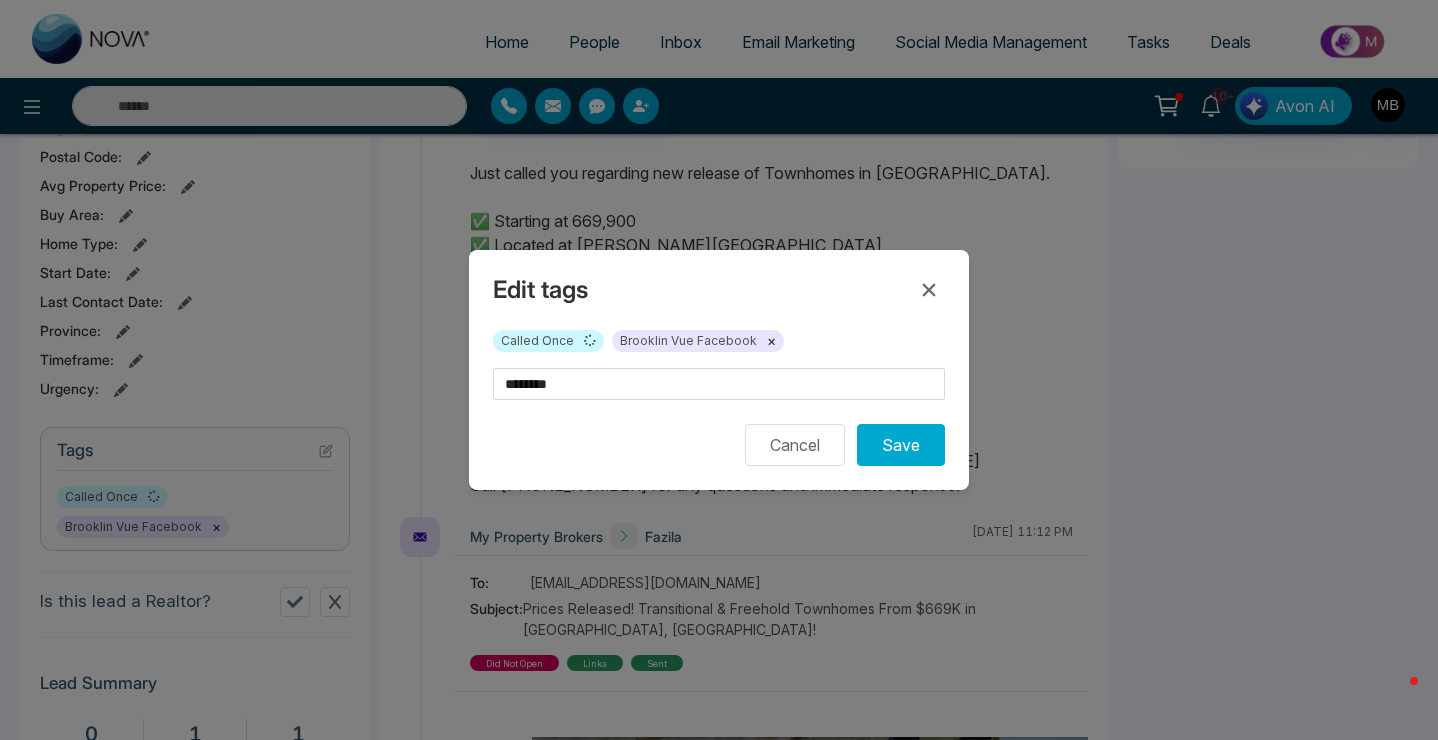 type on "**********" 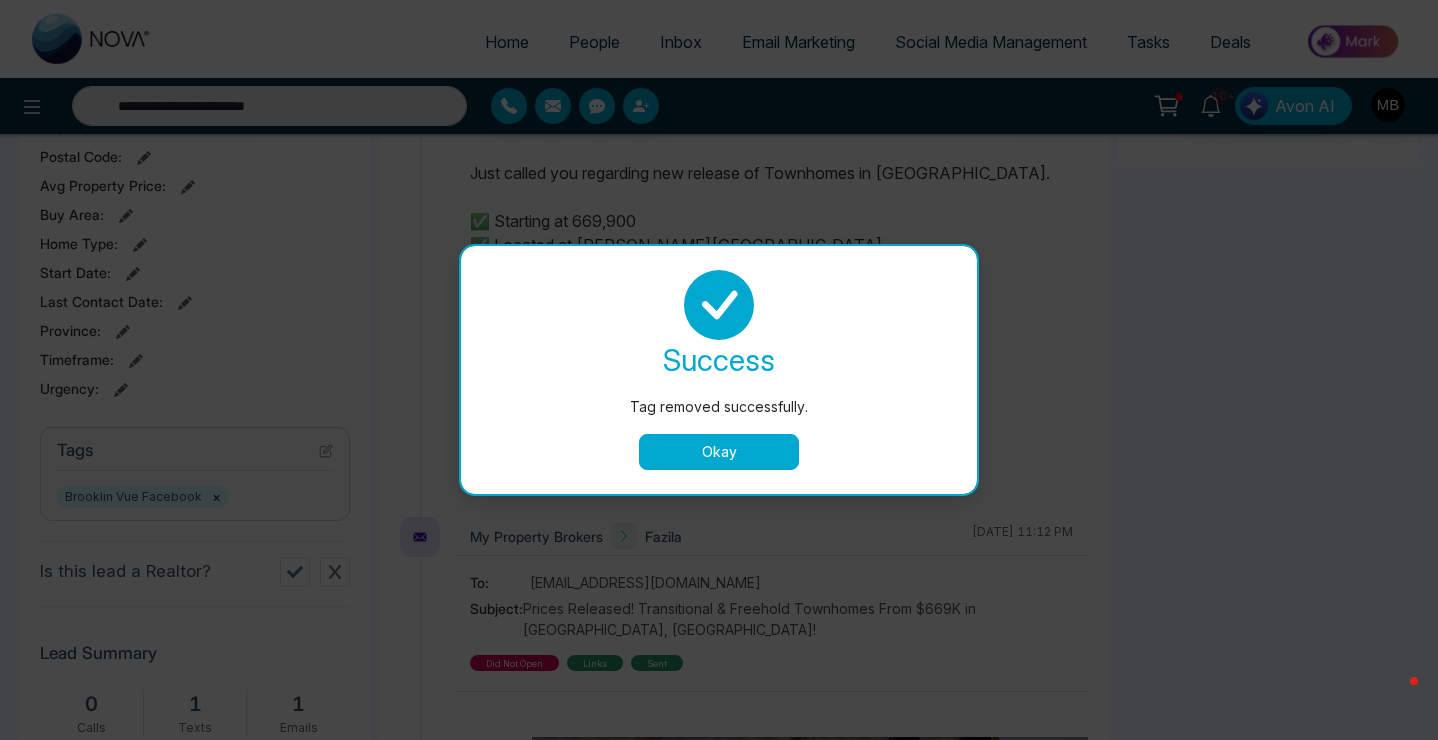 click on "Okay" at bounding box center (719, 452) 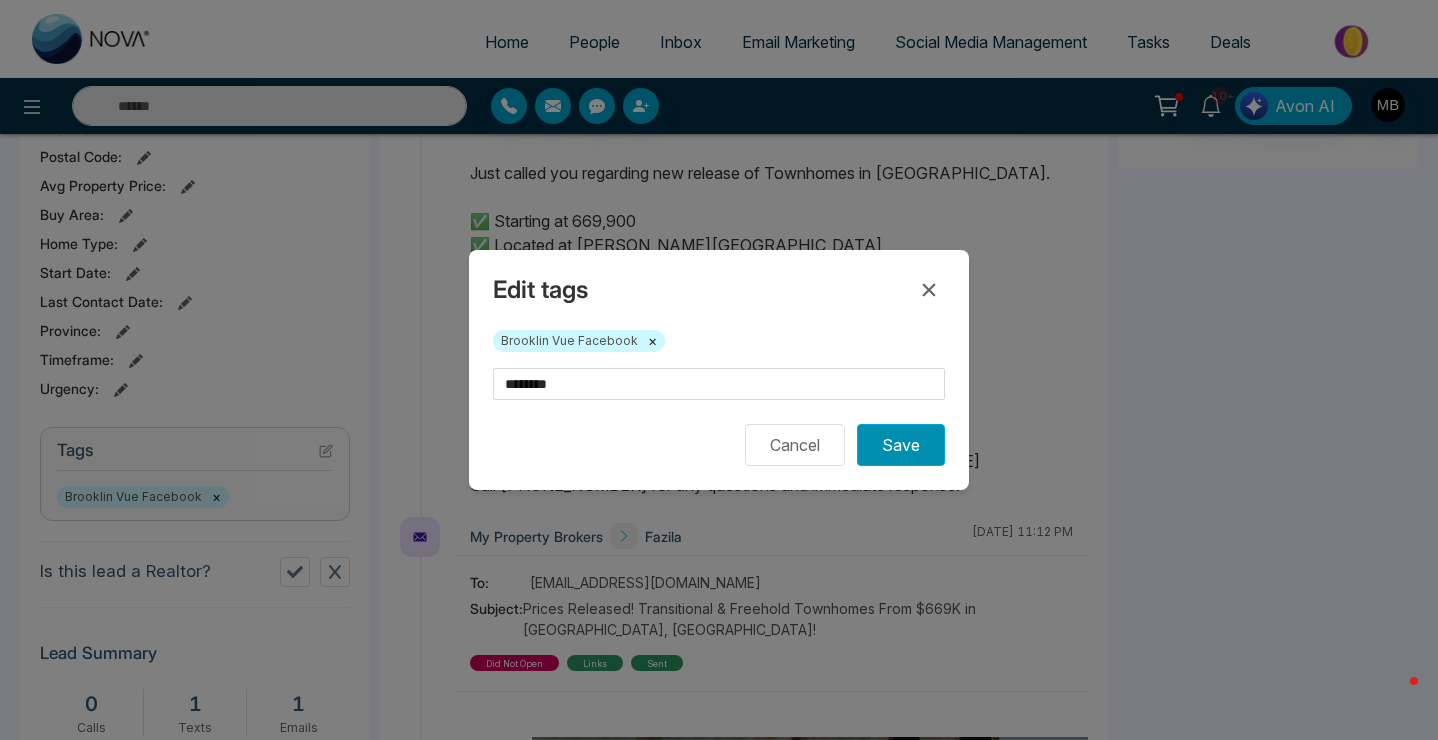 click on "Save" at bounding box center [901, 445] 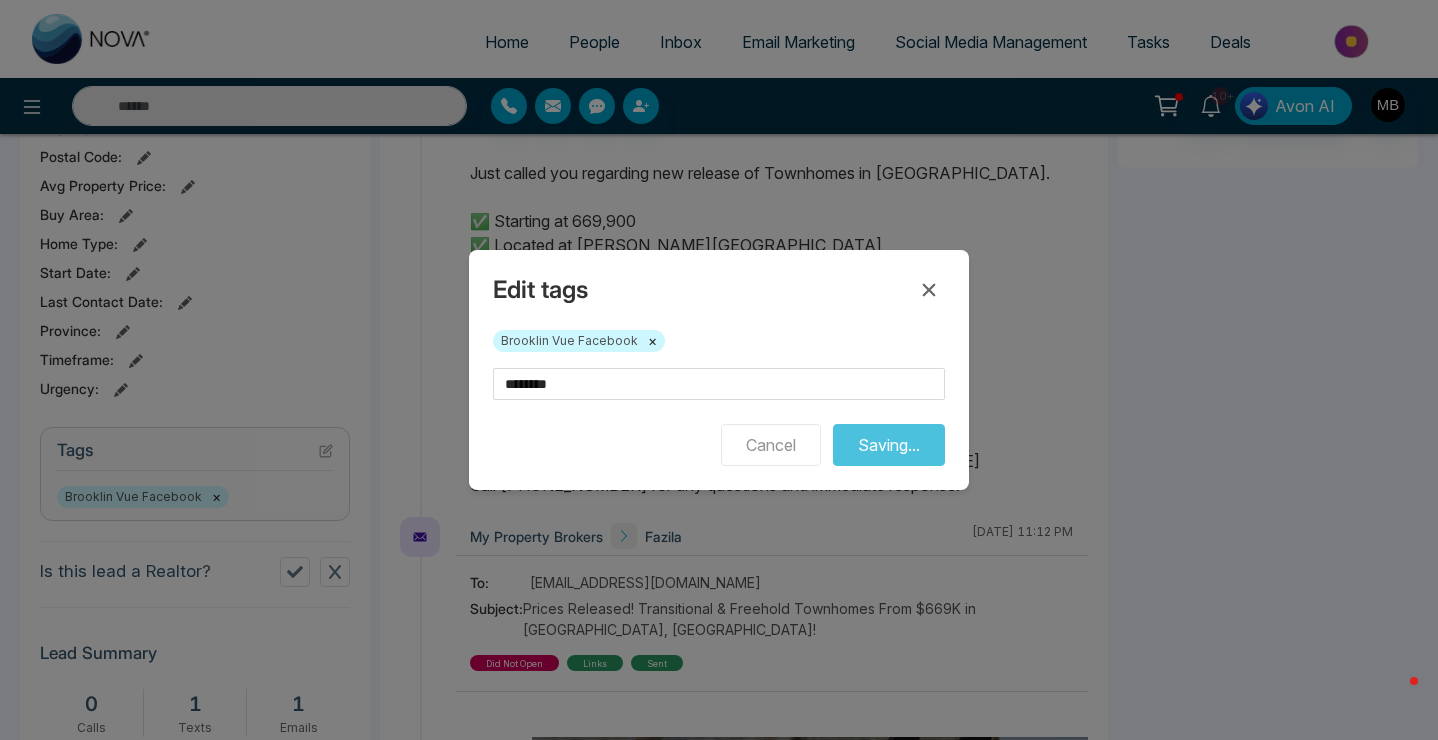 type on "**********" 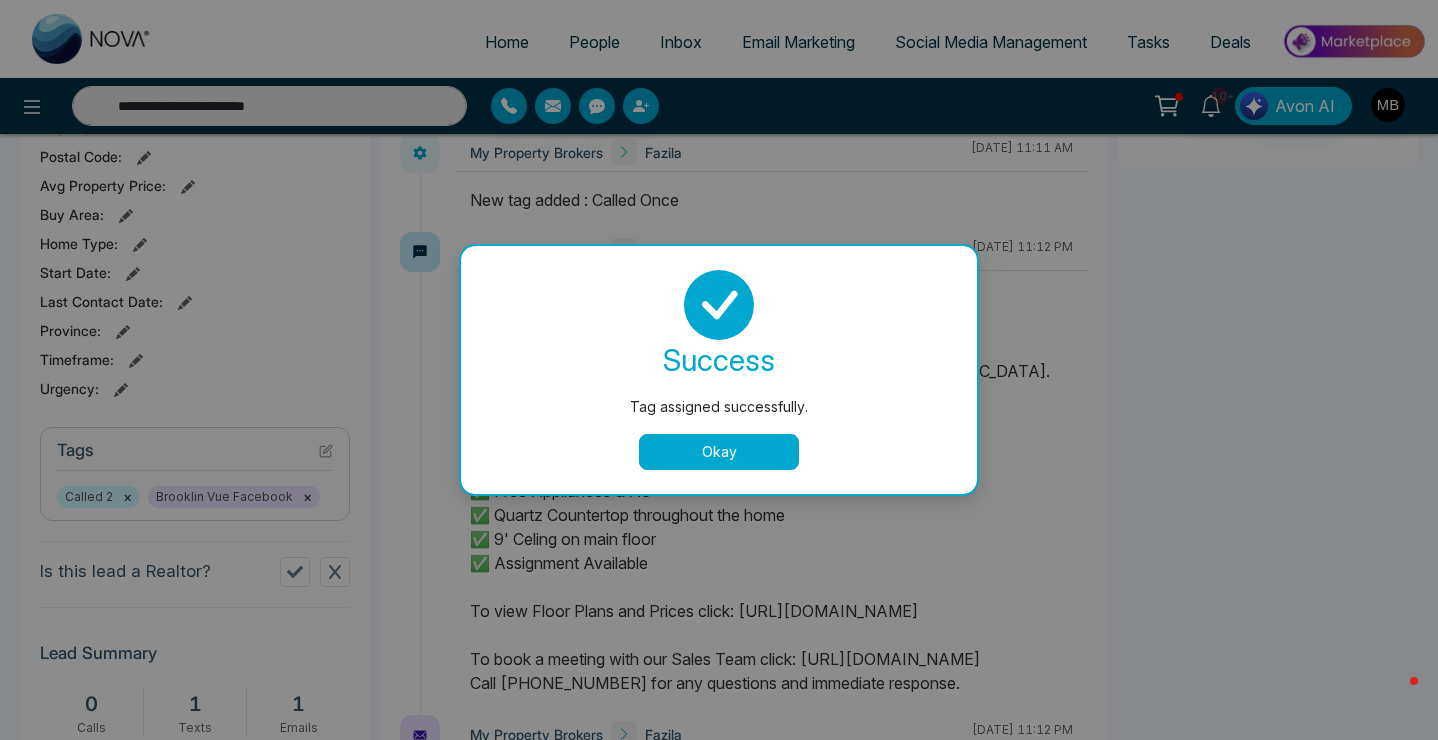 click on "Okay" at bounding box center [719, 452] 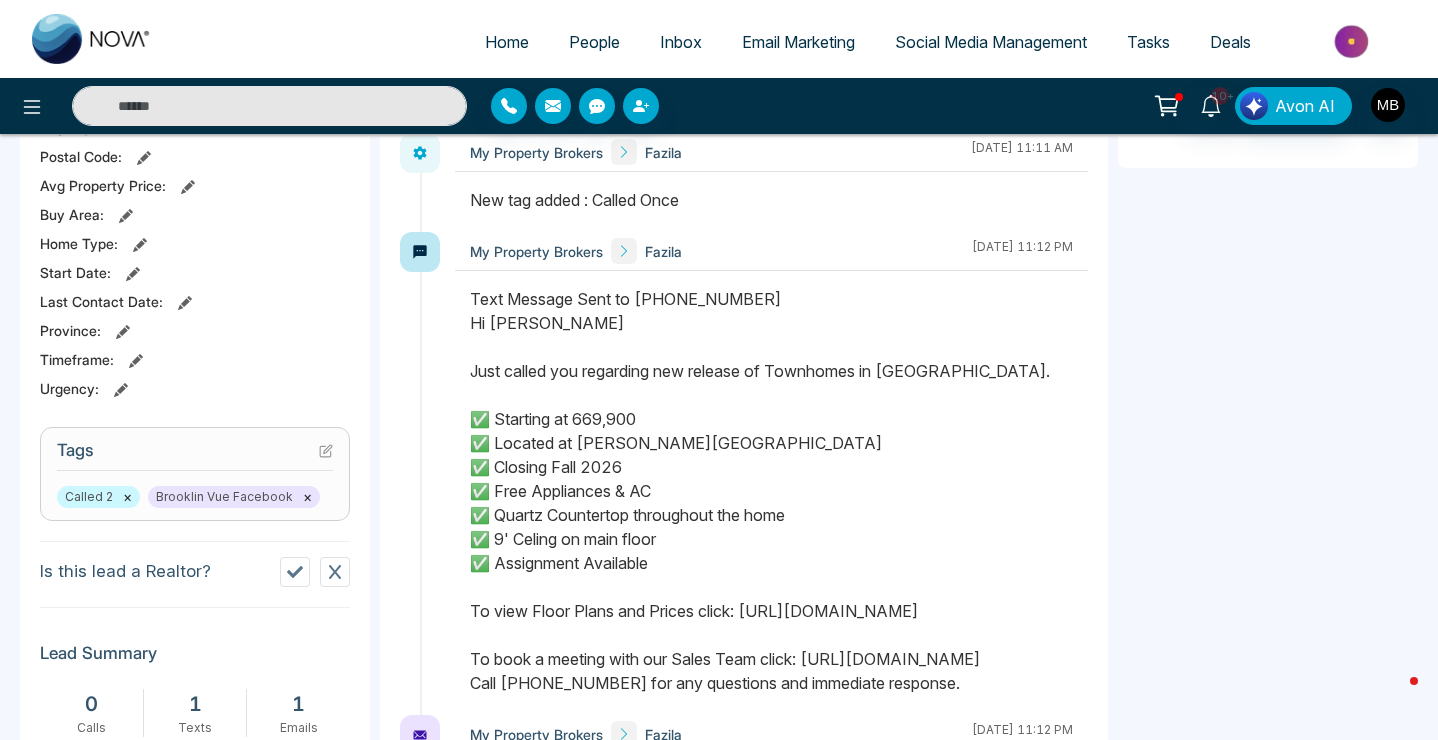click at bounding box center [269, 106] 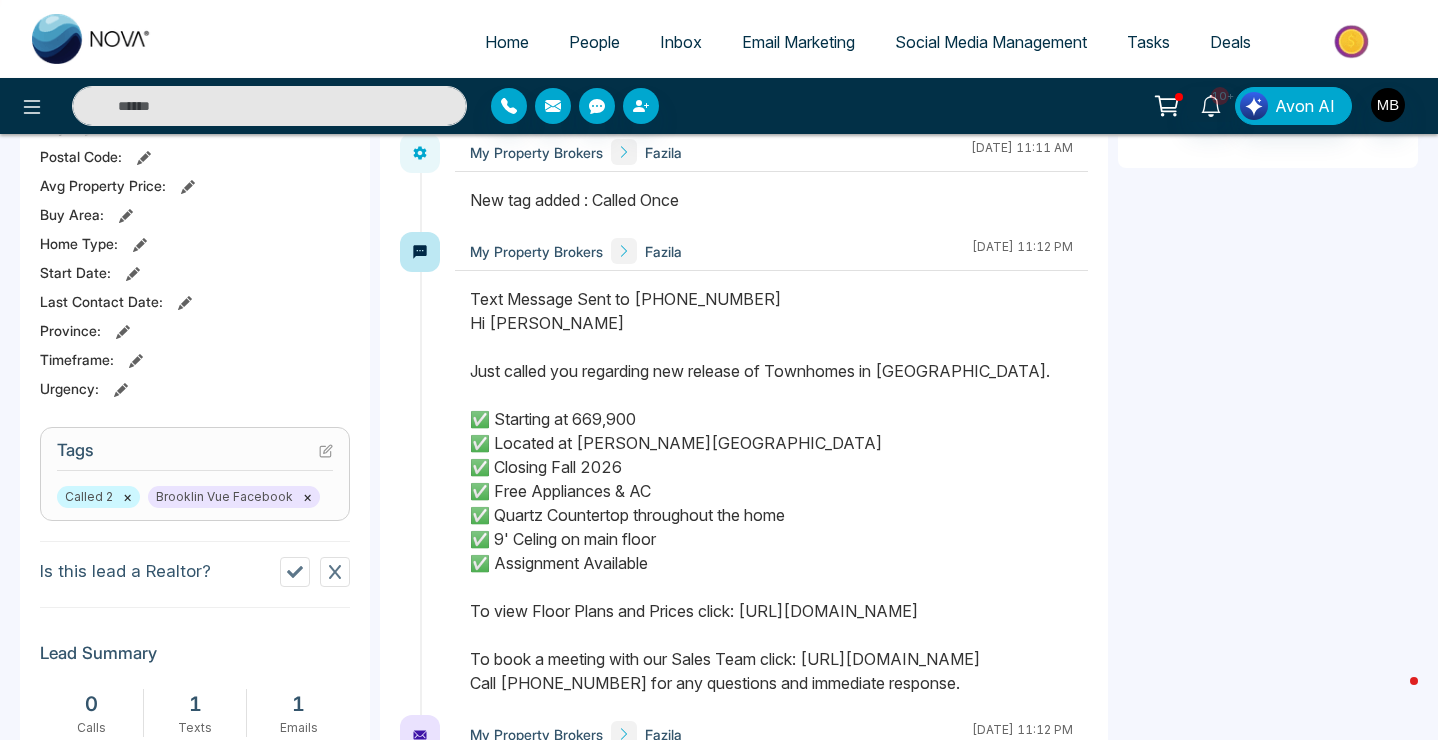 paste on "**********" 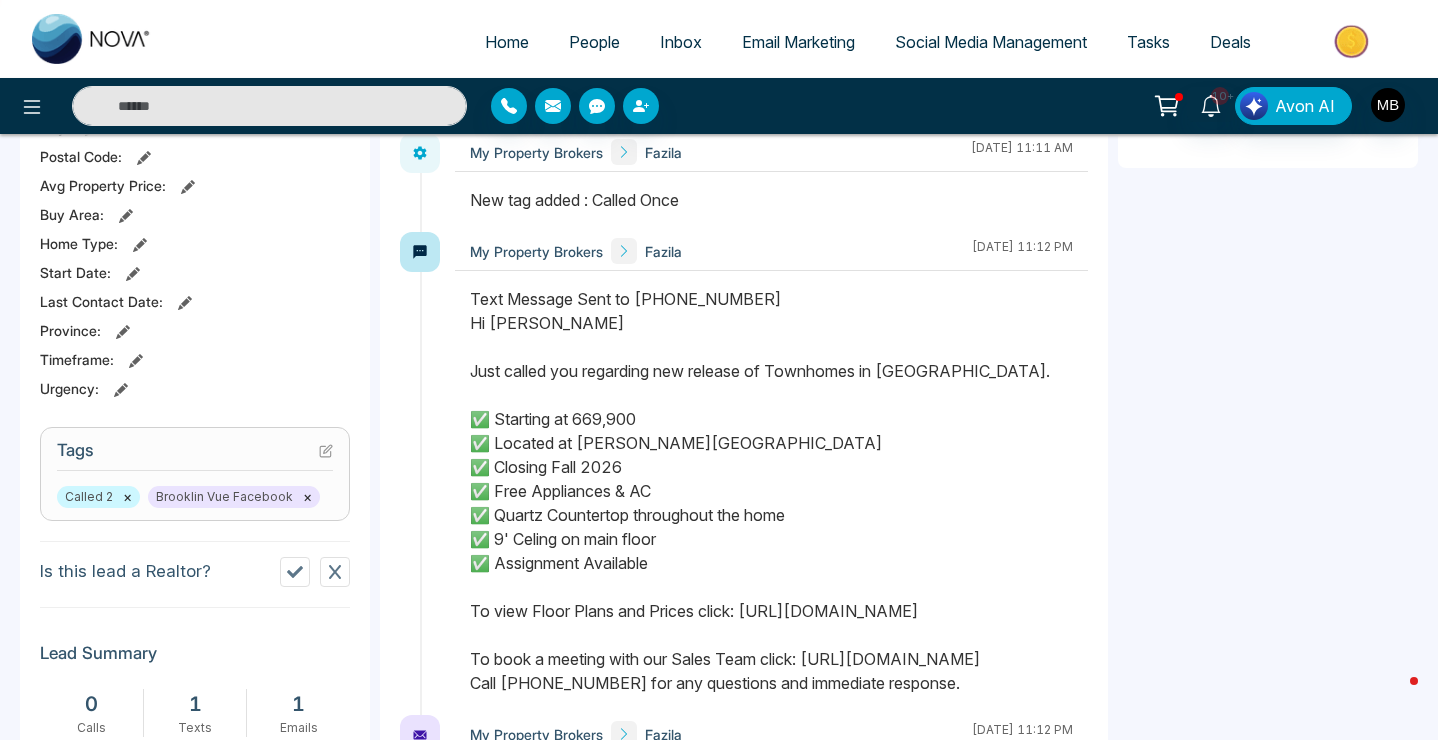 type on "**********" 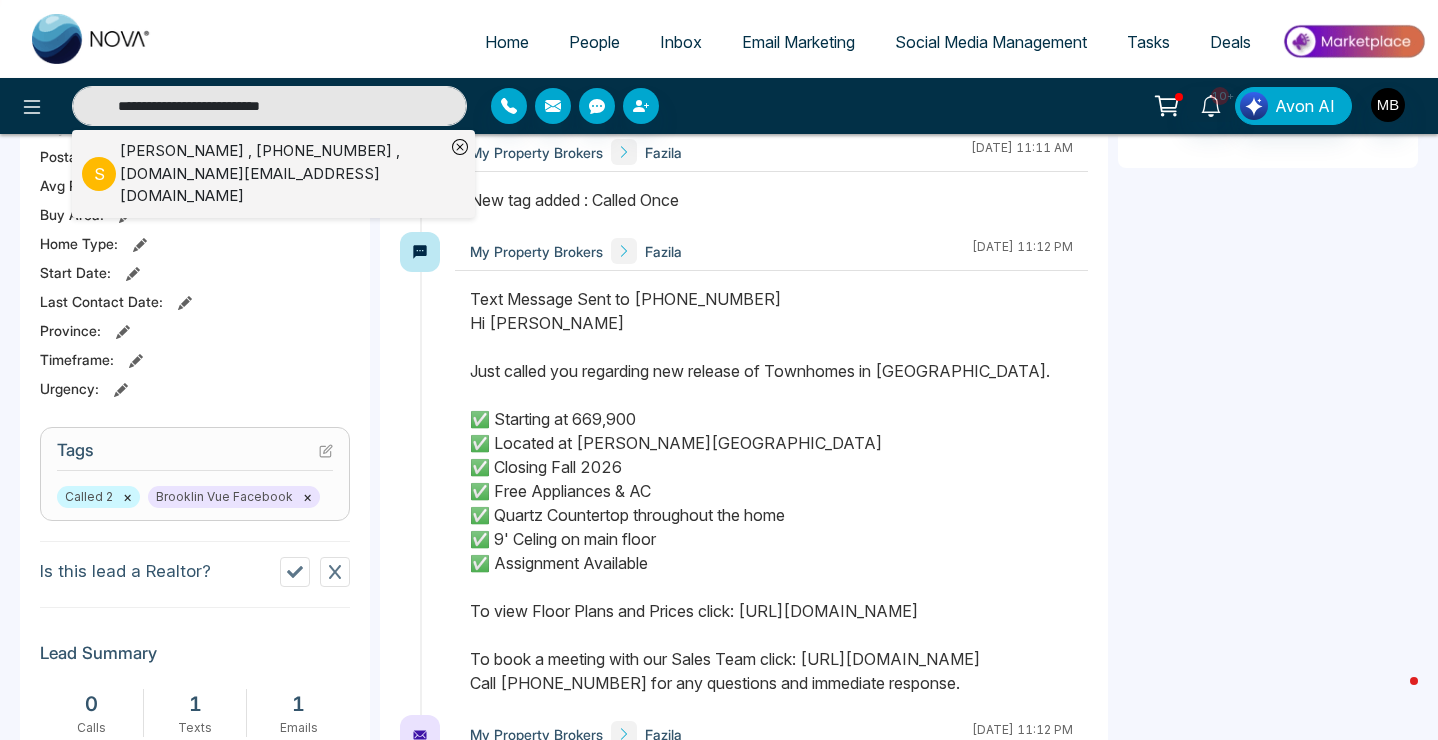 click on "**********" at bounding box center (269, 106) 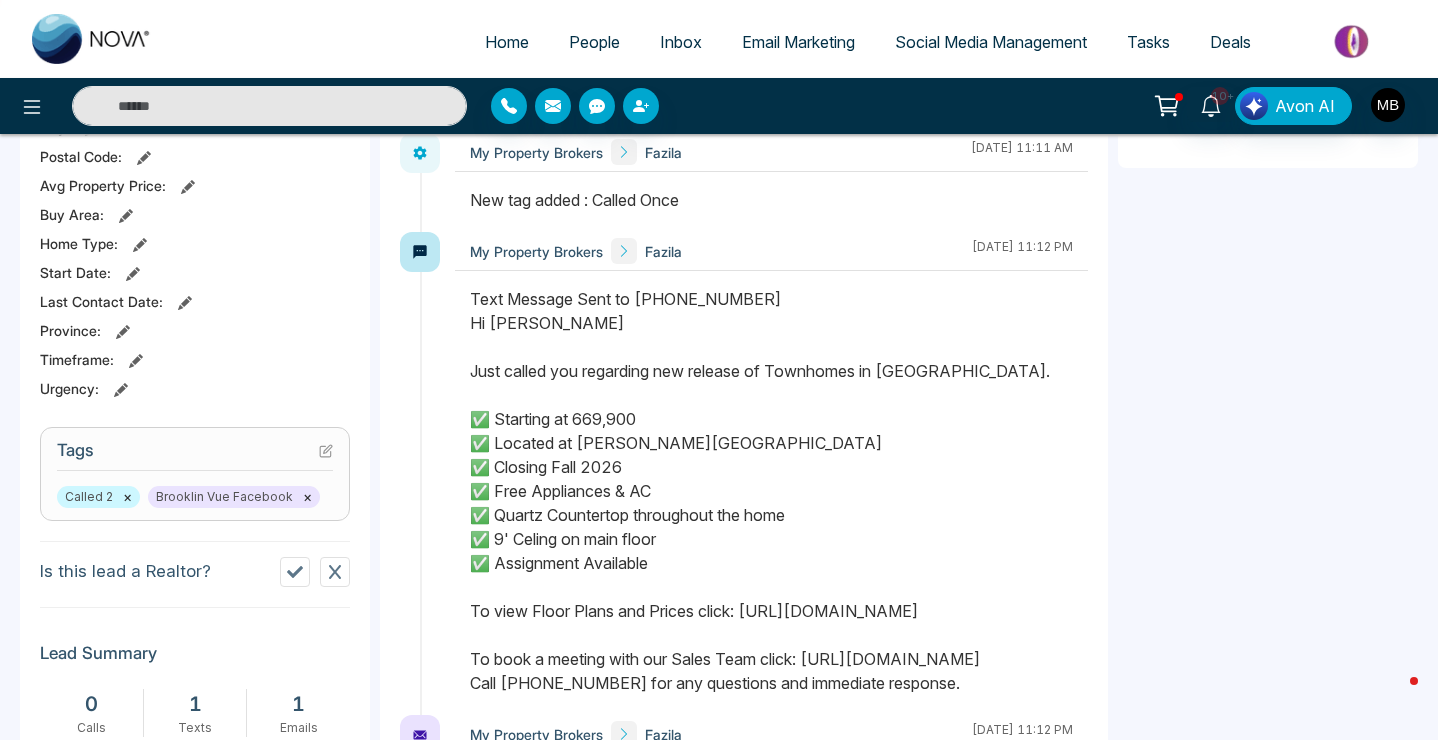 click at bounding box center (269, 106) 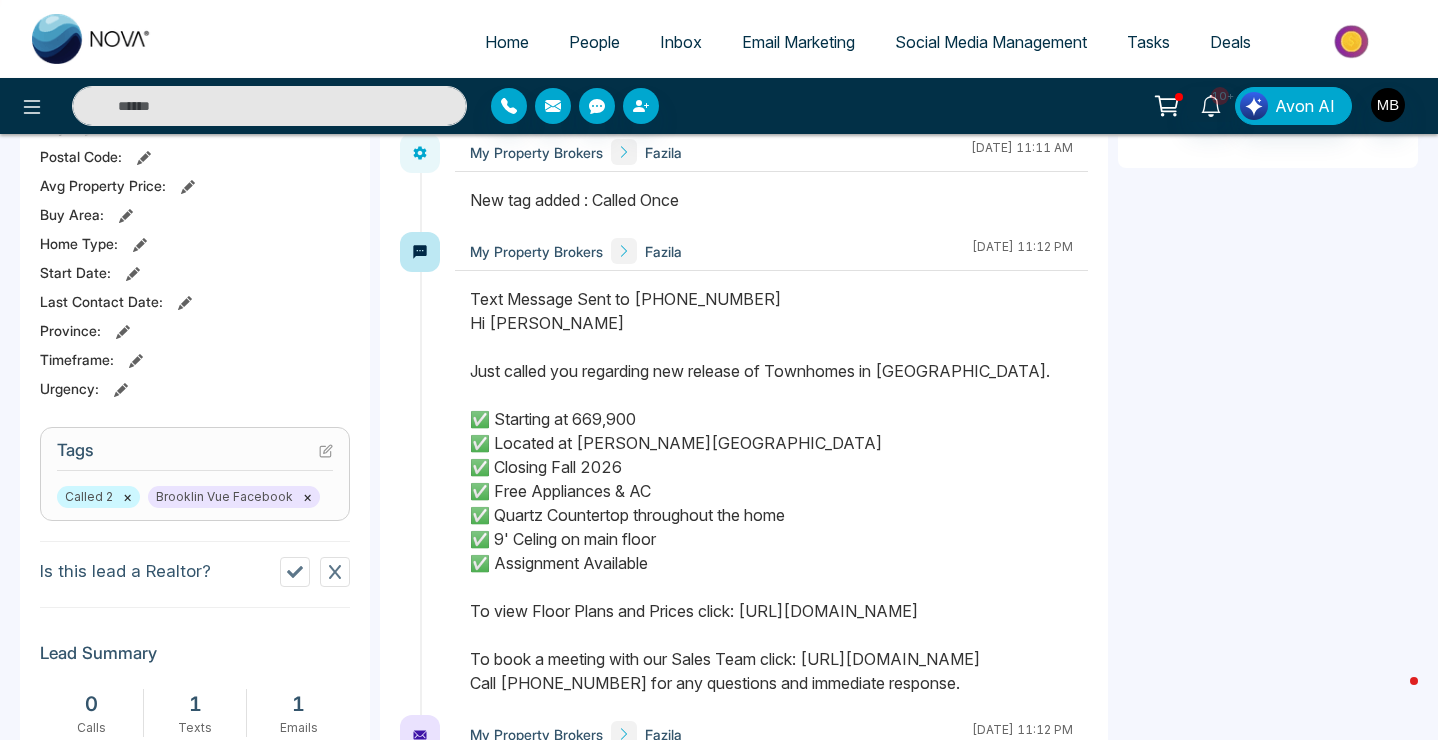 paste on "**********" 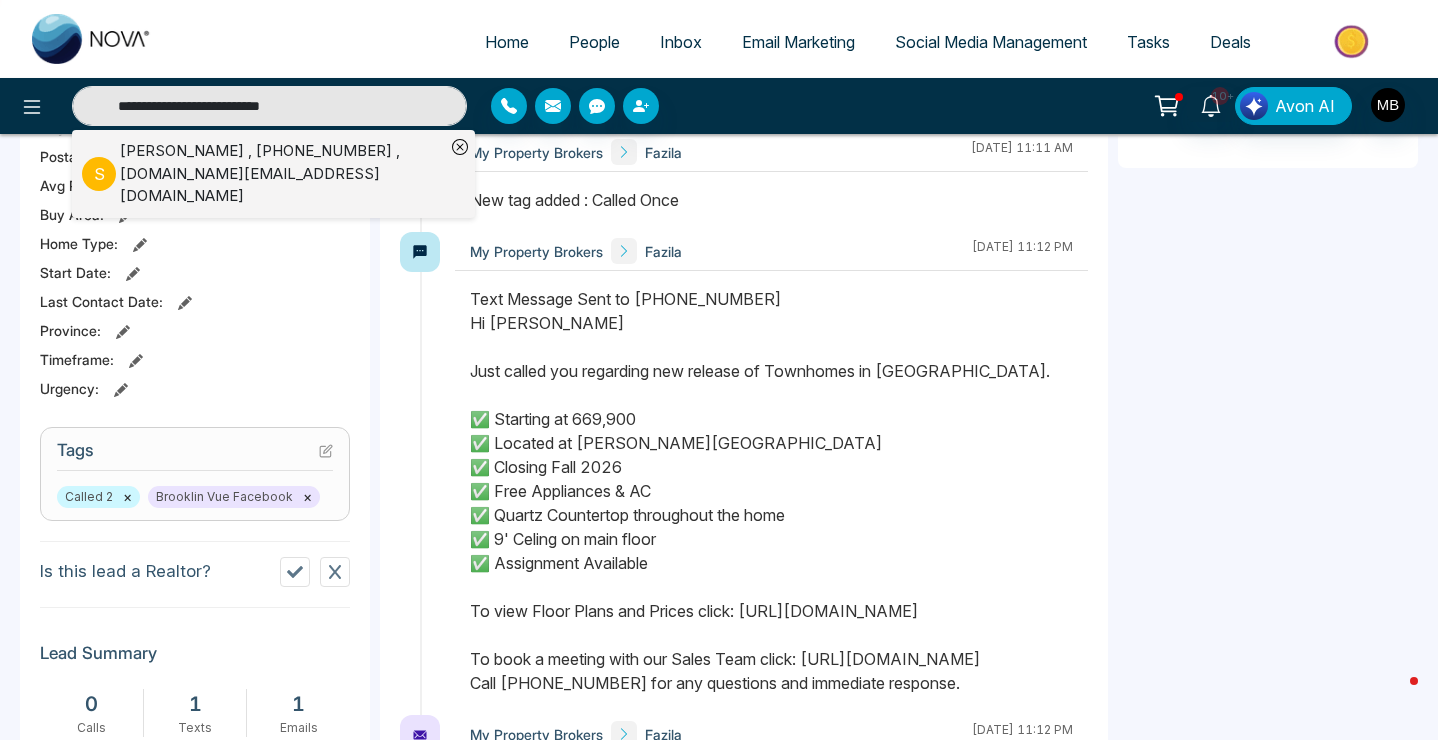 type on "**********" 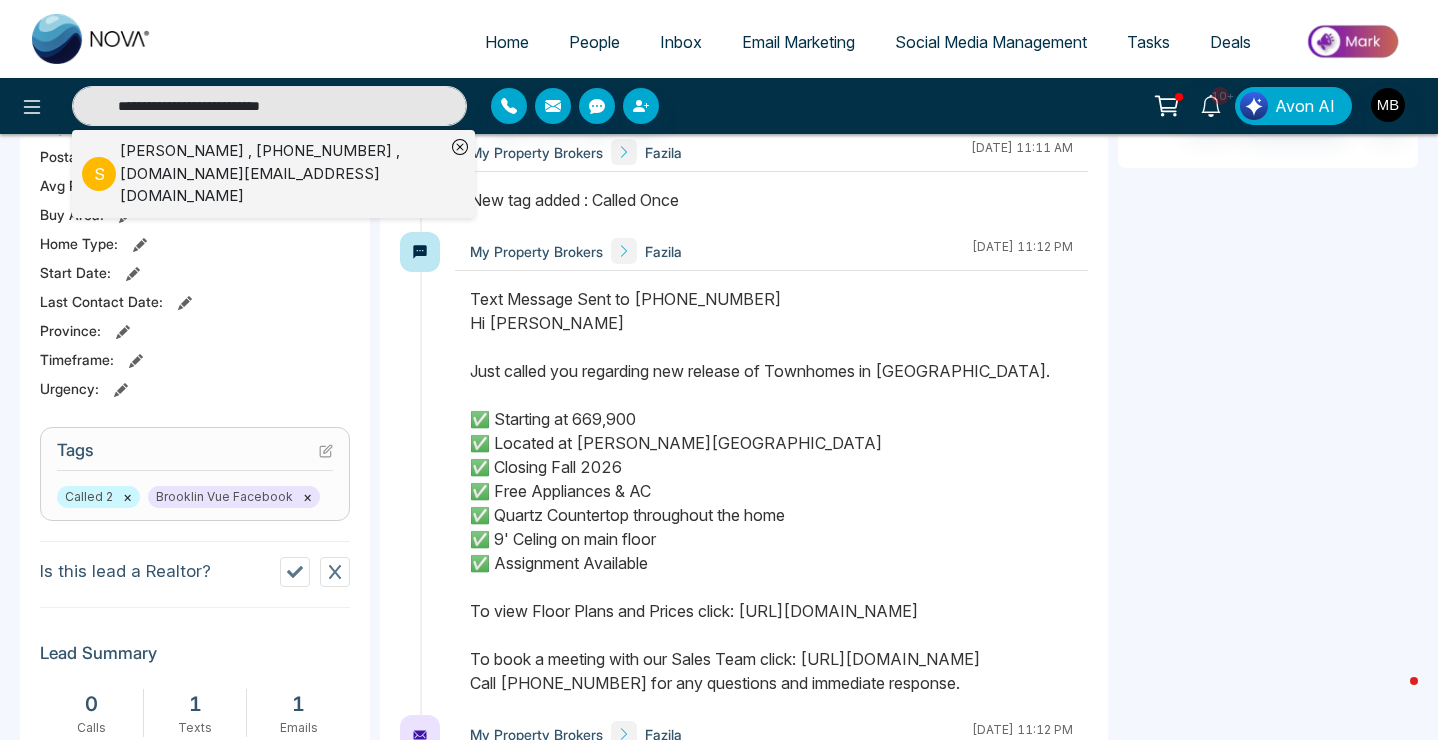 click on "[PERSON_NAME]     , [PHONE_NUMBER]   , [DOMAIN_NAME][EMAIL_ADDRESS][DOMAIN_NAME]" at bounding box center [282, 174] 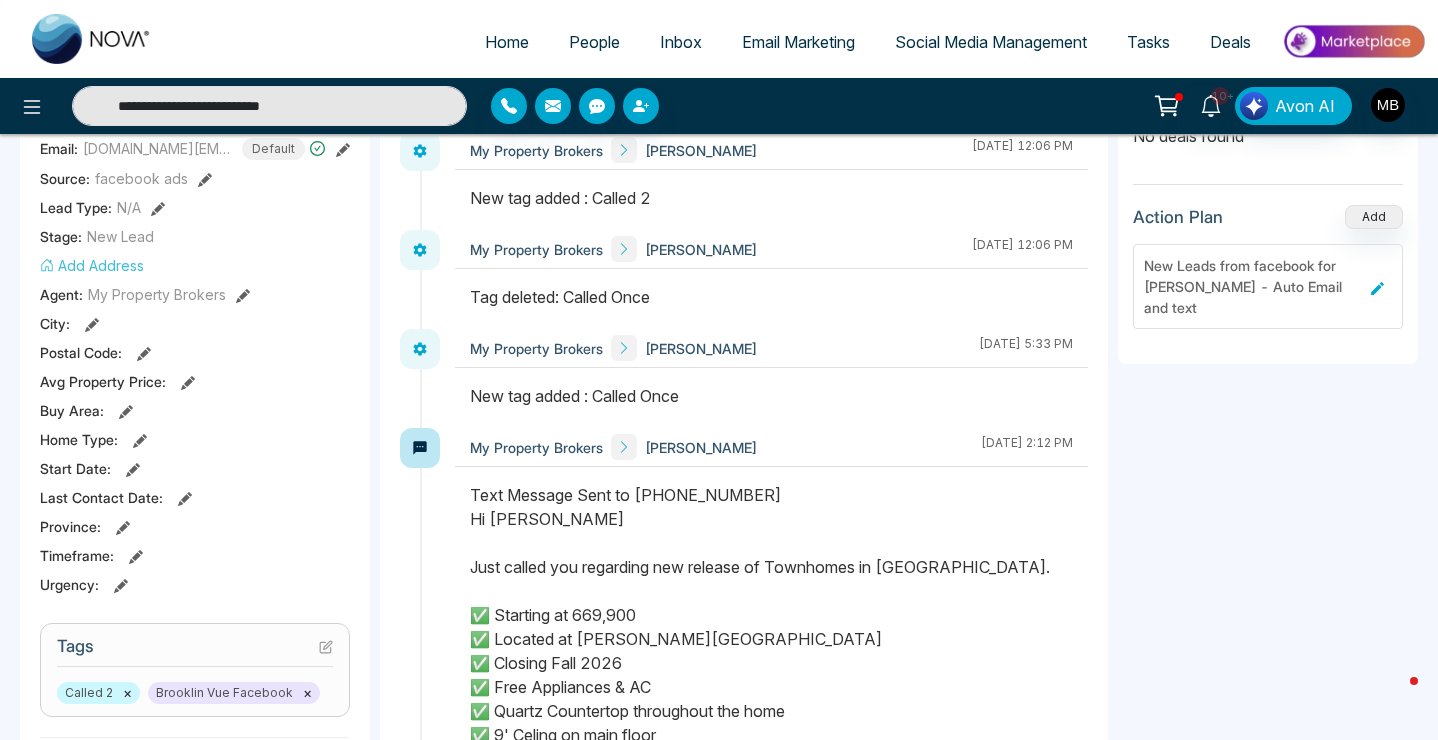 scroll, scrollTop: 513, scrollLeft: 0, axis: vertical 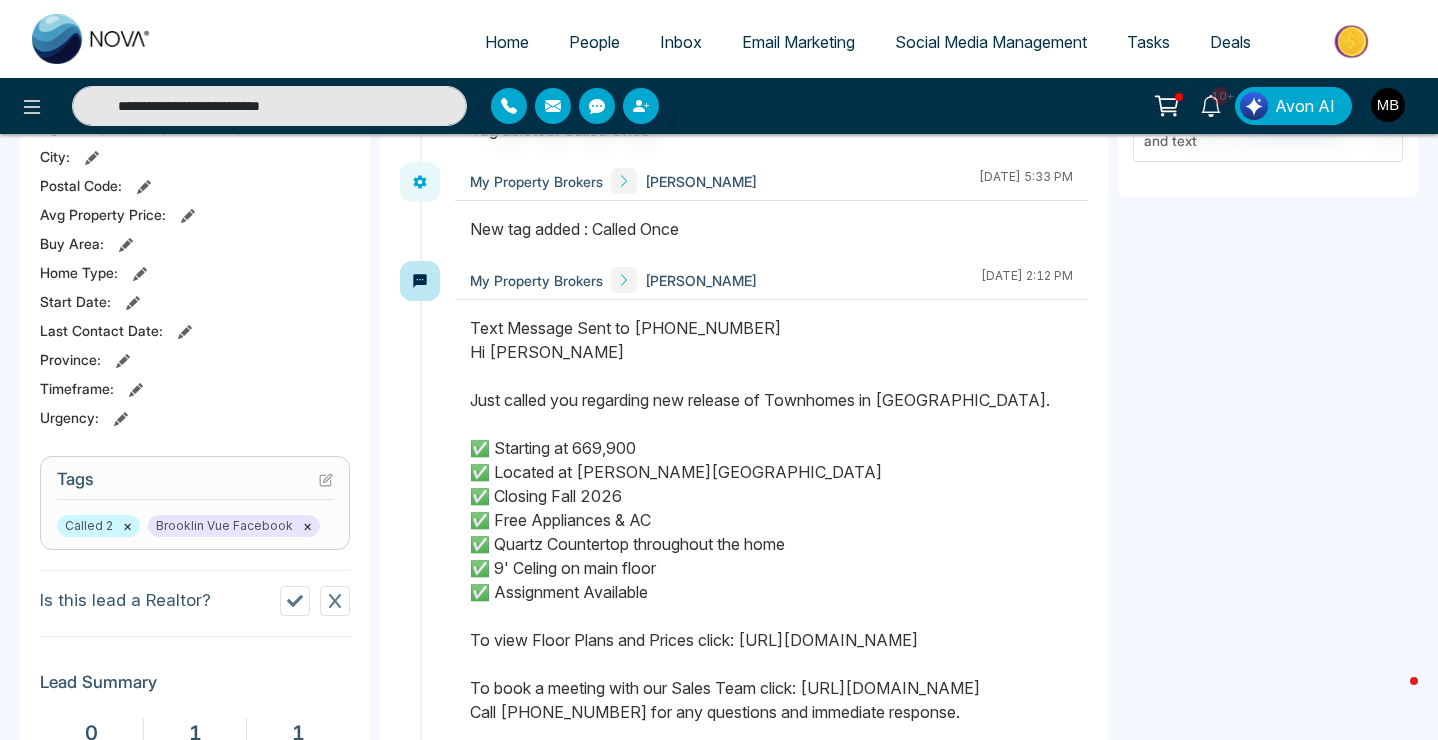 click 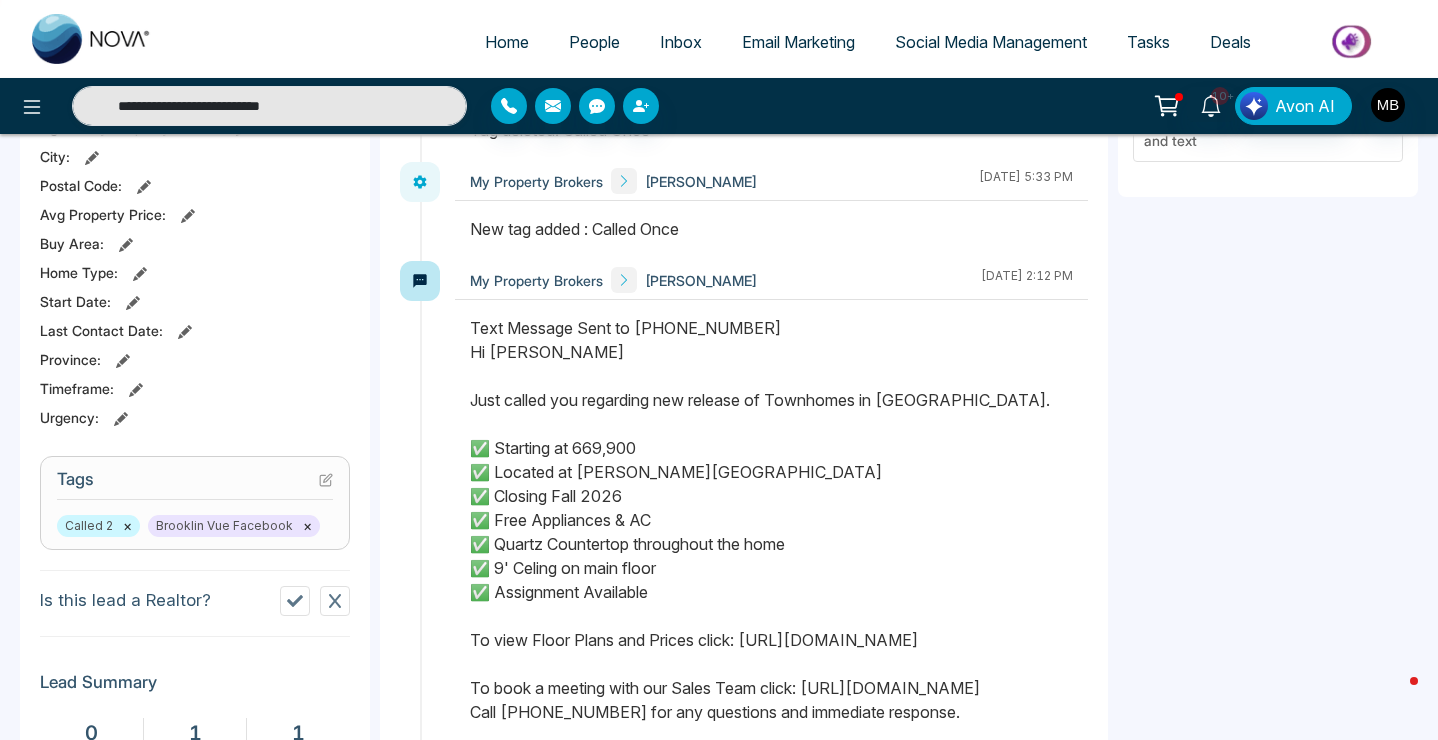 type on "**********" 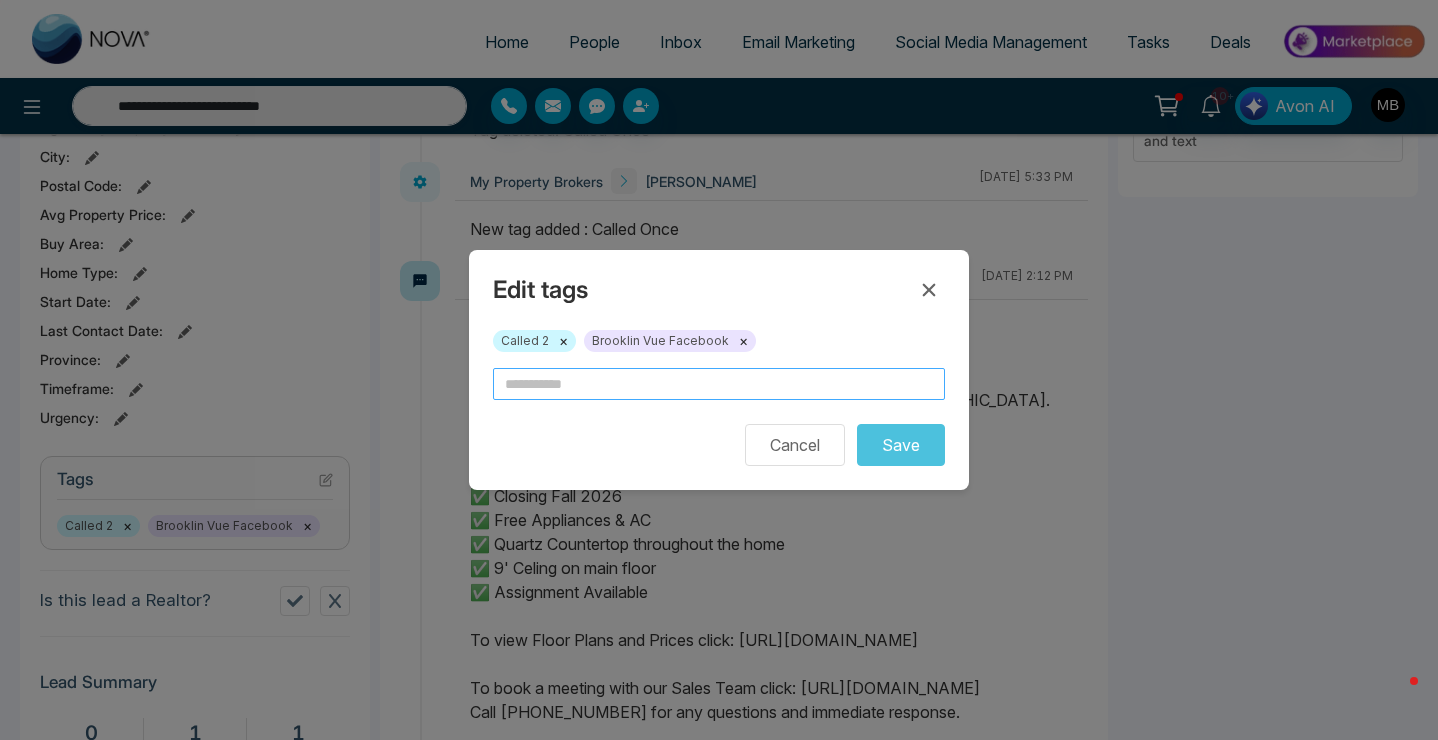 click at bounding box center [719, 384] 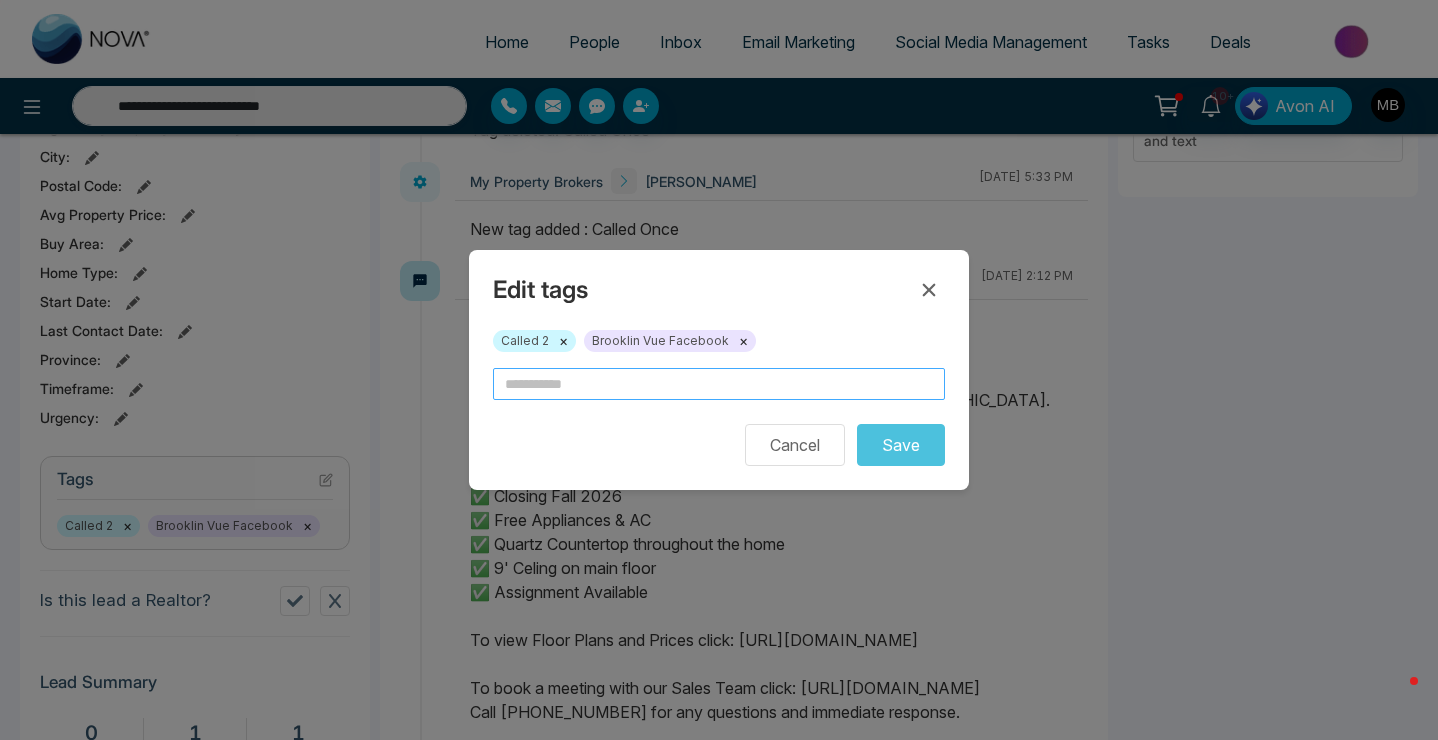 type 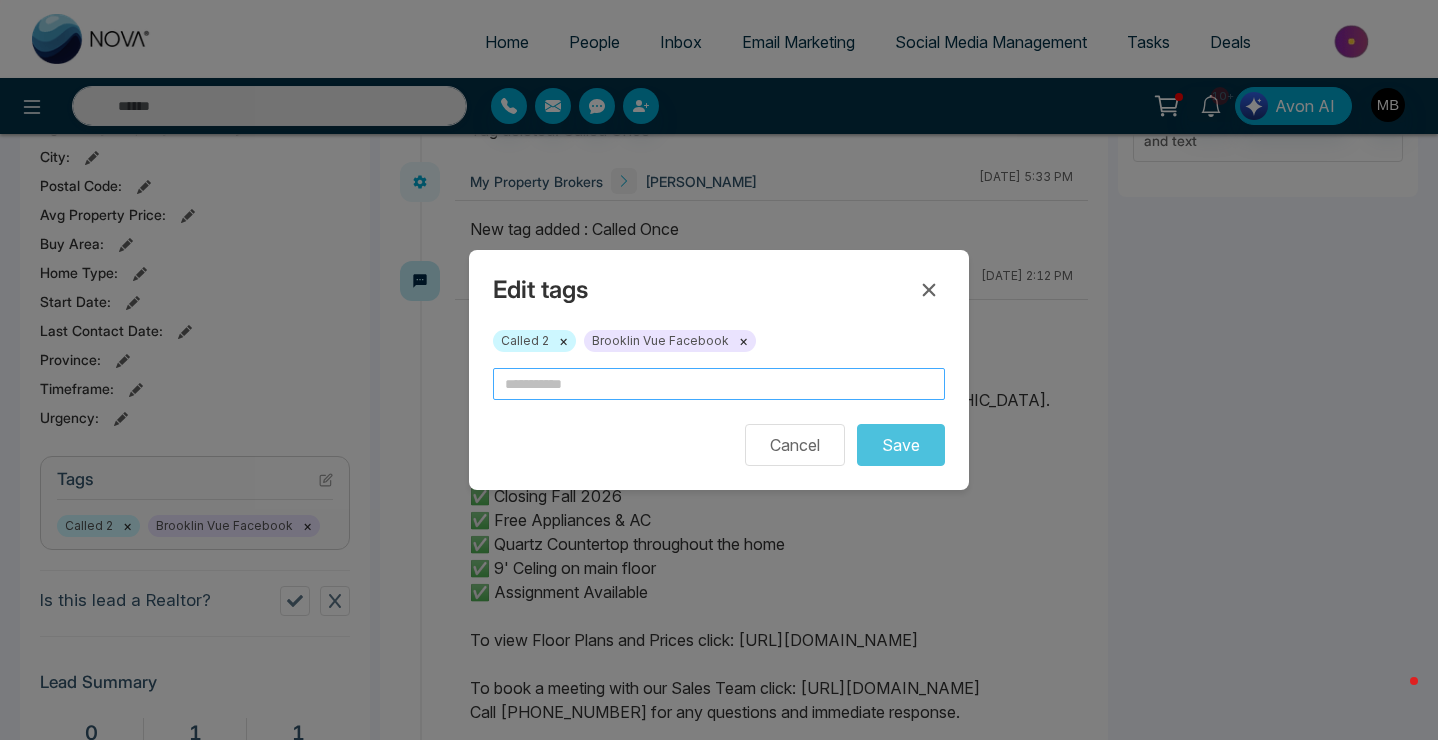 type on "*" 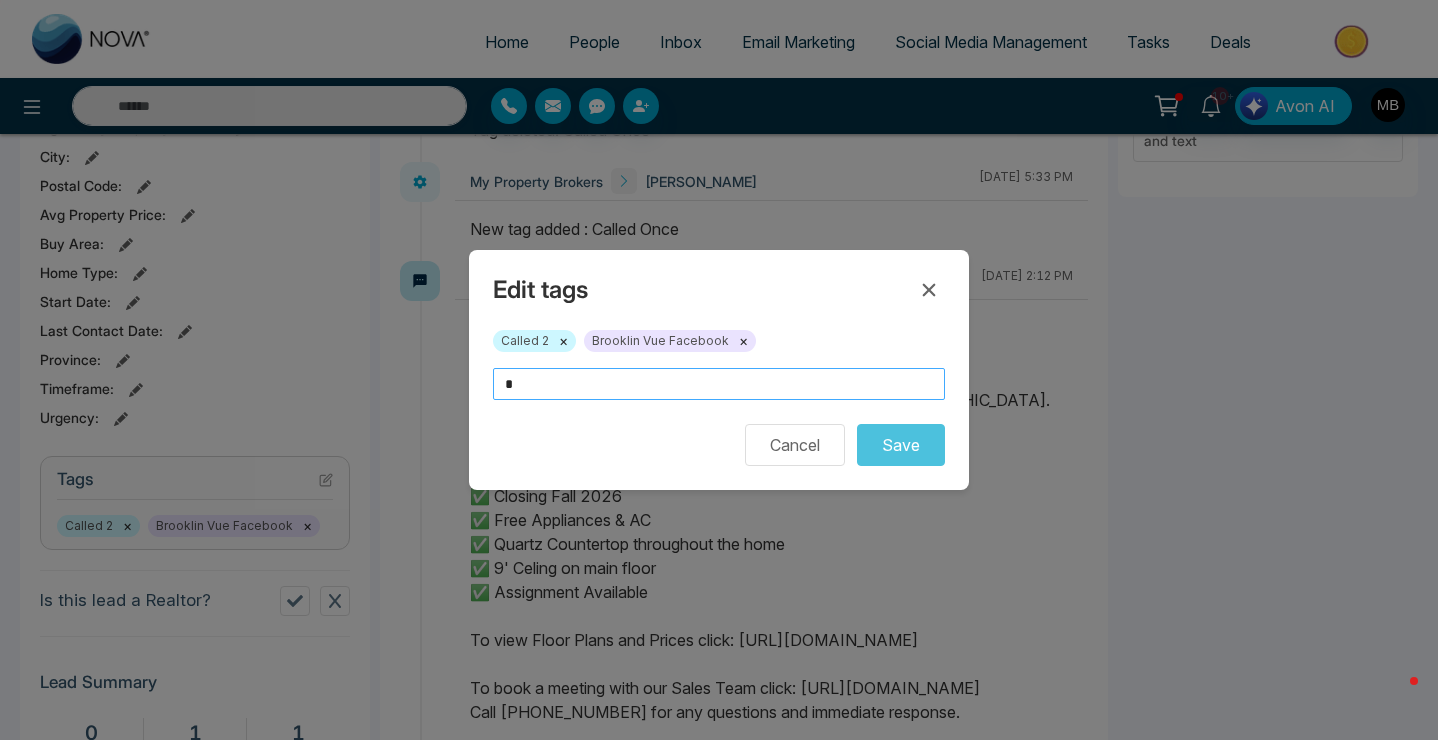 type on "**********" 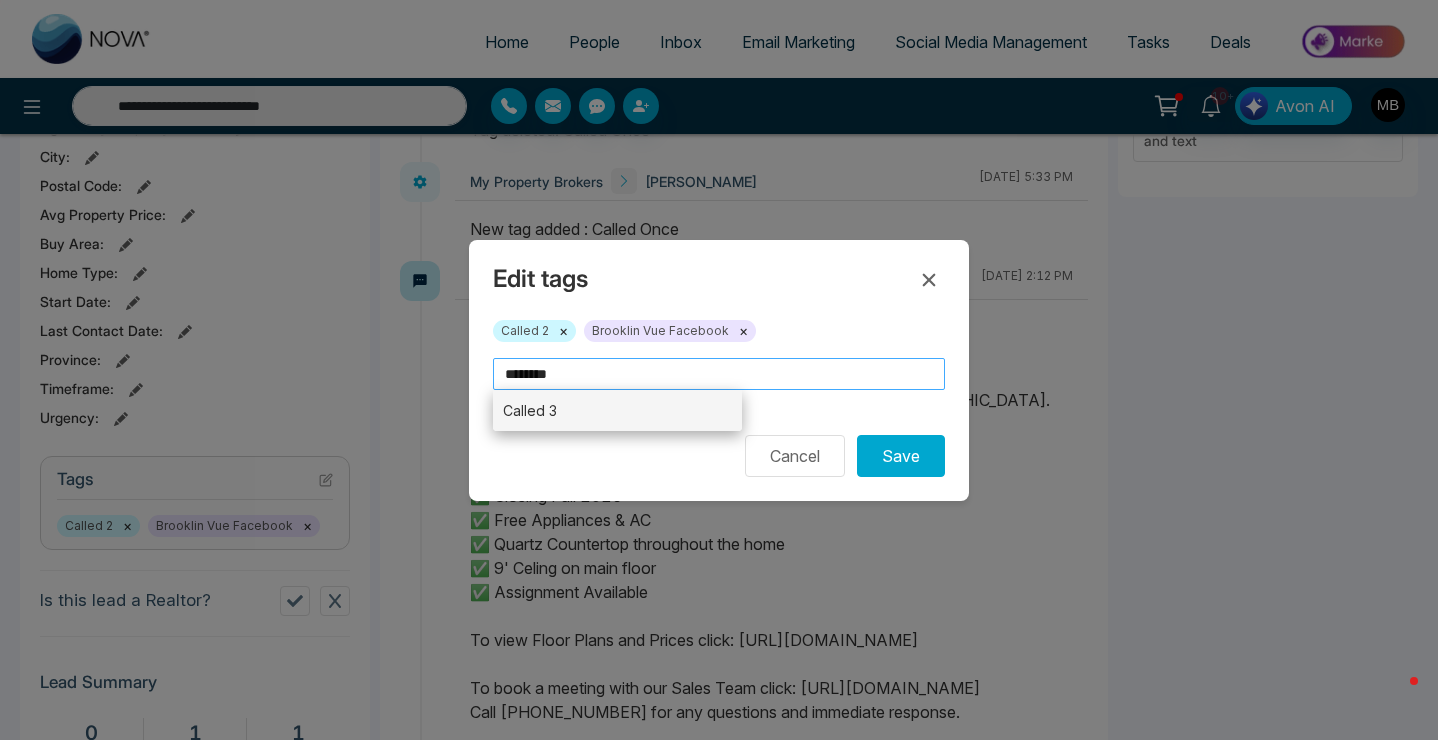 type on "********" 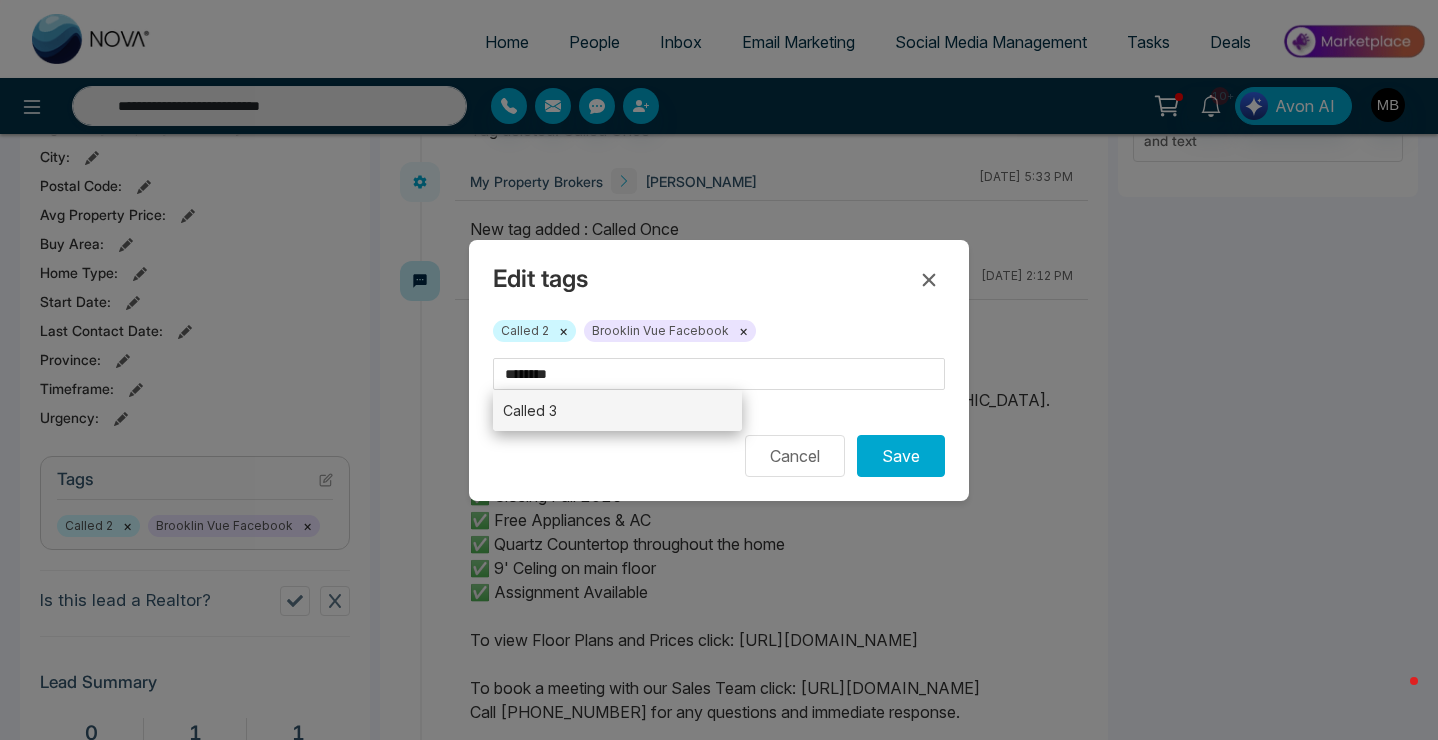 click on "Called 3" at bounding box center [617, 410] 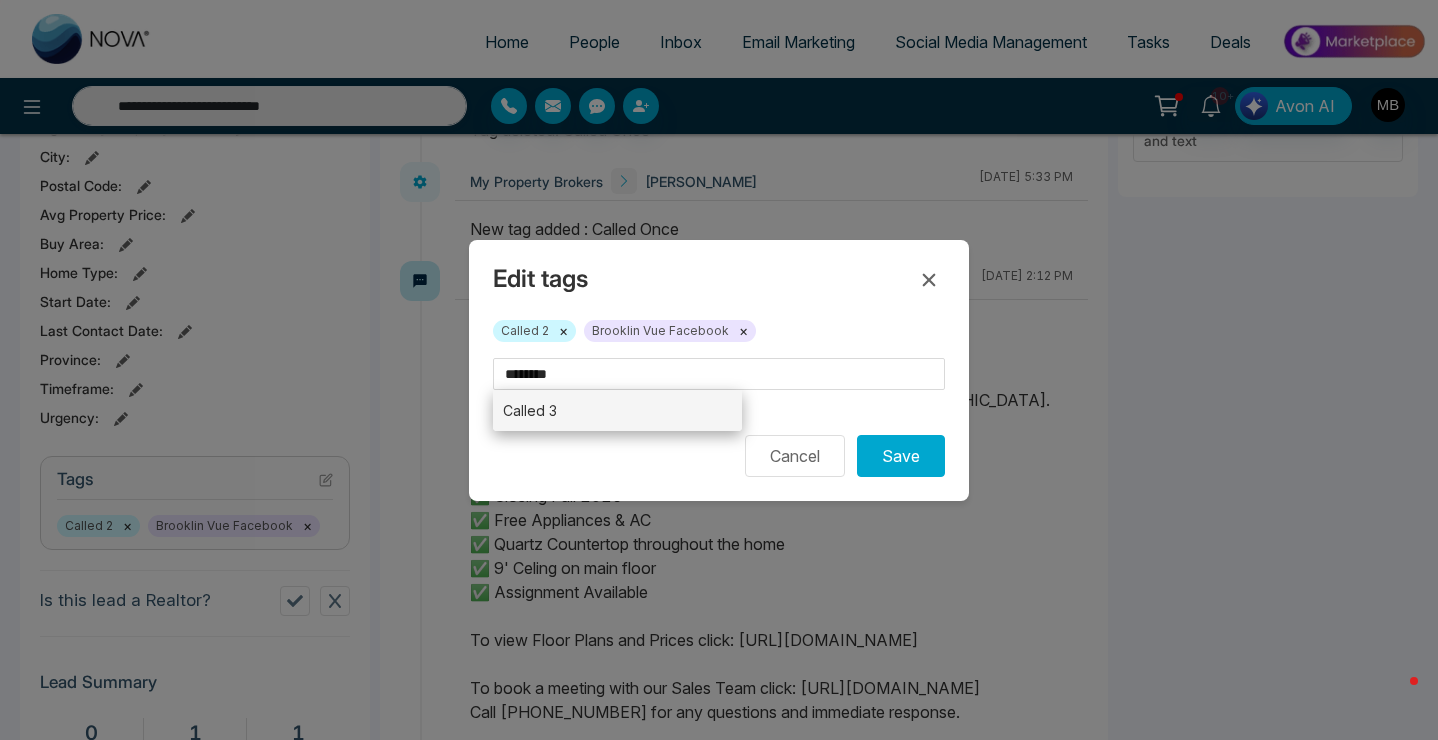 type 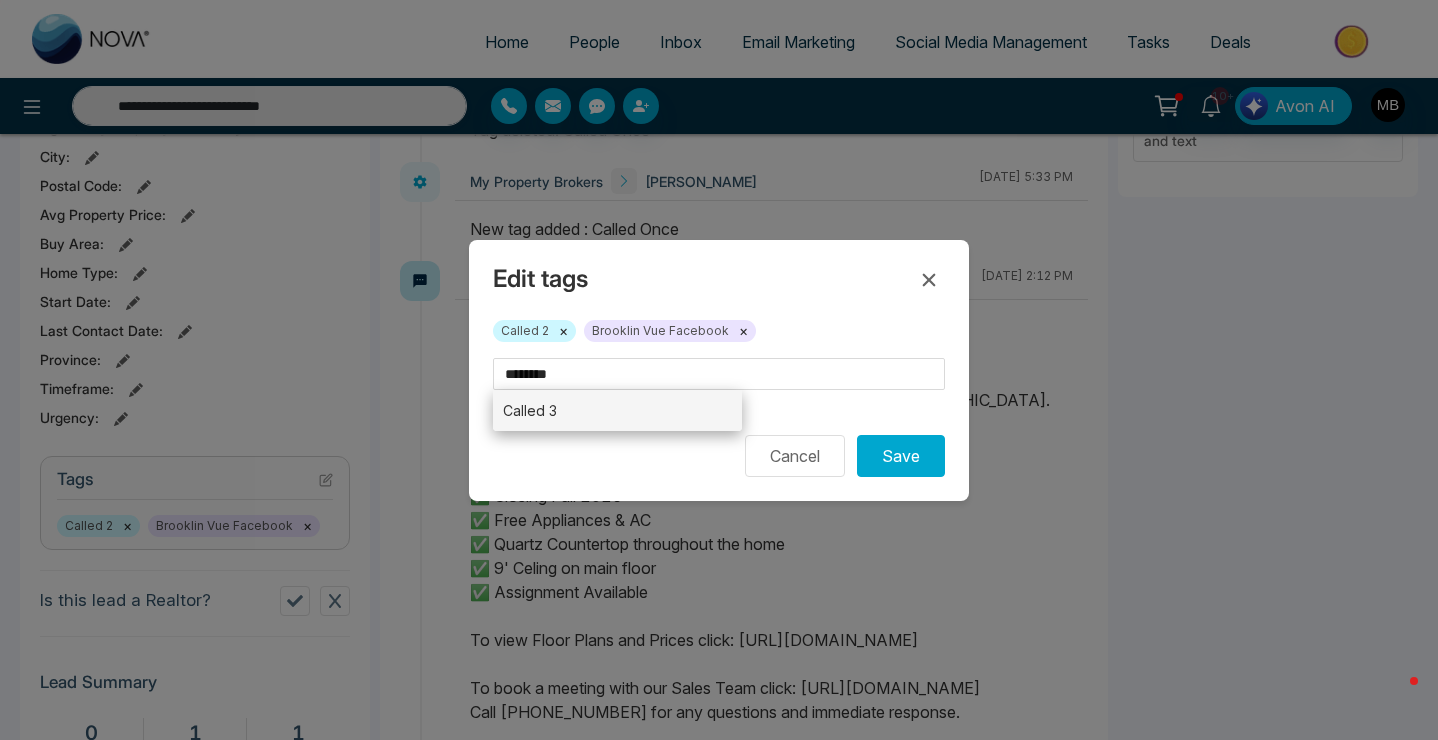 type on "********" 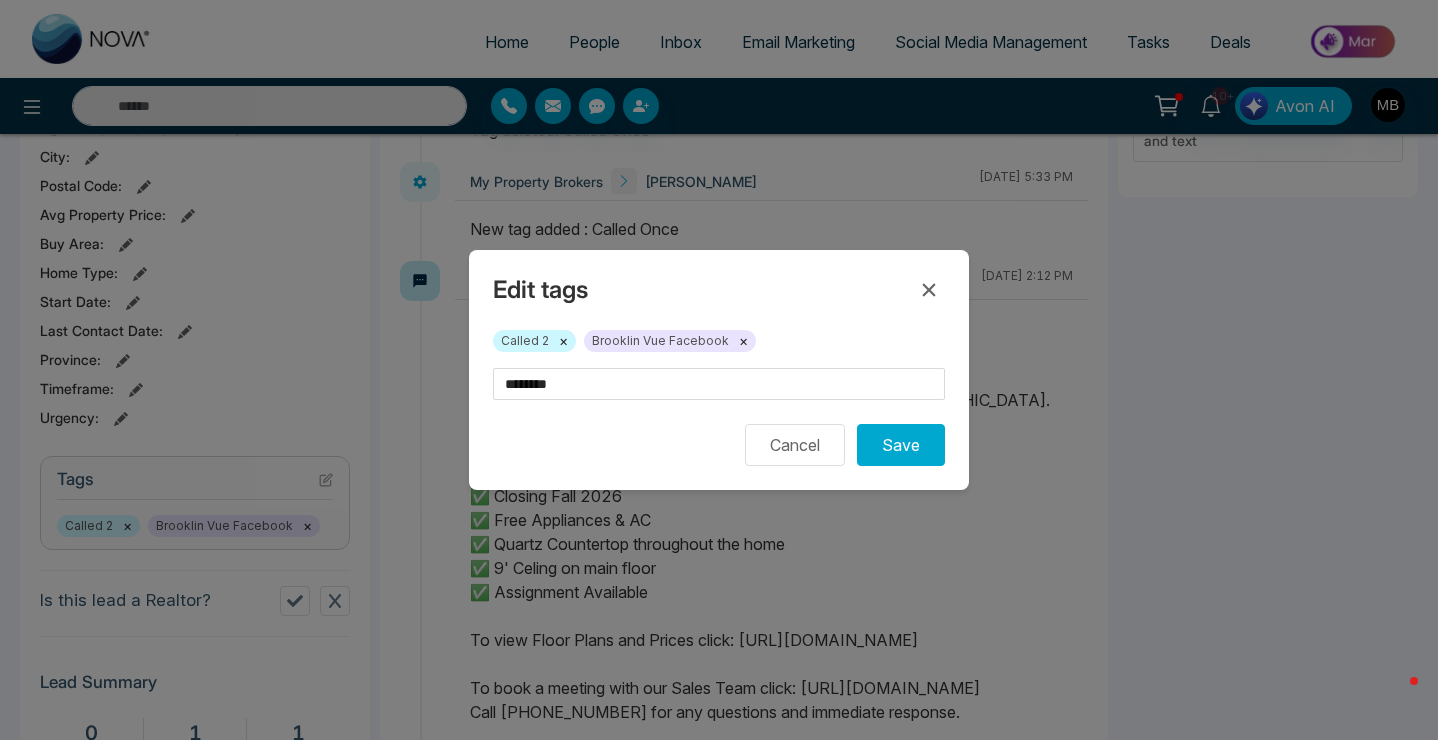 click on "×" at bounding box center (563, 341) 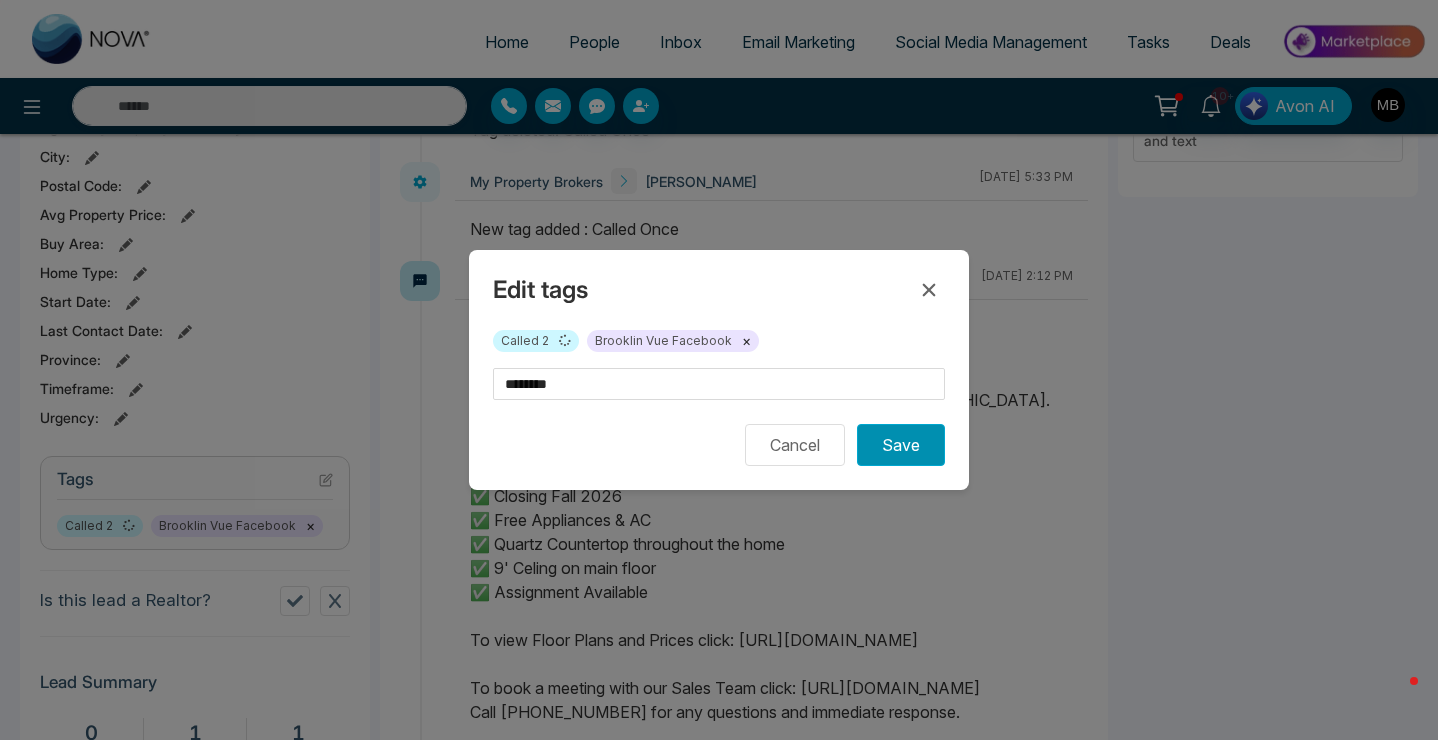 type on "**********" 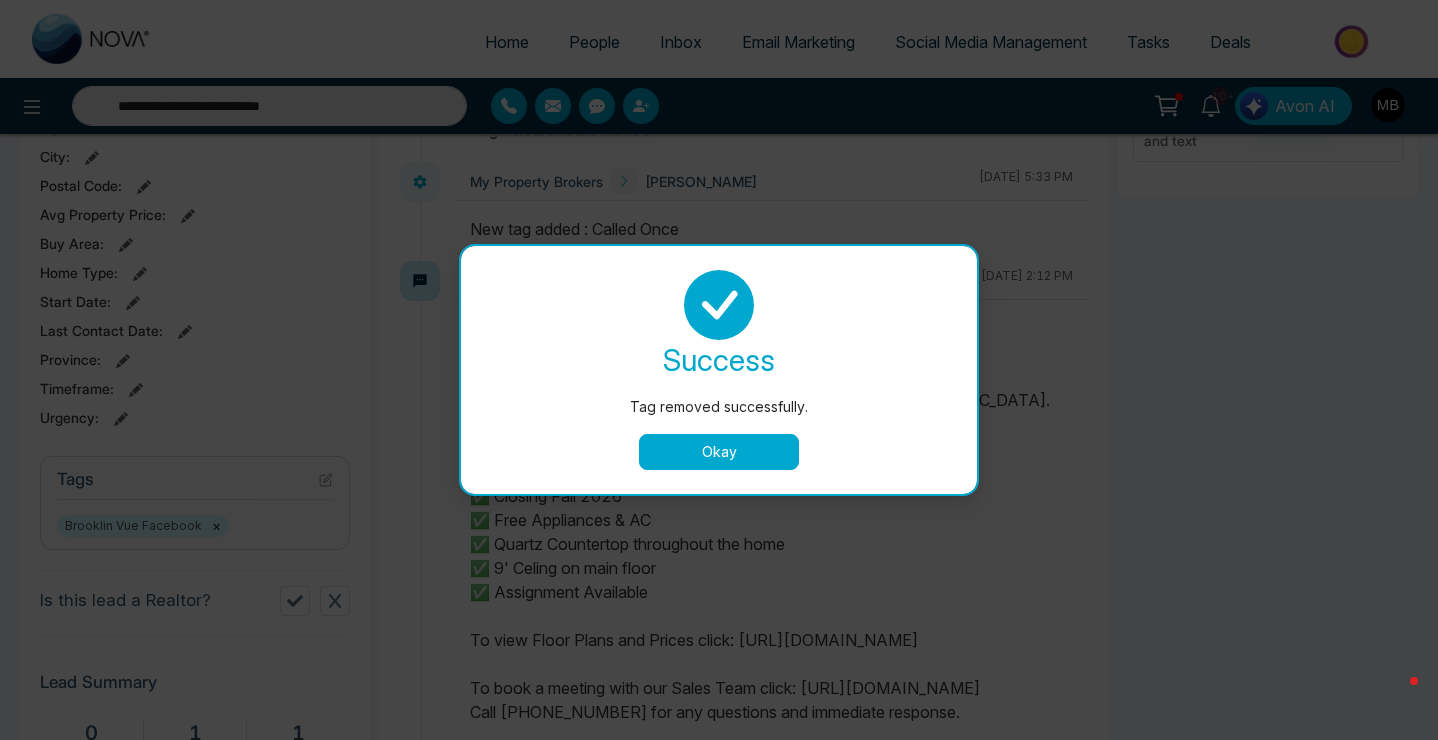 click on "Okay" at bounding box center [719, 452] 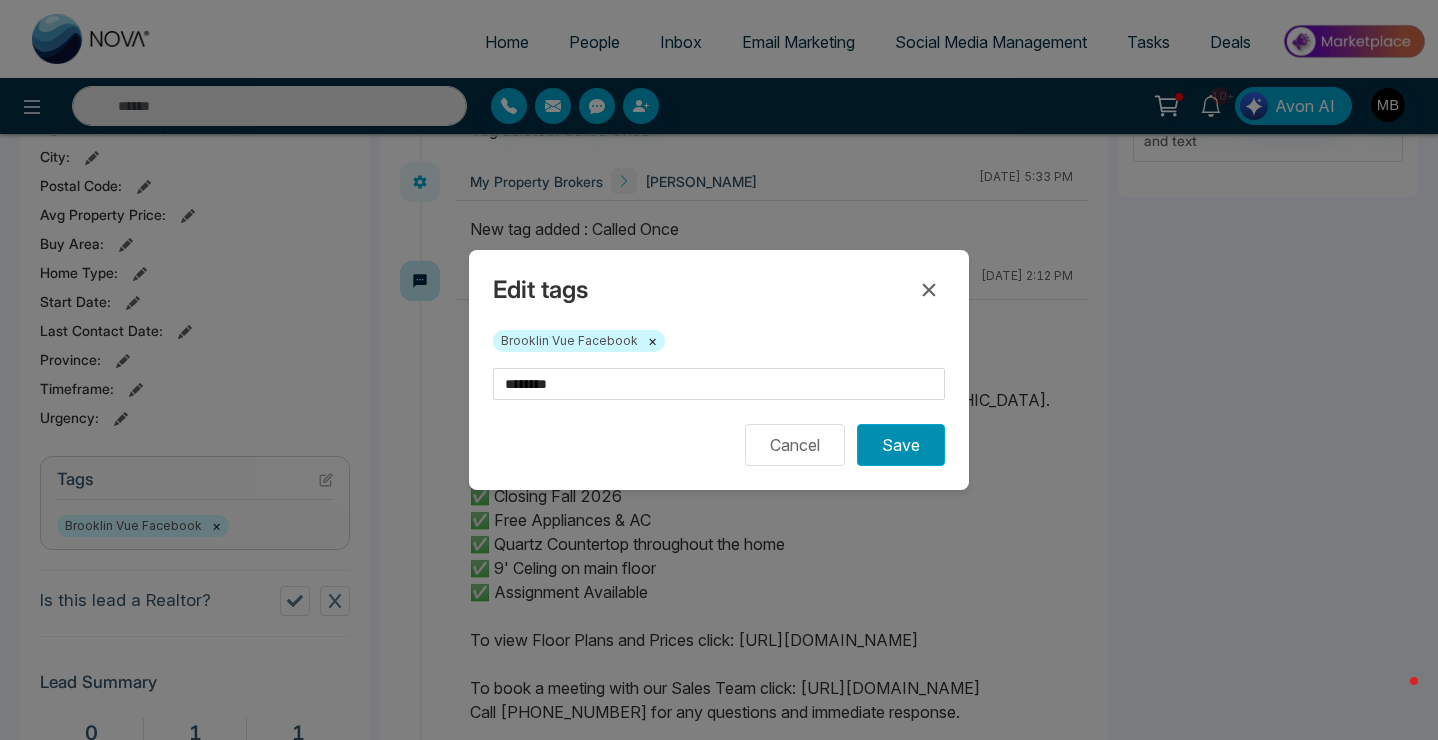 click on "Save" at bounding box center [901, 445] 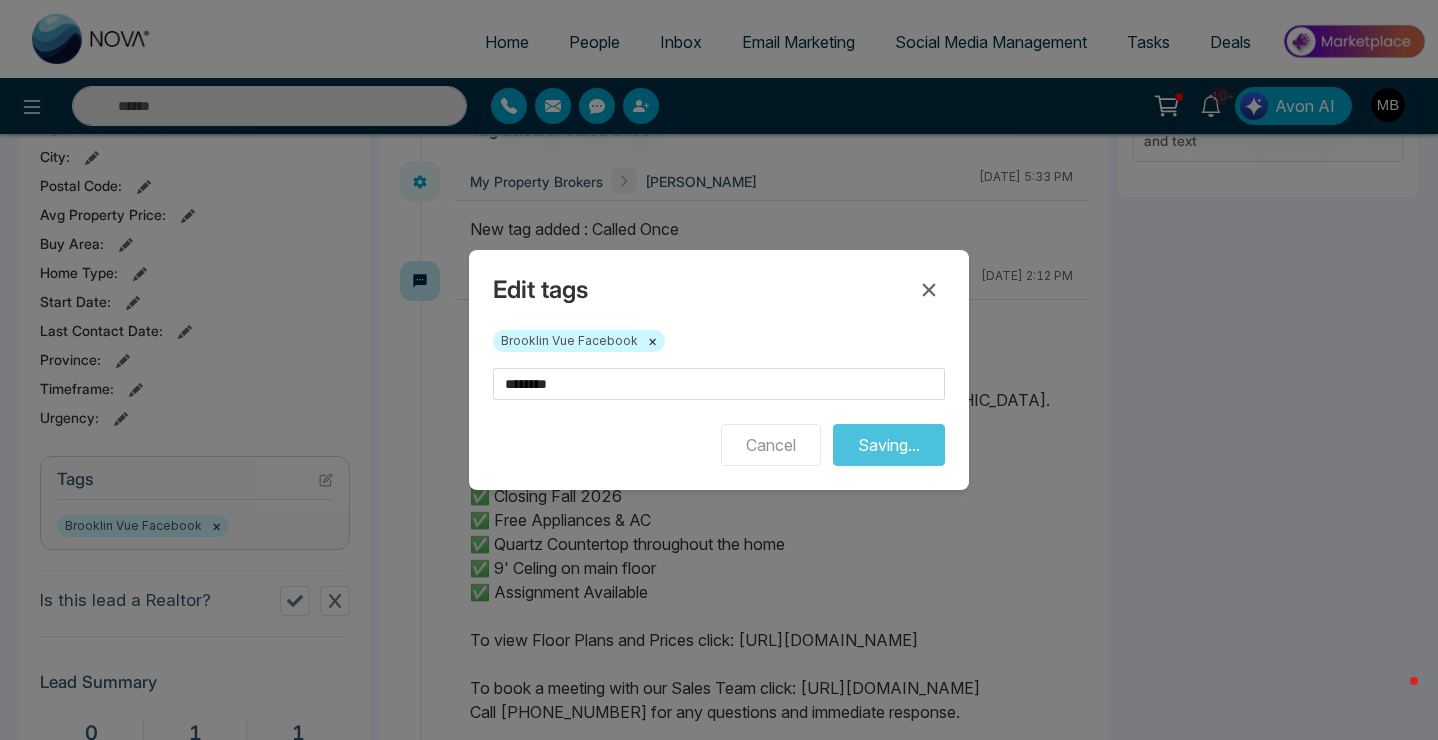 type on "**********" 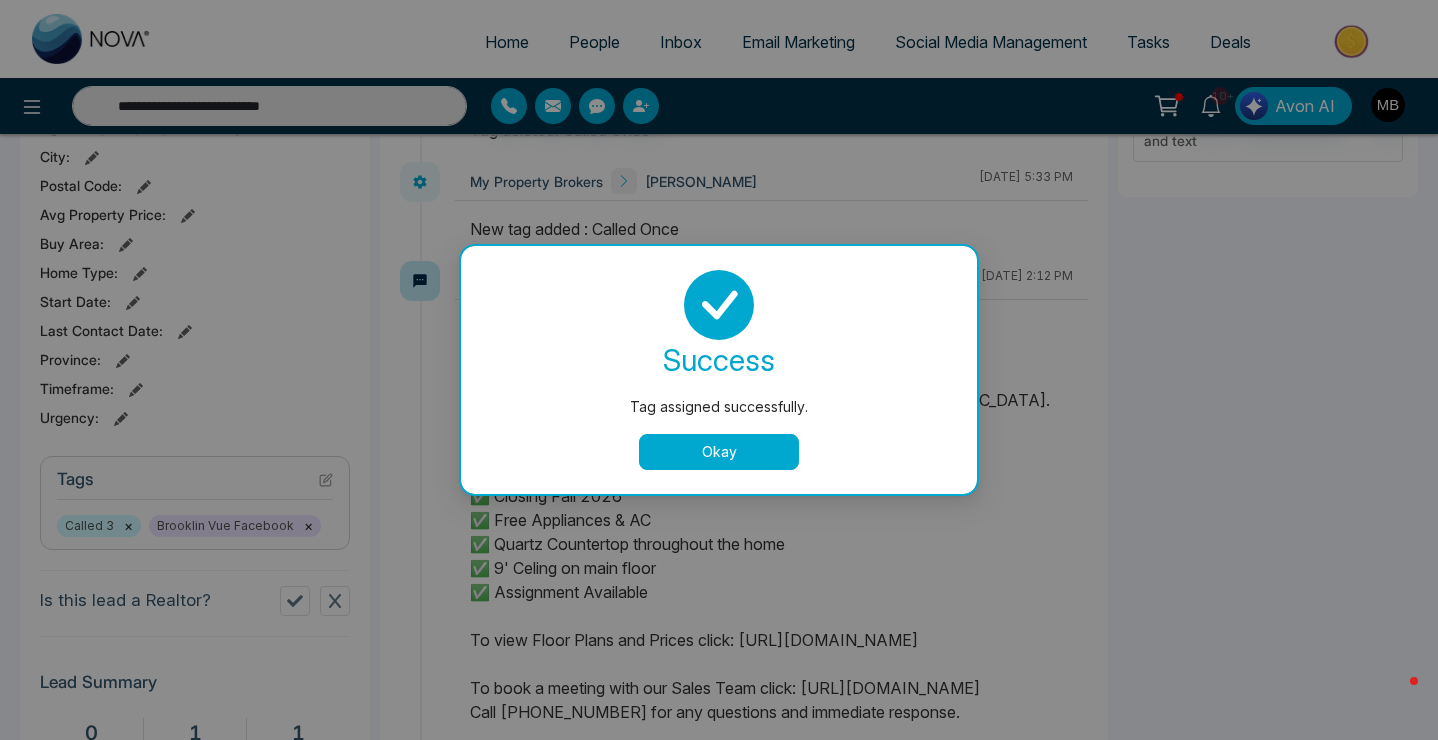 click on "Okay" at bounding box center (719, 452) 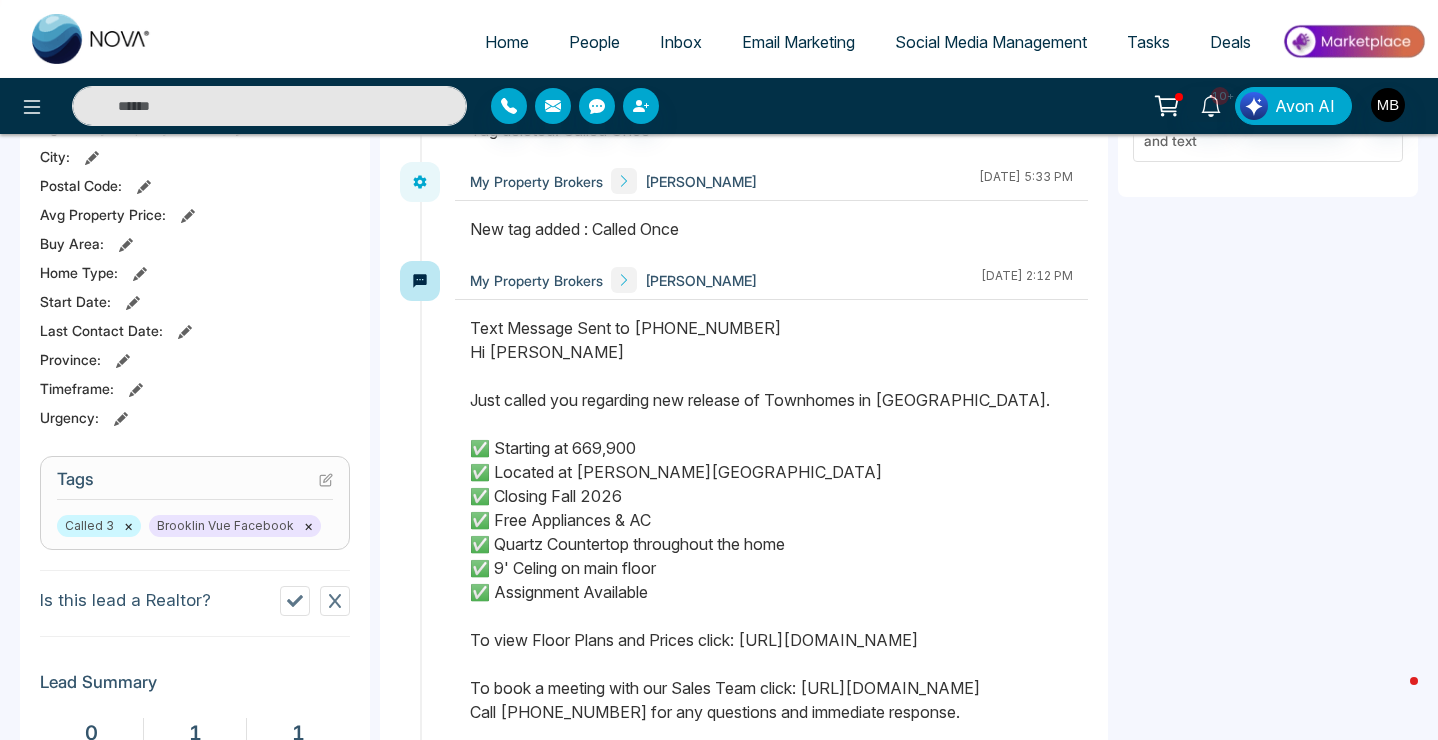 click at bounding box center [269, 106] 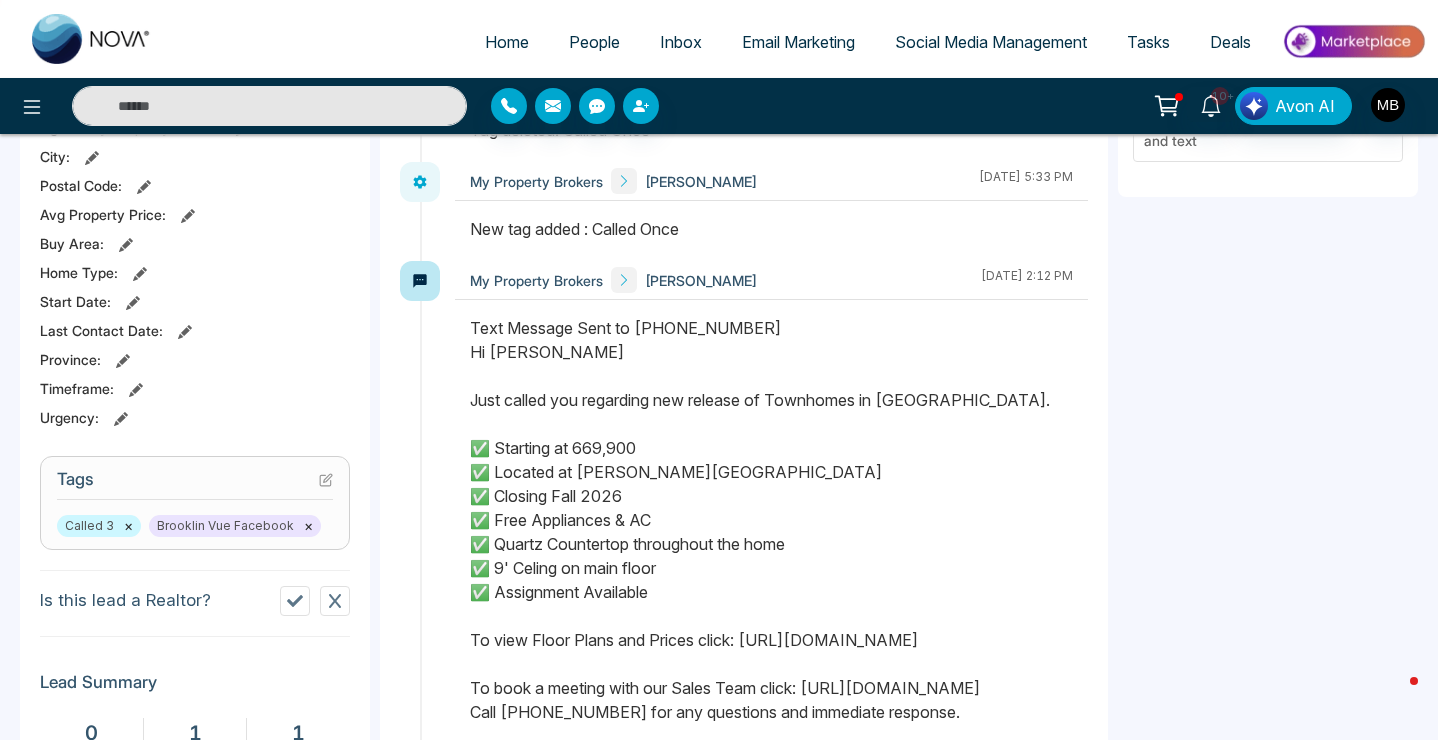 paste on "**********" 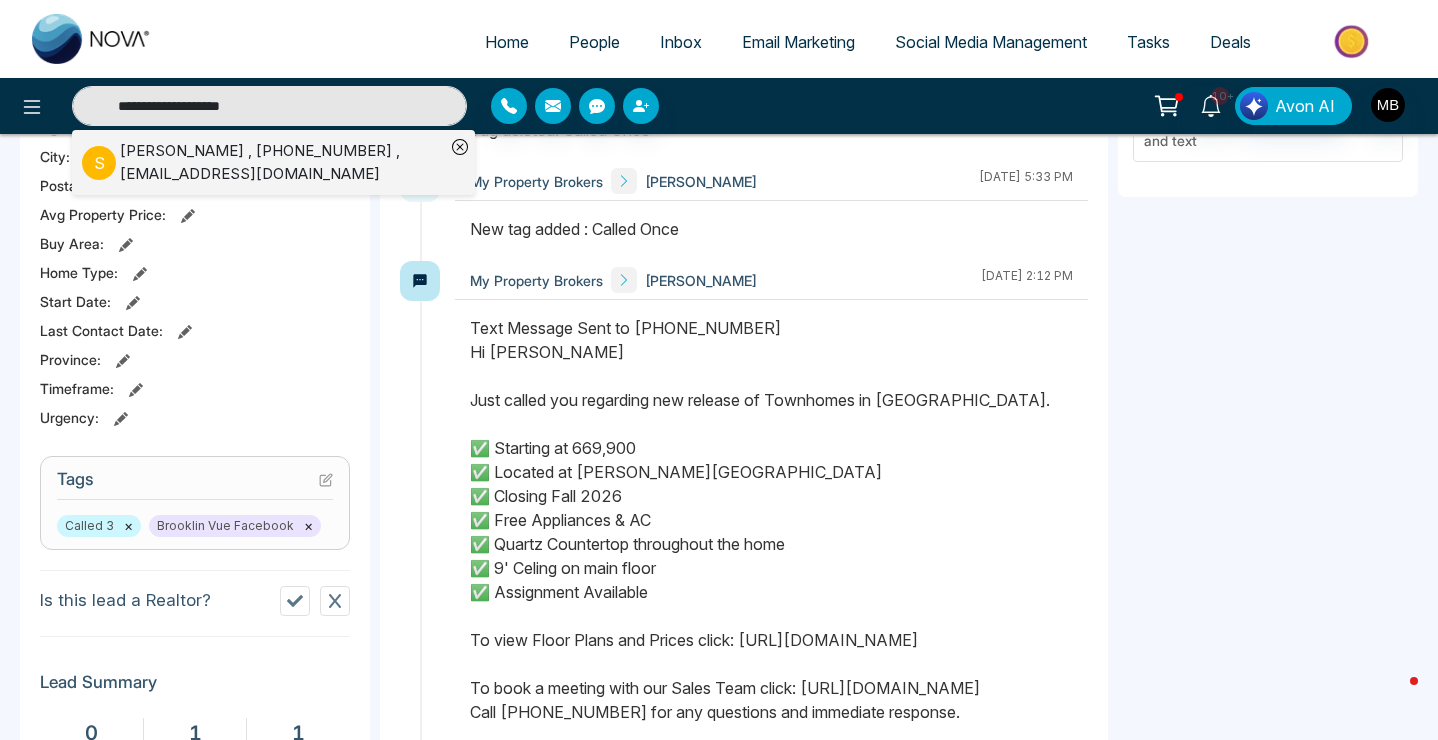 type on "**********" 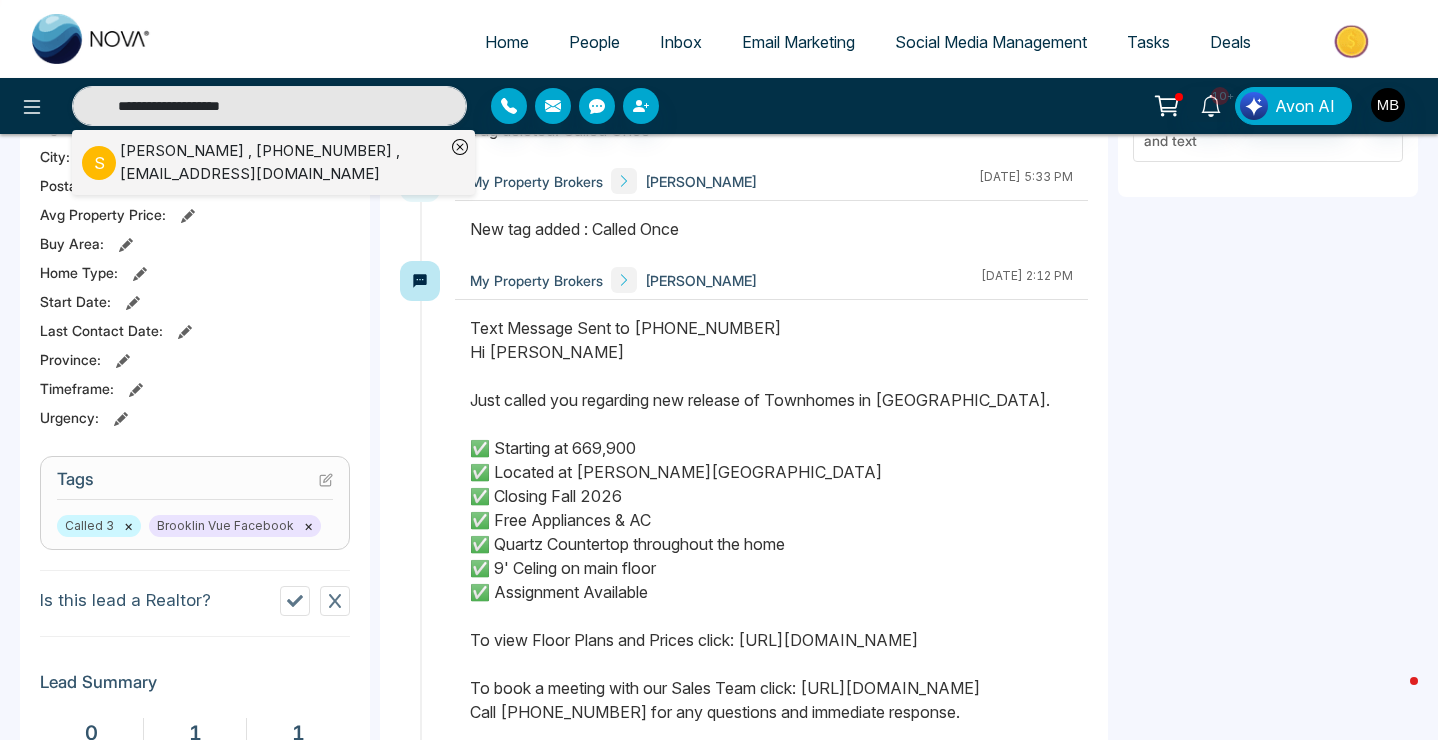 click on "[PERSON_NAME]     , [PHONE_NUMBER]   , [EMAIL_ADDRESS][DOMAIN_NAME]" at bounding box center (282, 162) 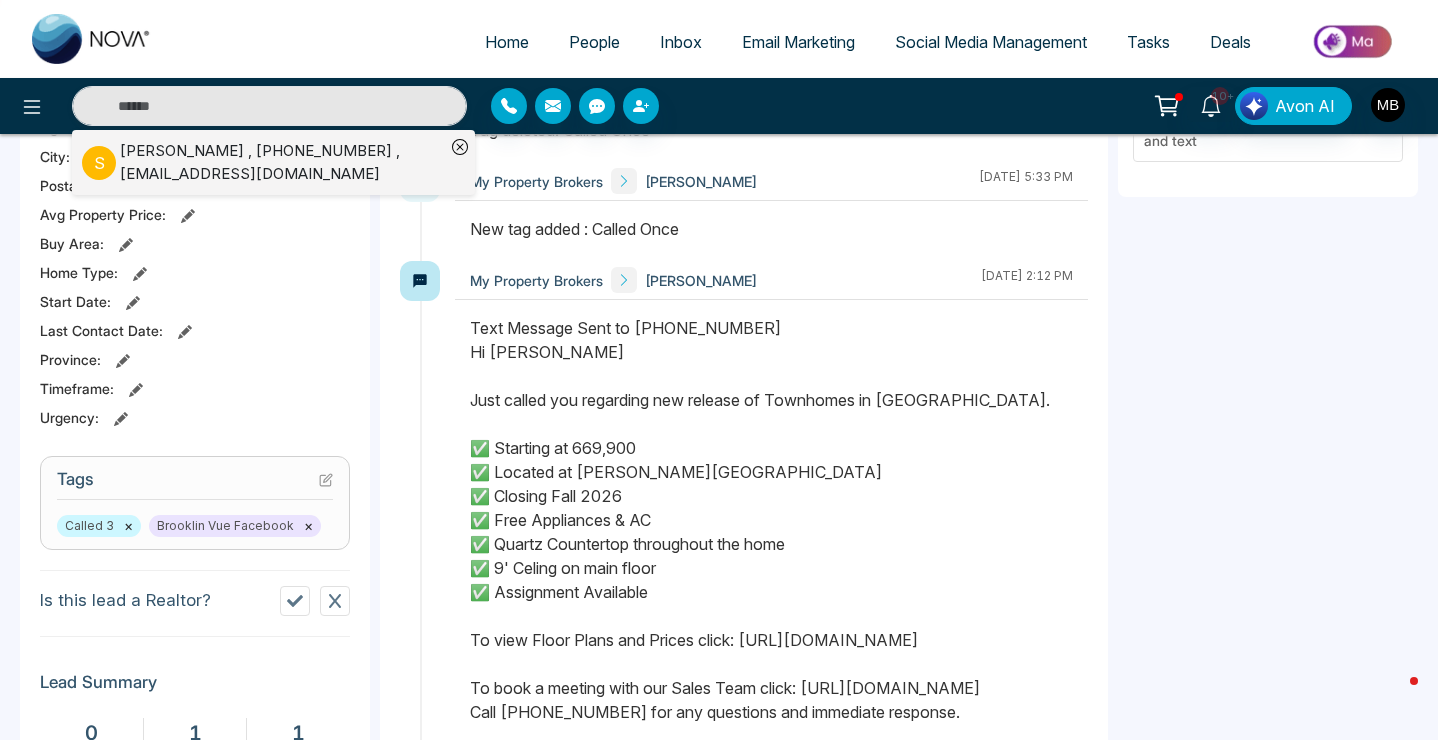 type on "**********" 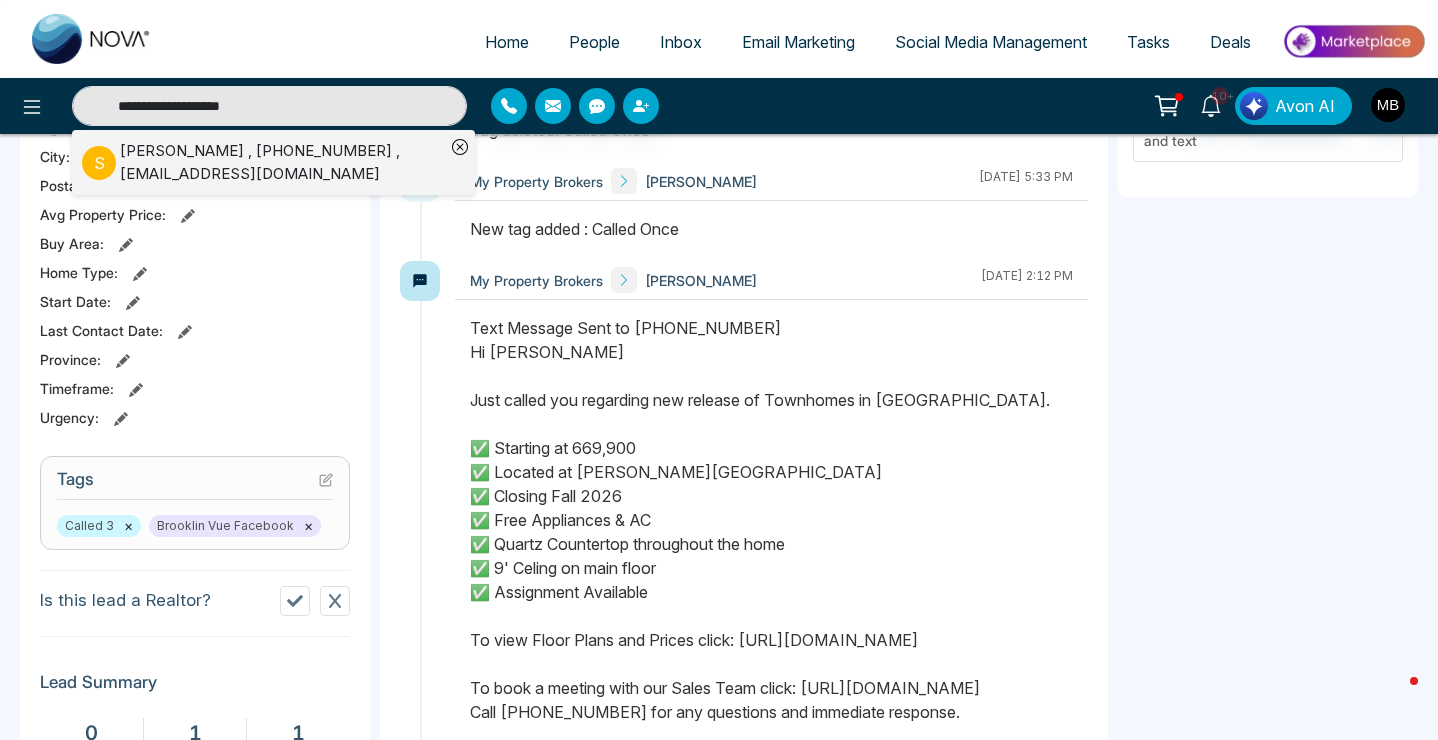 scroll, scrollTop: 0, scrollLeft: 0, axis: both 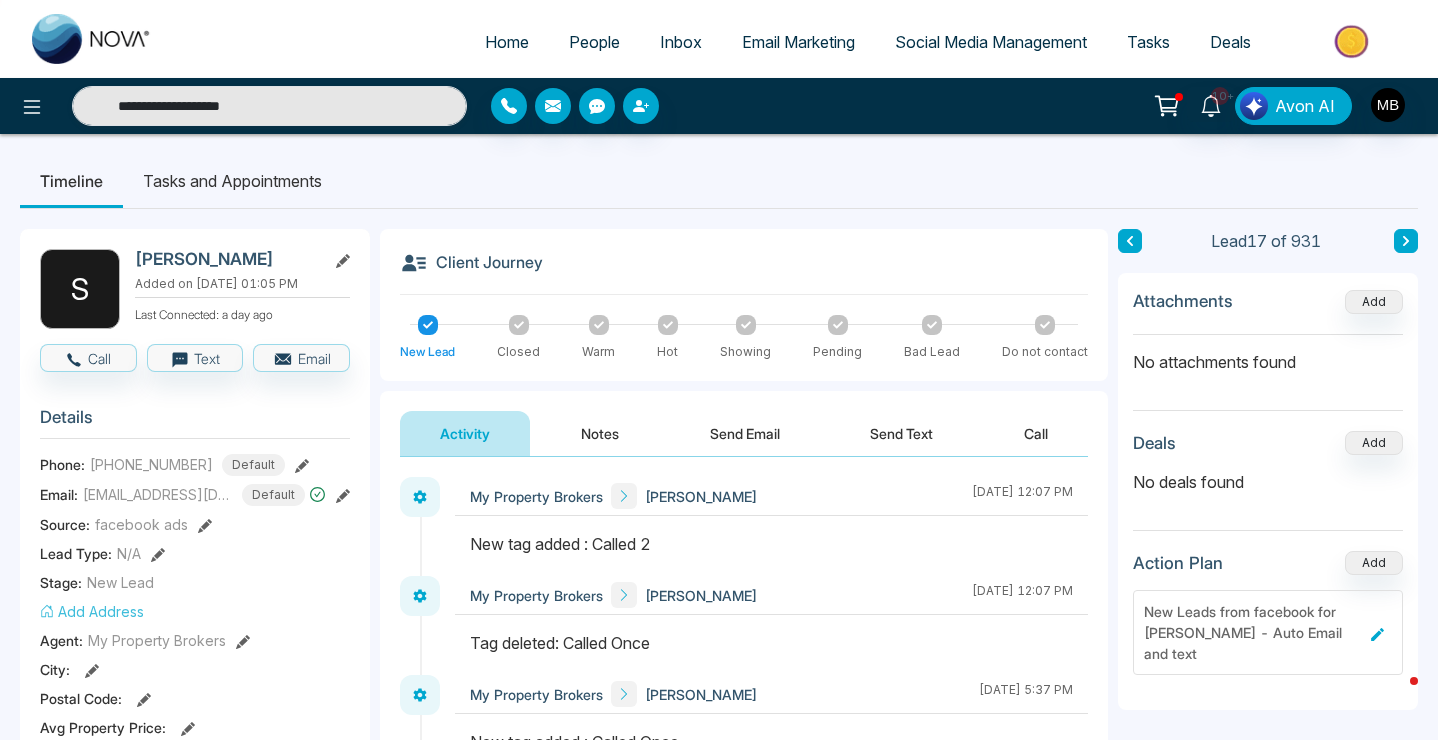 click on "**********" at bounding box center [719, 106] 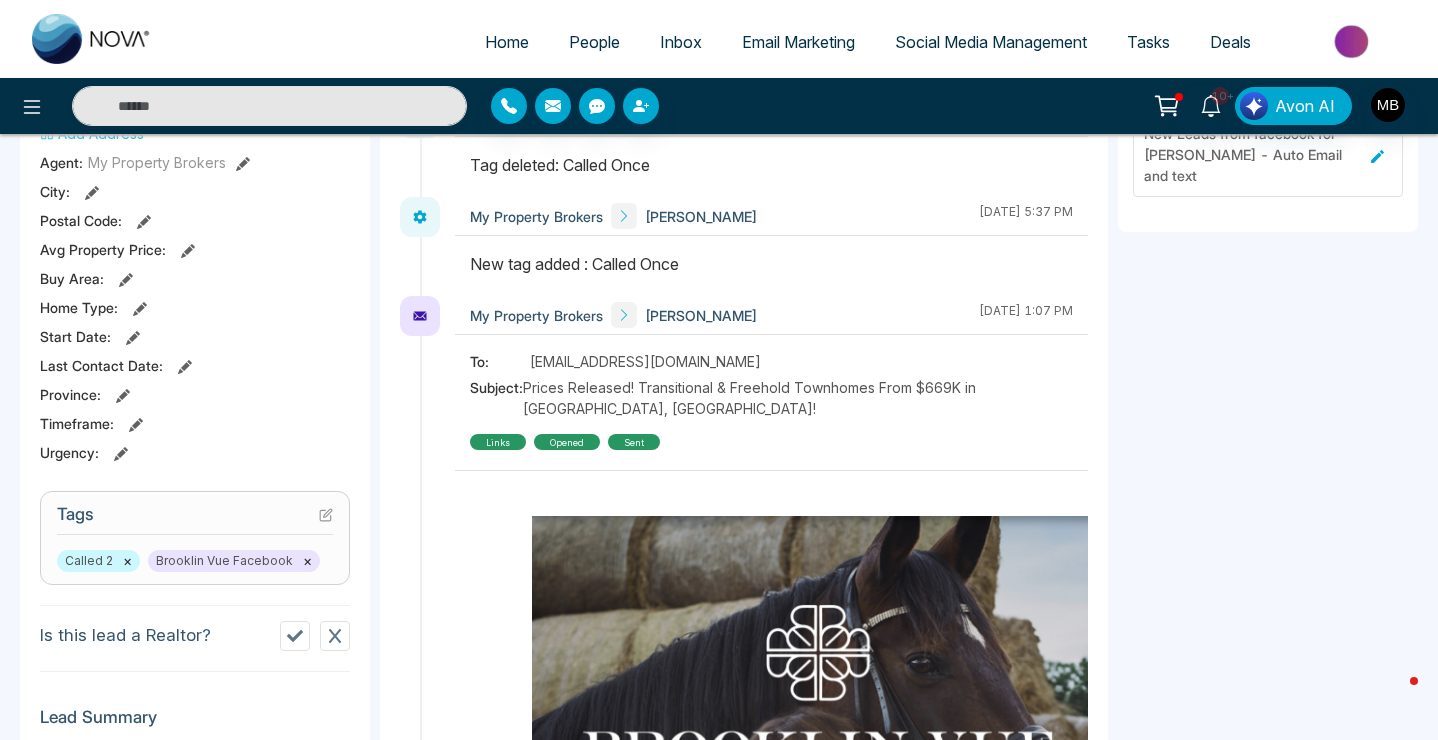 scroll, scrollTop: 712, scrollLeft: 0, axis: vertical 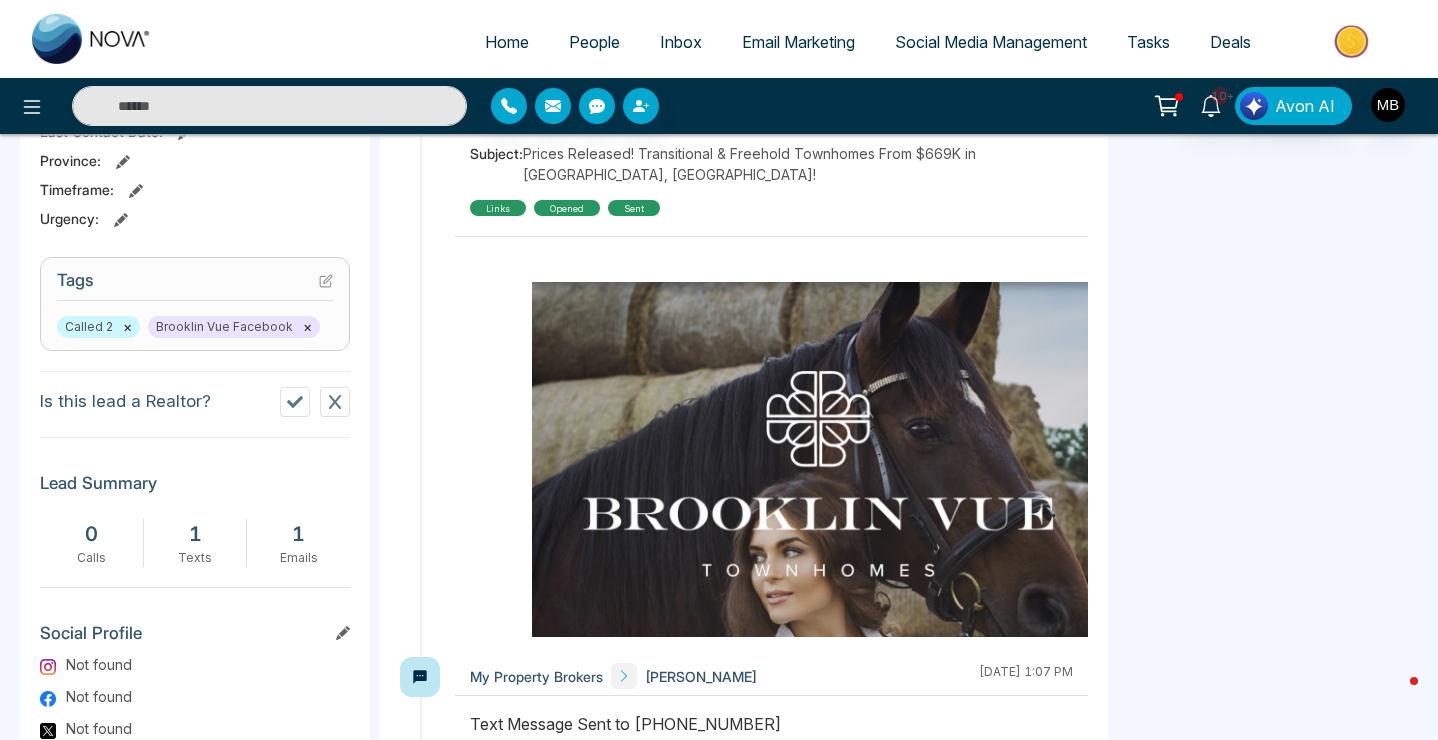 type on "**********" 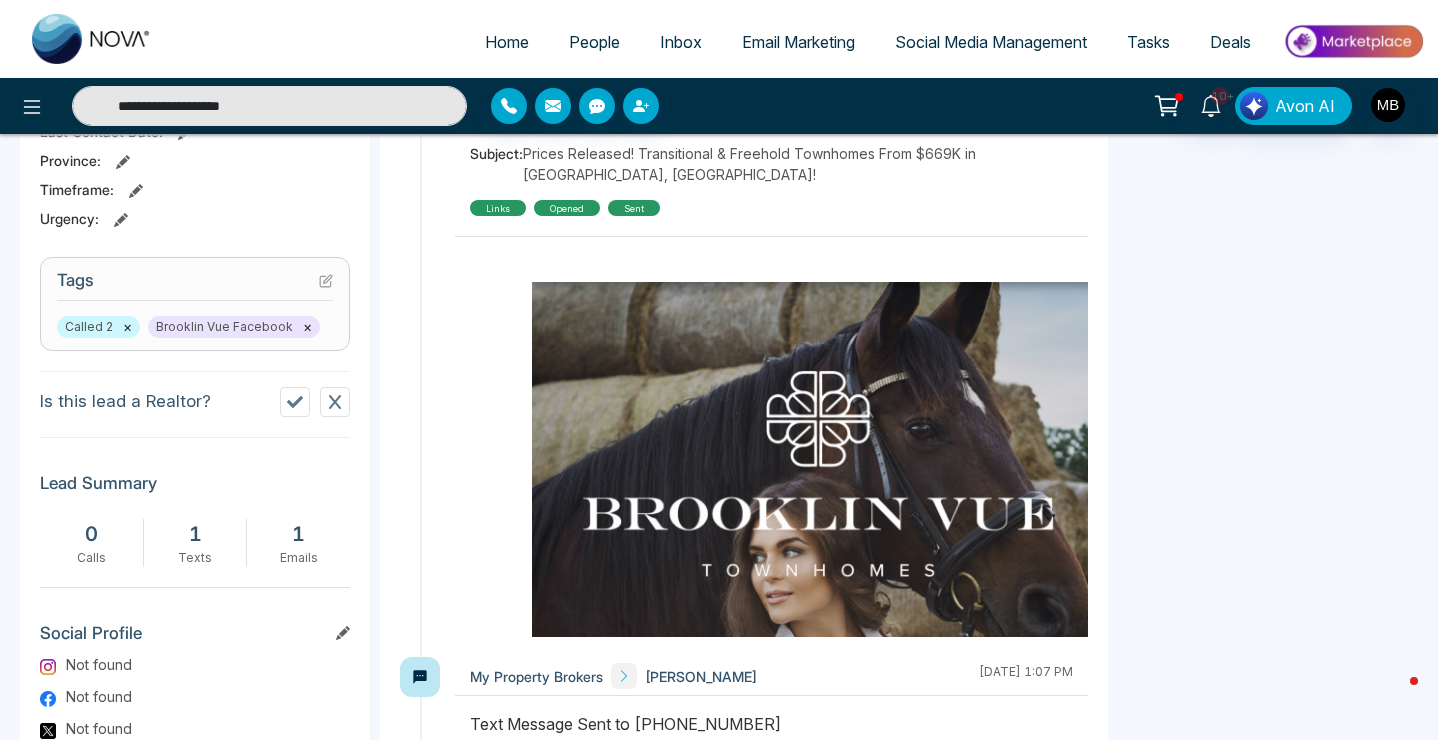 click on "×" at bounding box center [127, 327] 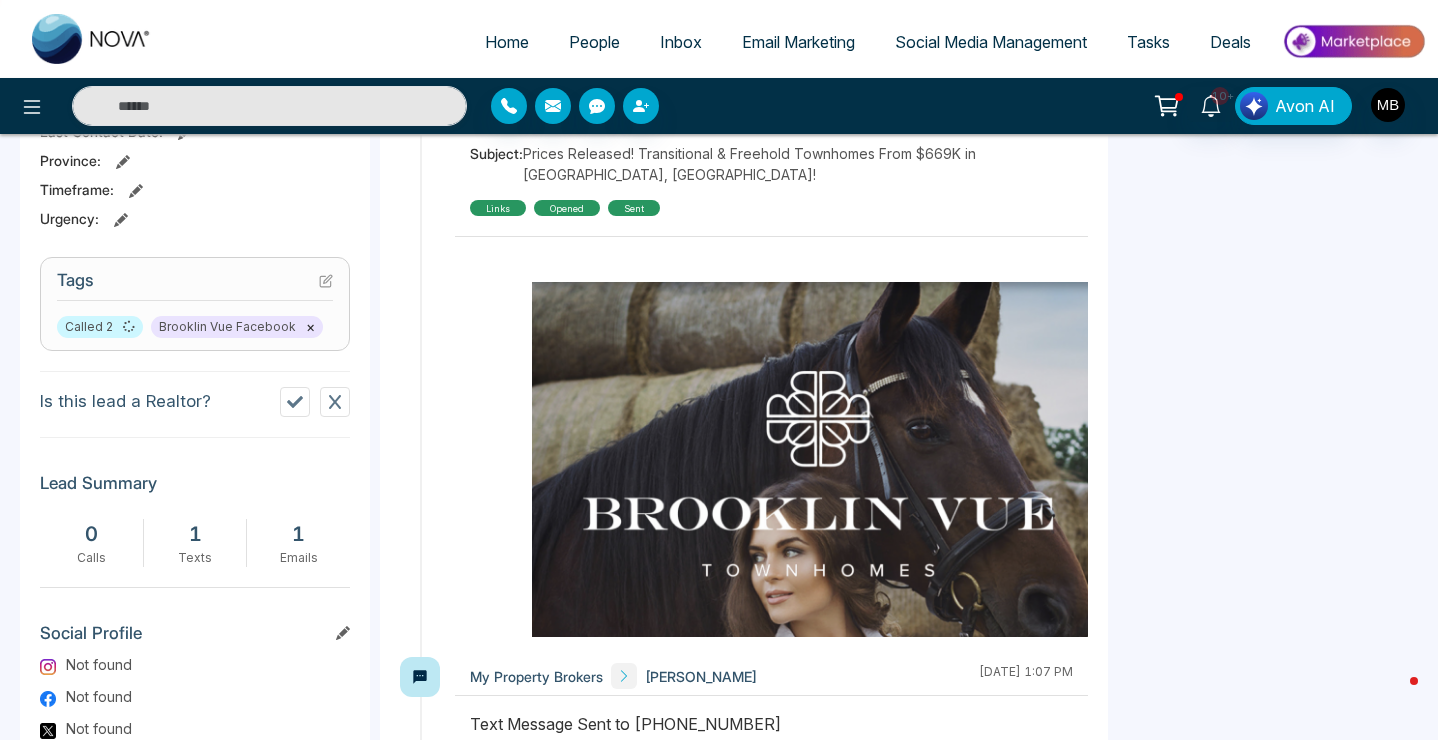 type on "**********" 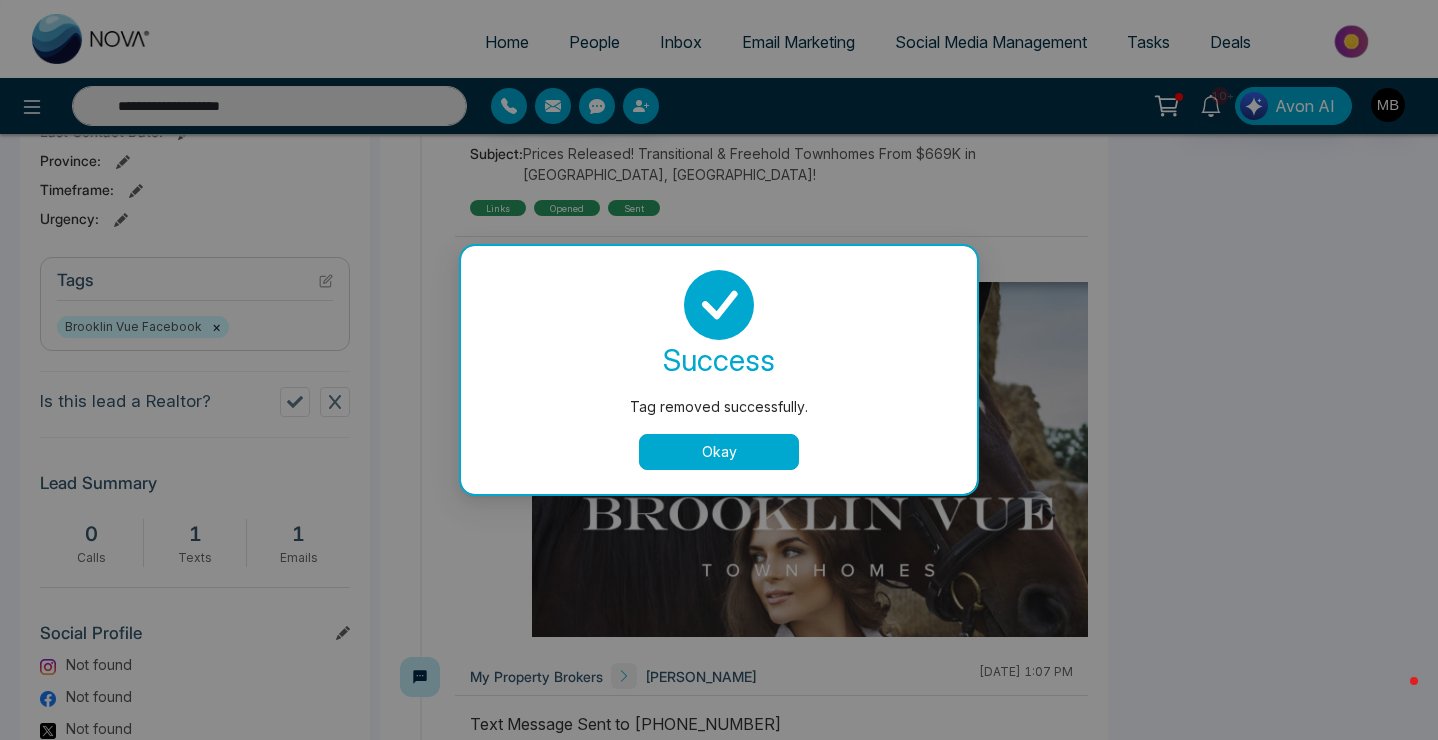 click on "success Tag removed successfully.   Okay" at bounding box center (719, 370) 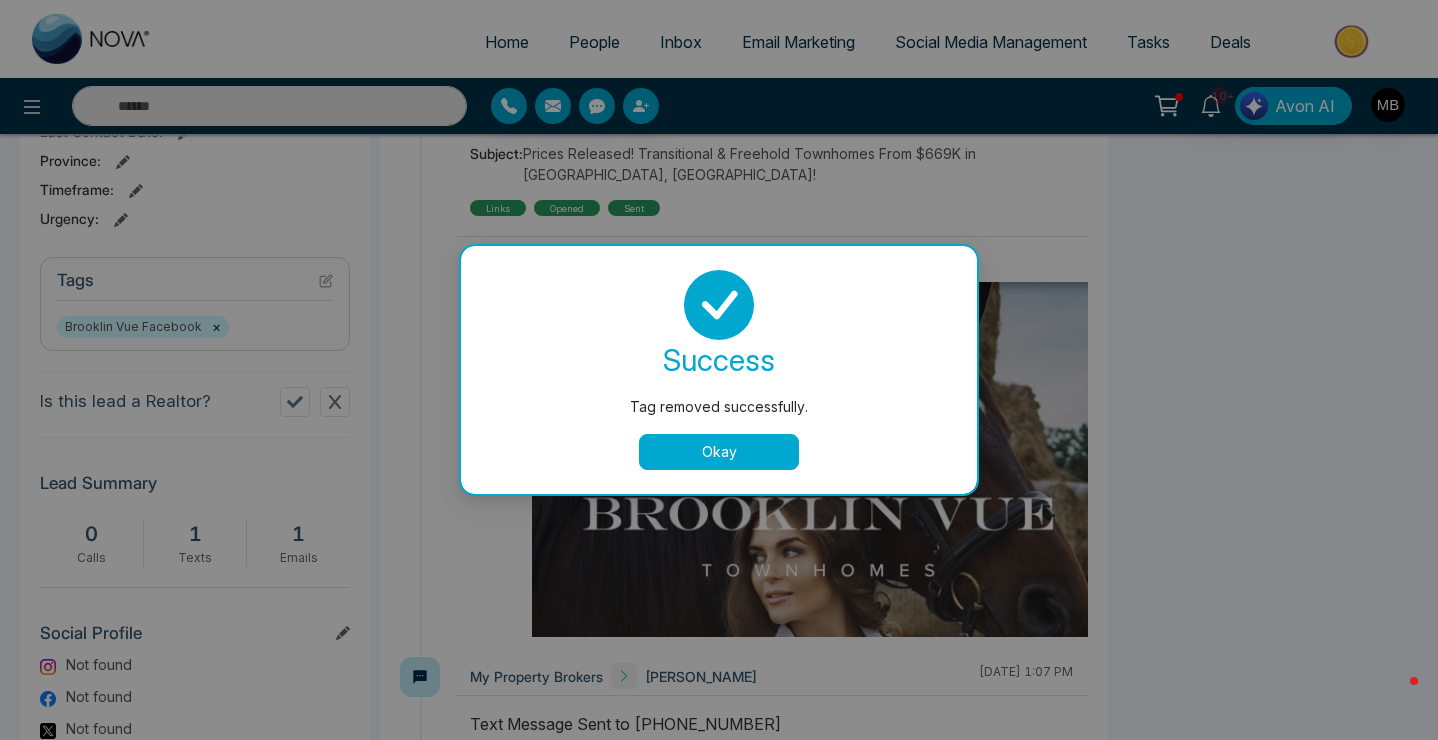 click on "Okay" at bounding box center (719, 452) 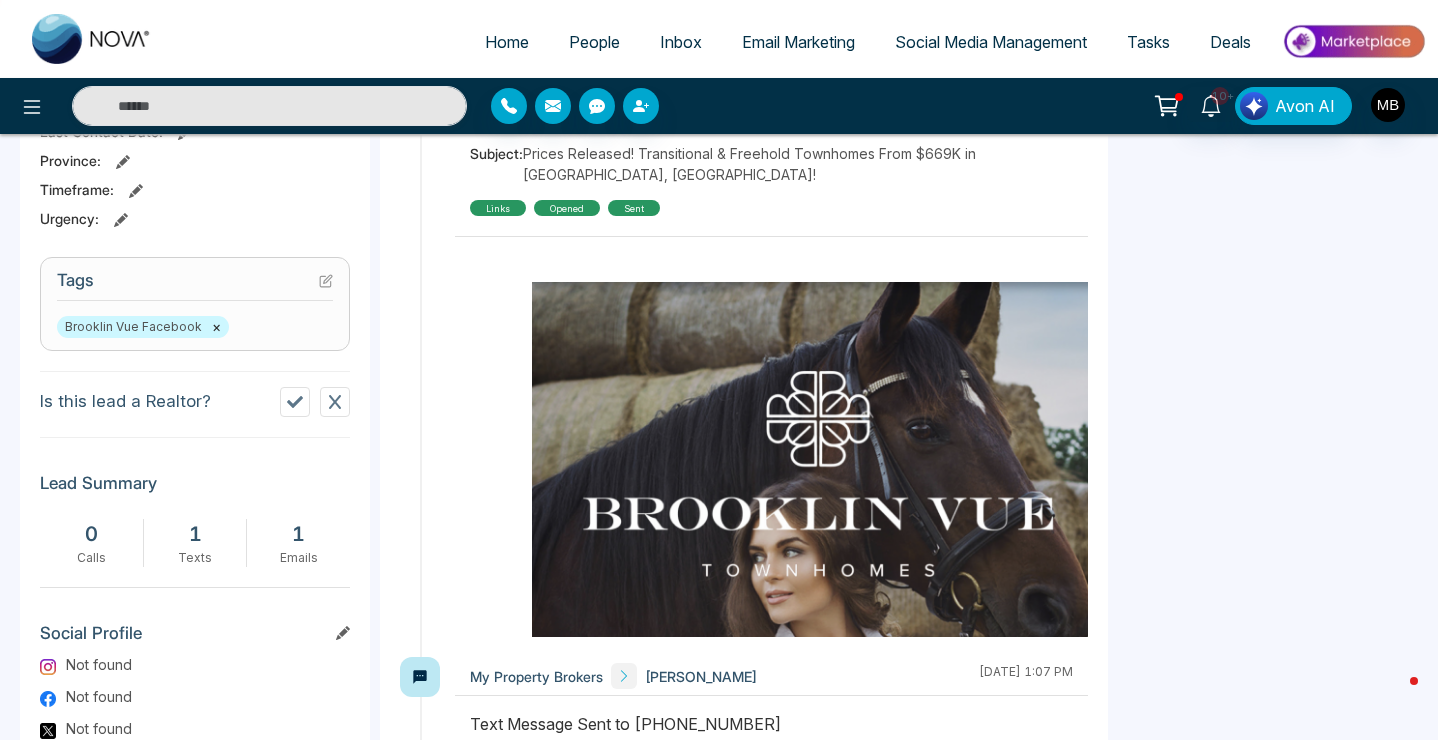 click 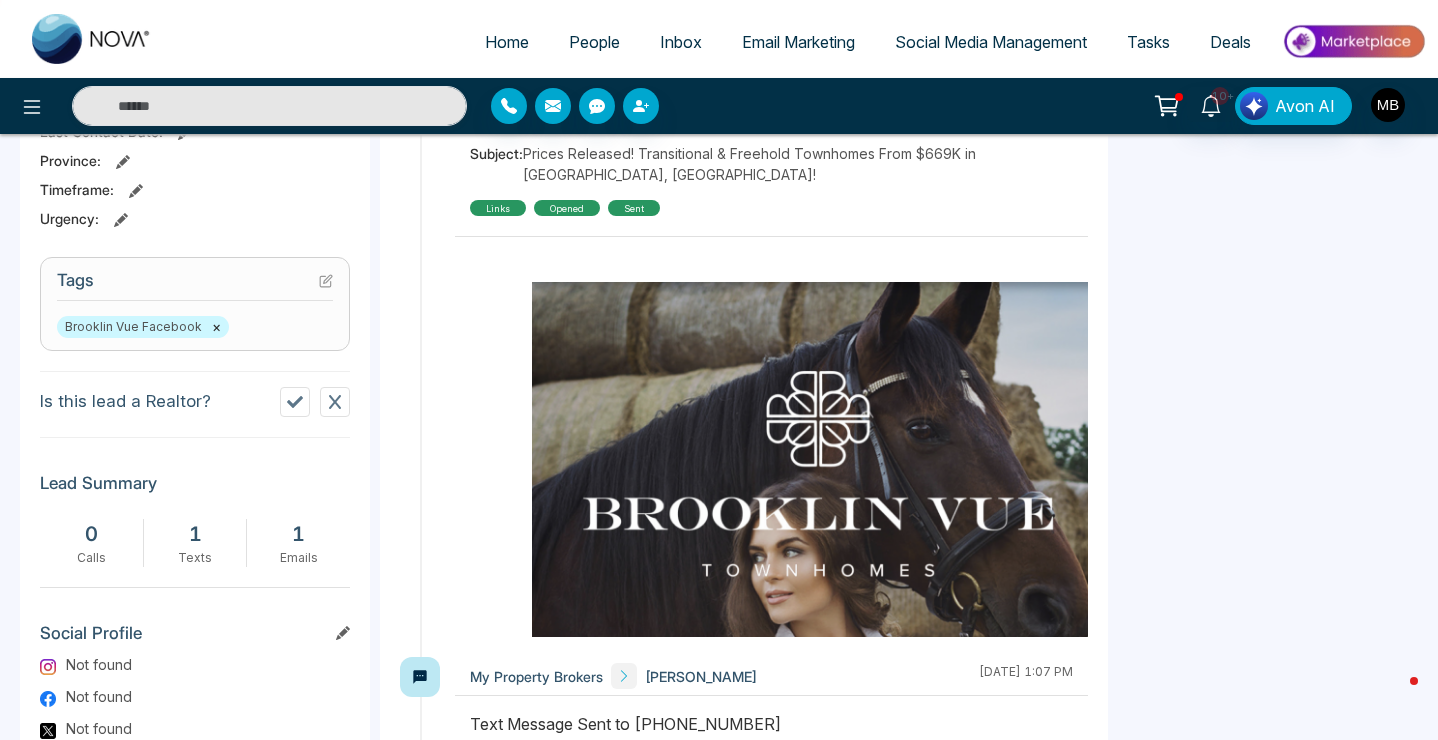 type on "**********" 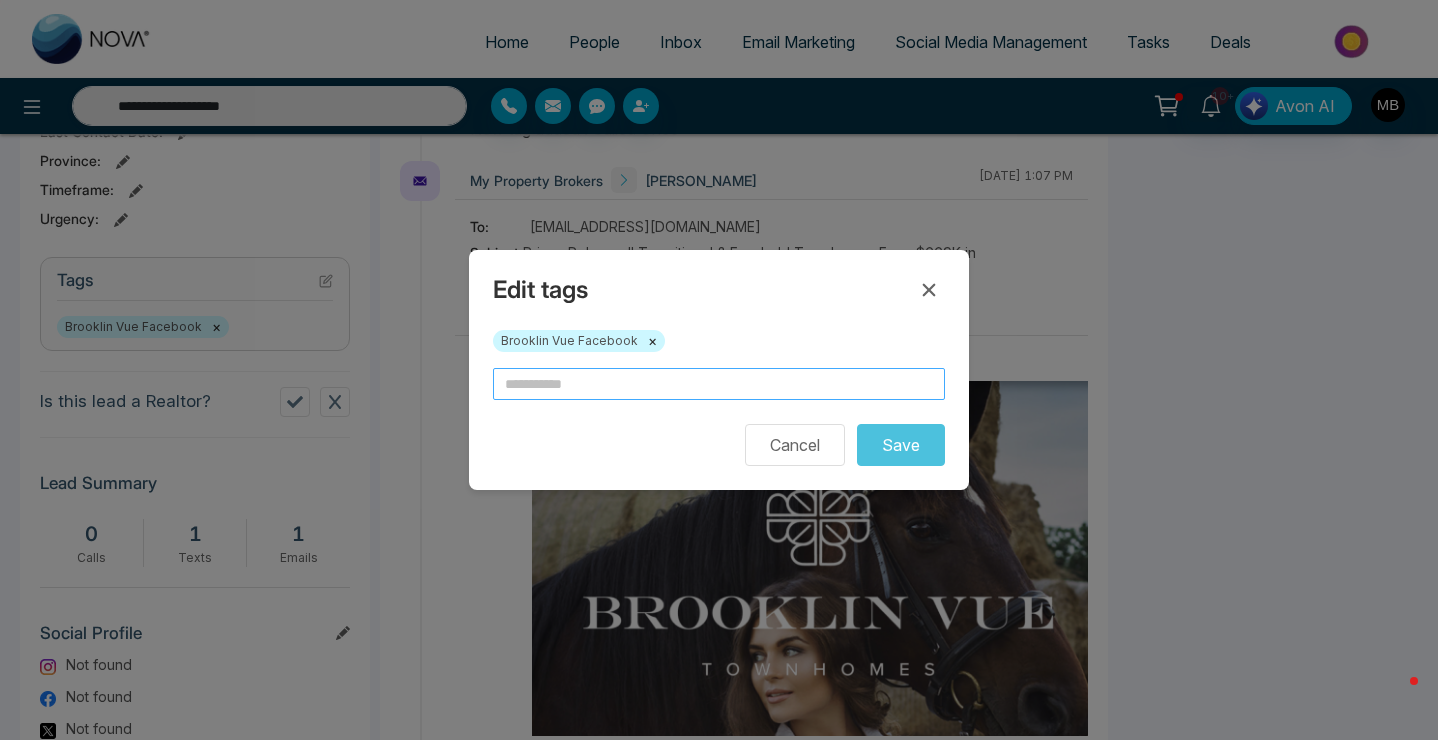click at bounding box center [719, 384] 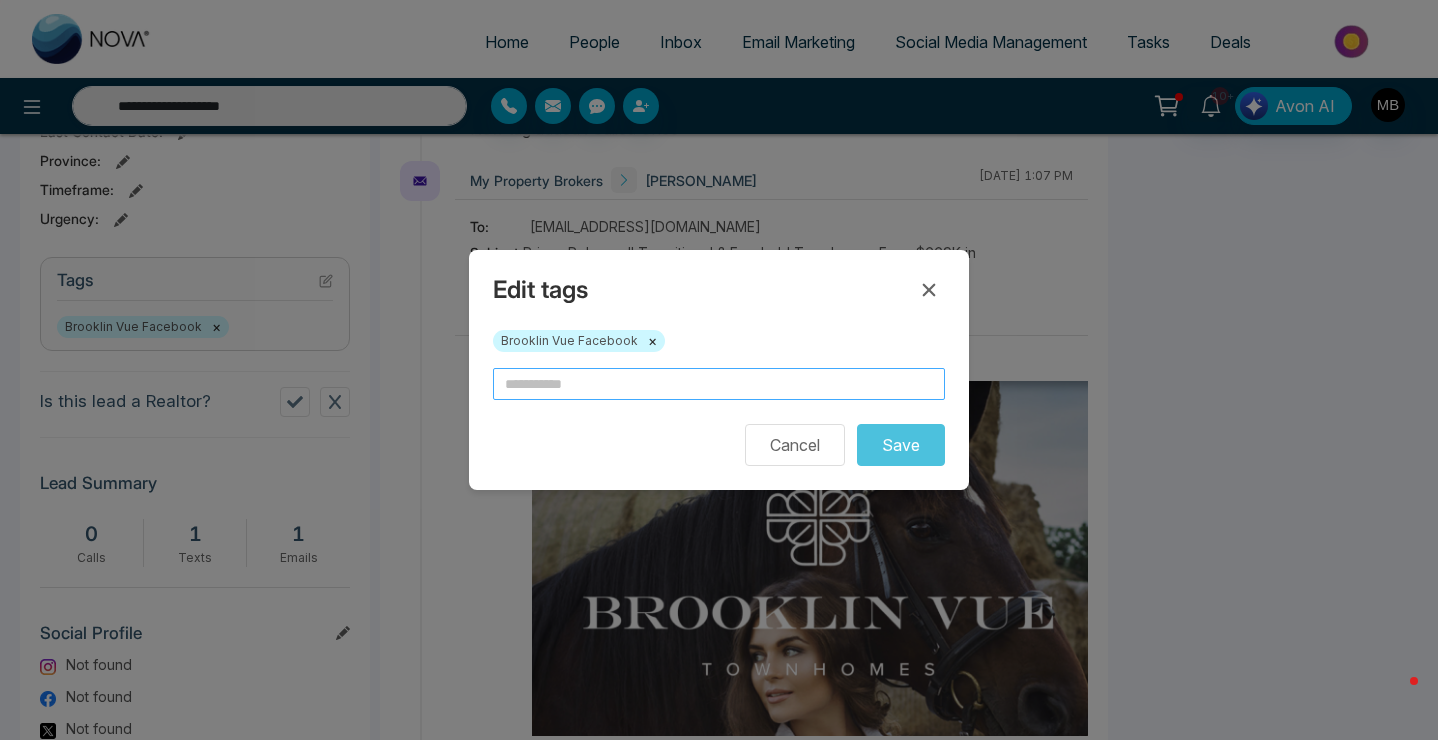 type 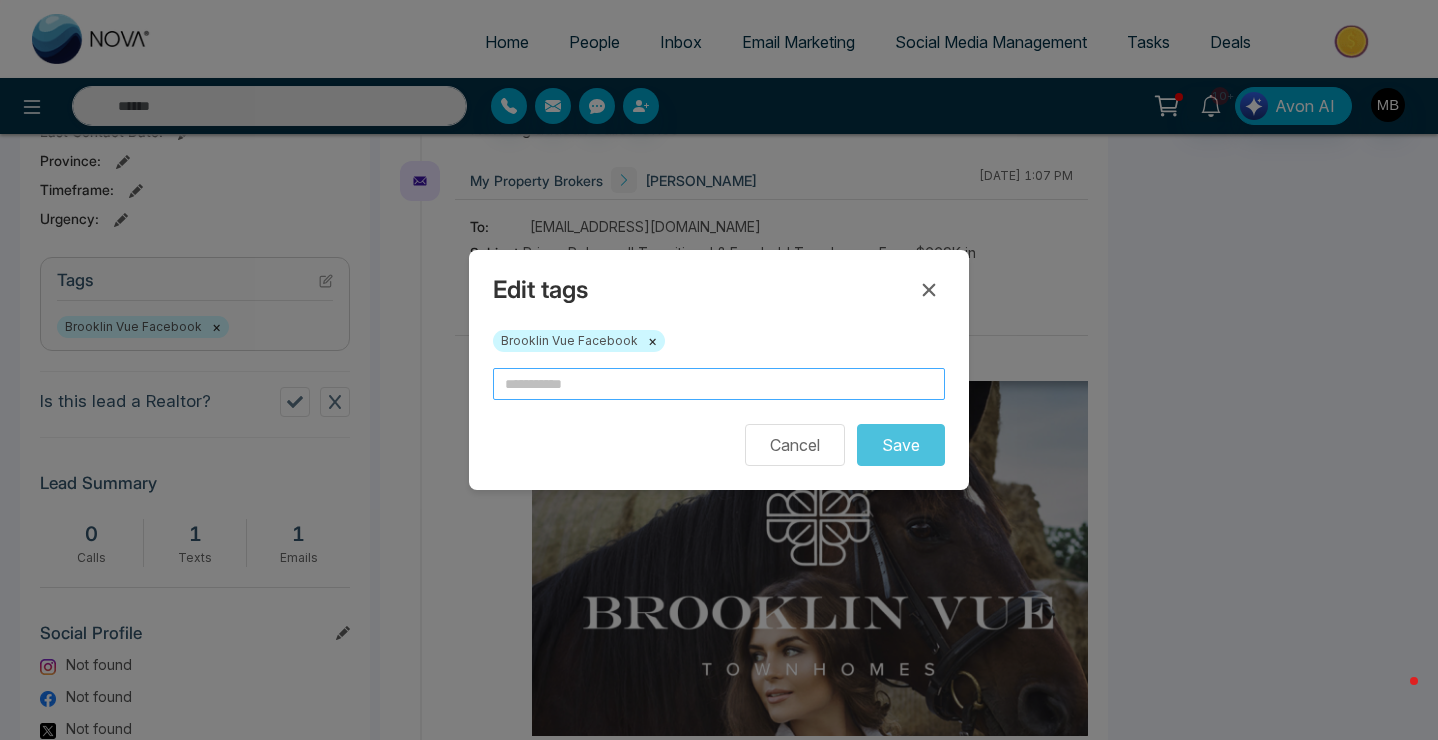 type on "*" 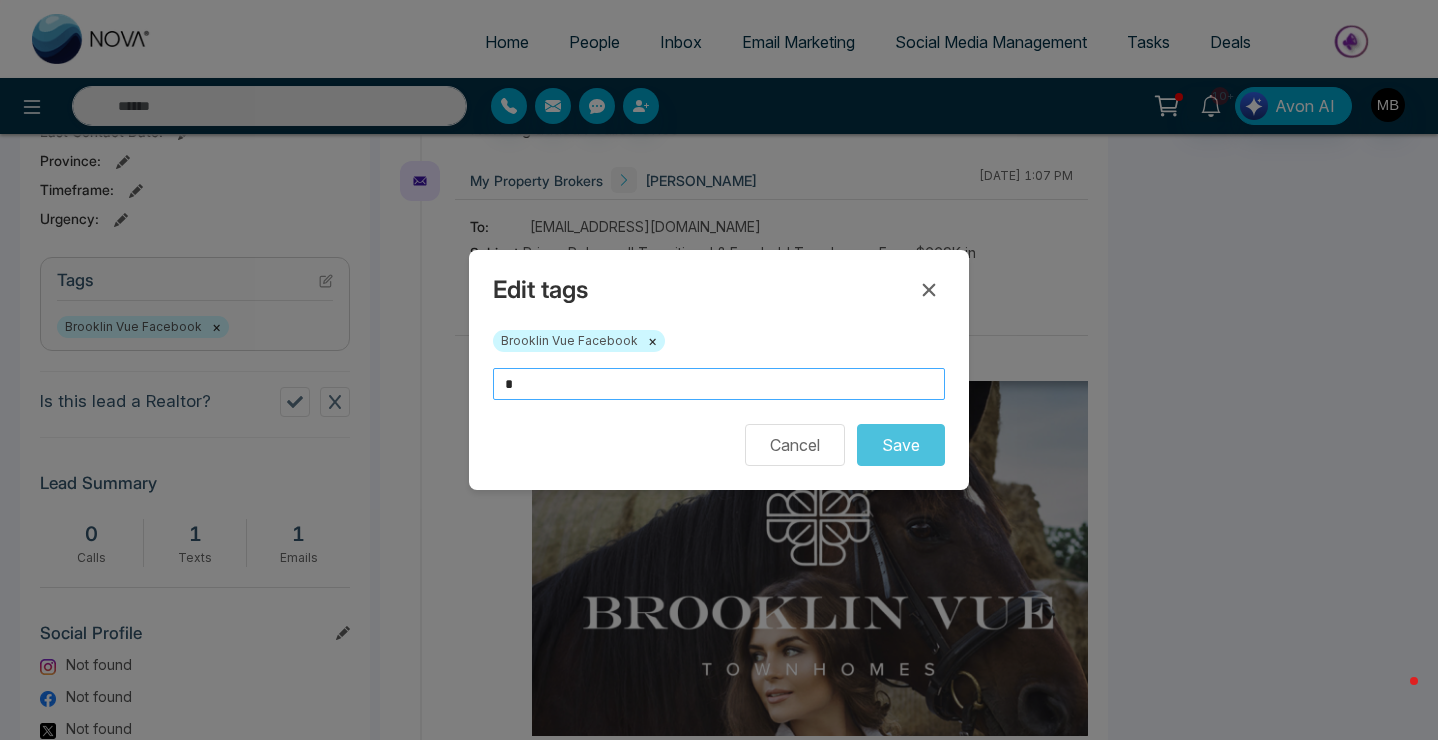 type on "**********" 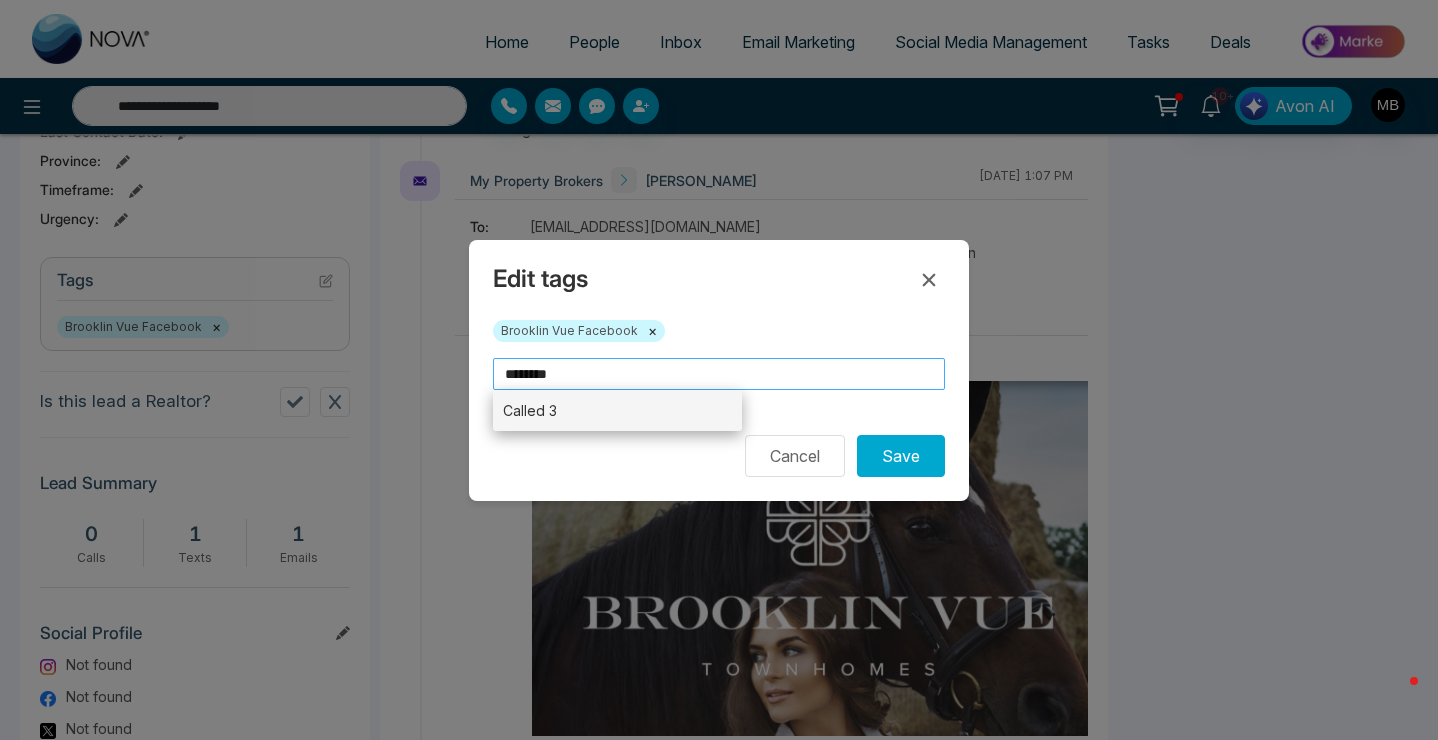 type on "********" 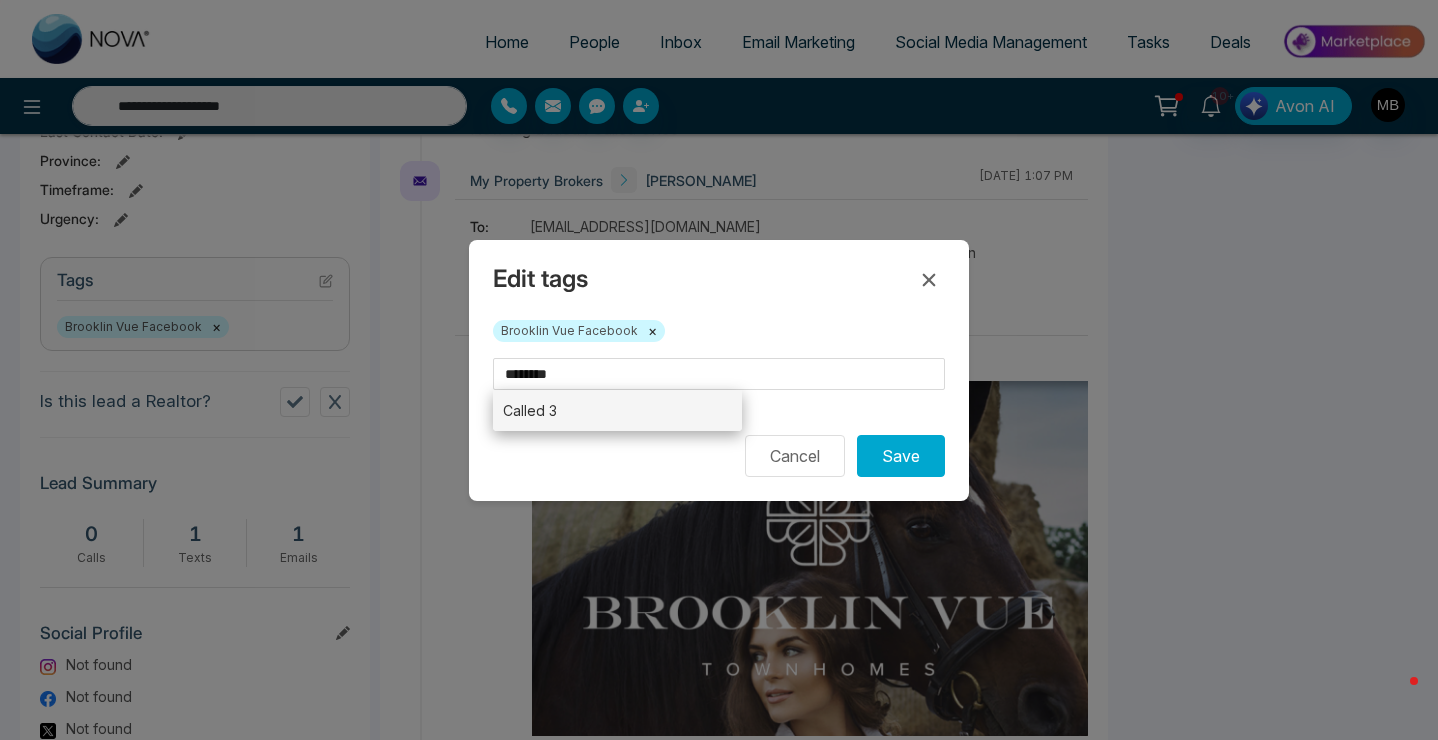 click on "Called 3" at bounding box center (617, 410) 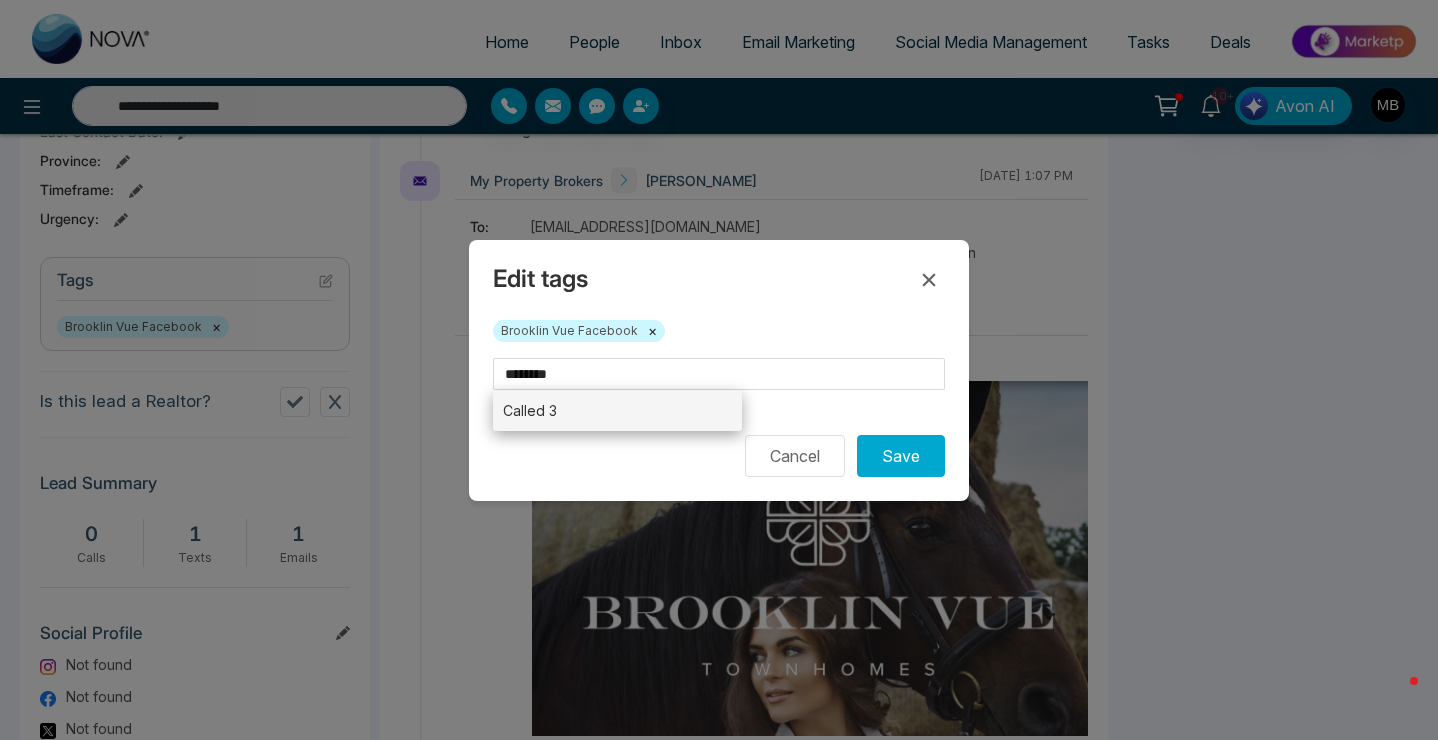 type on "********" 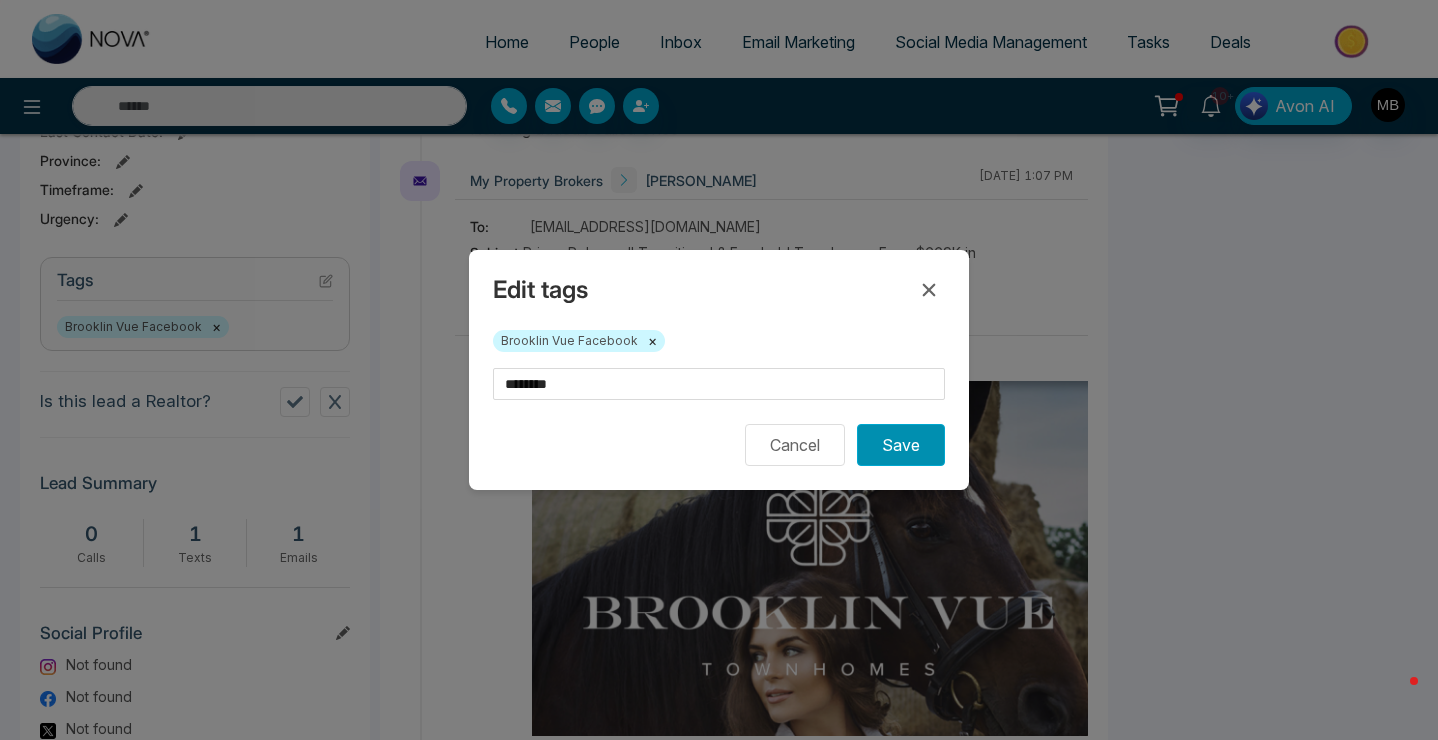 click on "Save" at bounding box center [901, 445] 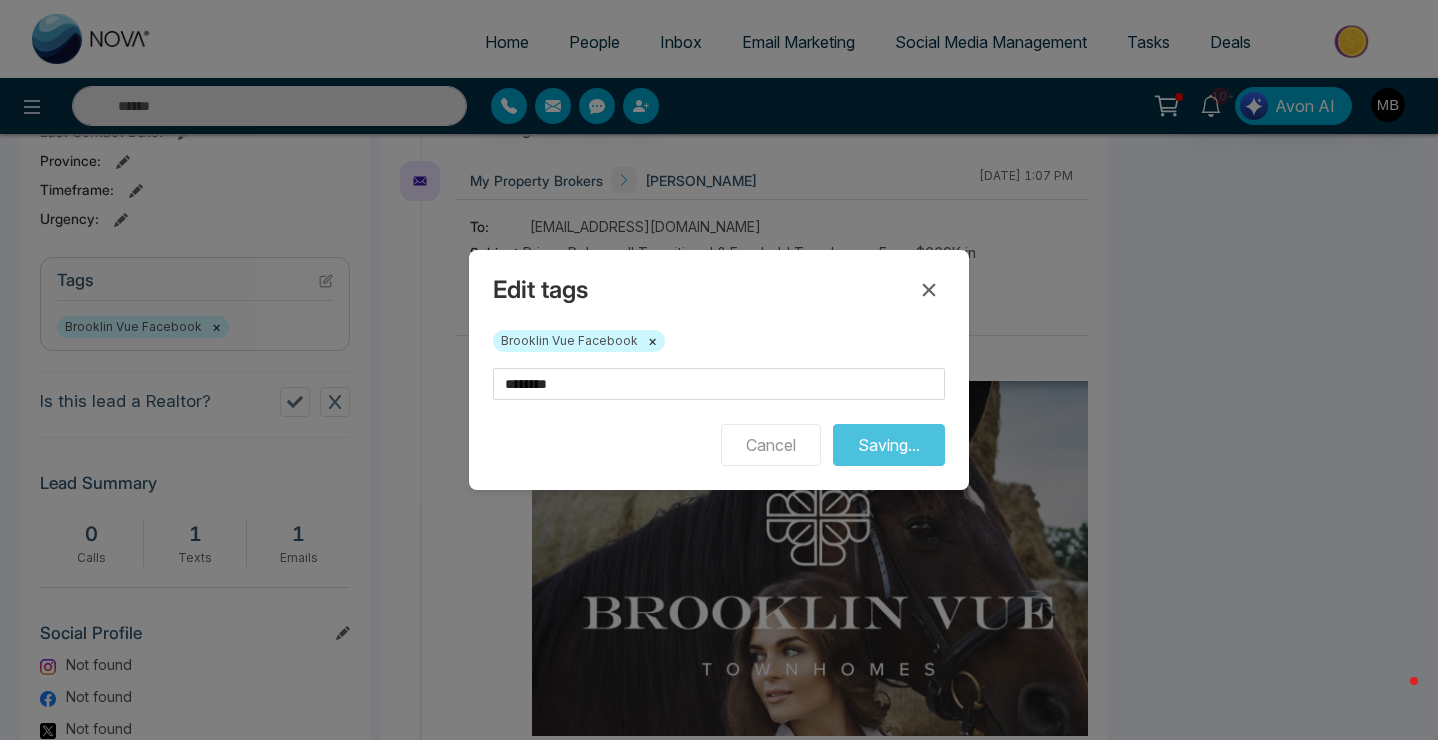 type on "**********" 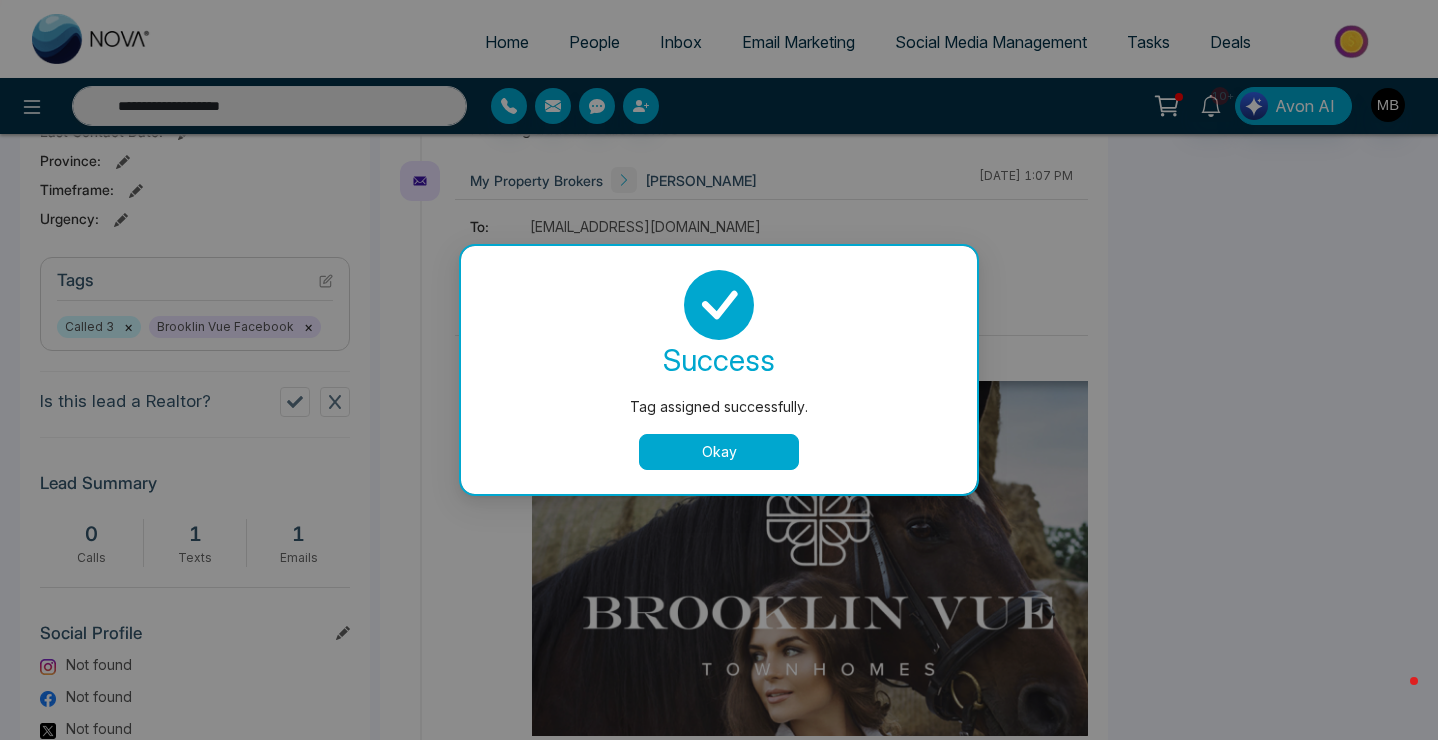 click on "Okay" at bounding box center [719, 452] 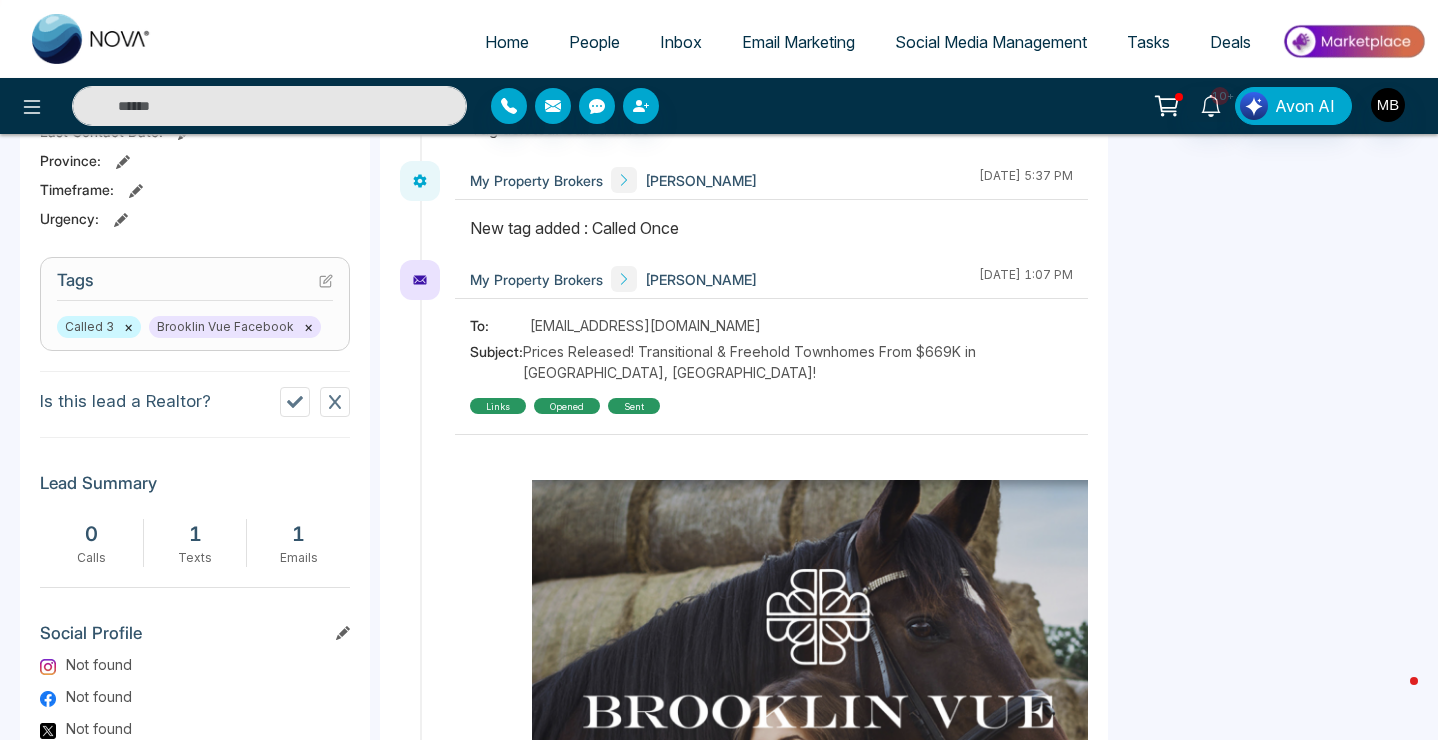 click at bounding box center [269, 106] 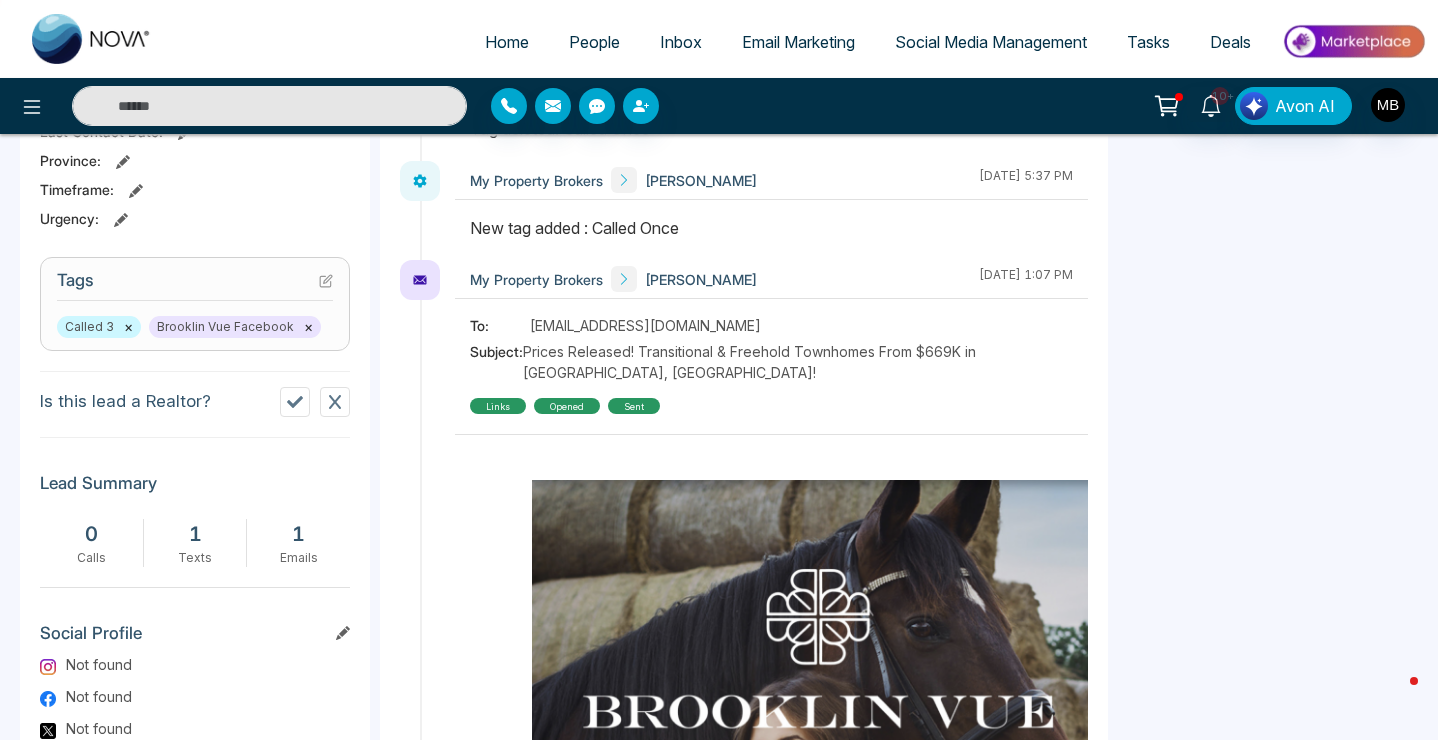 paste on "**********" 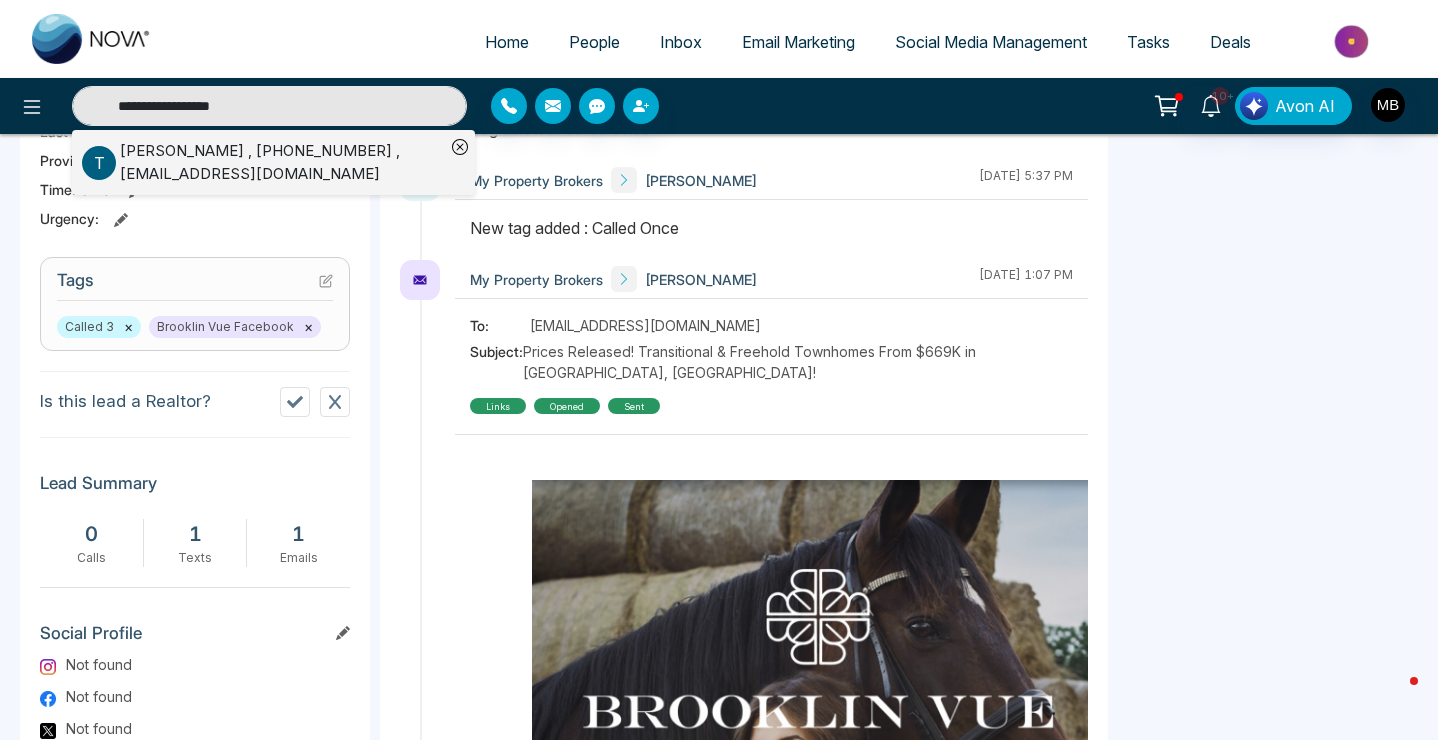 type on "**********" 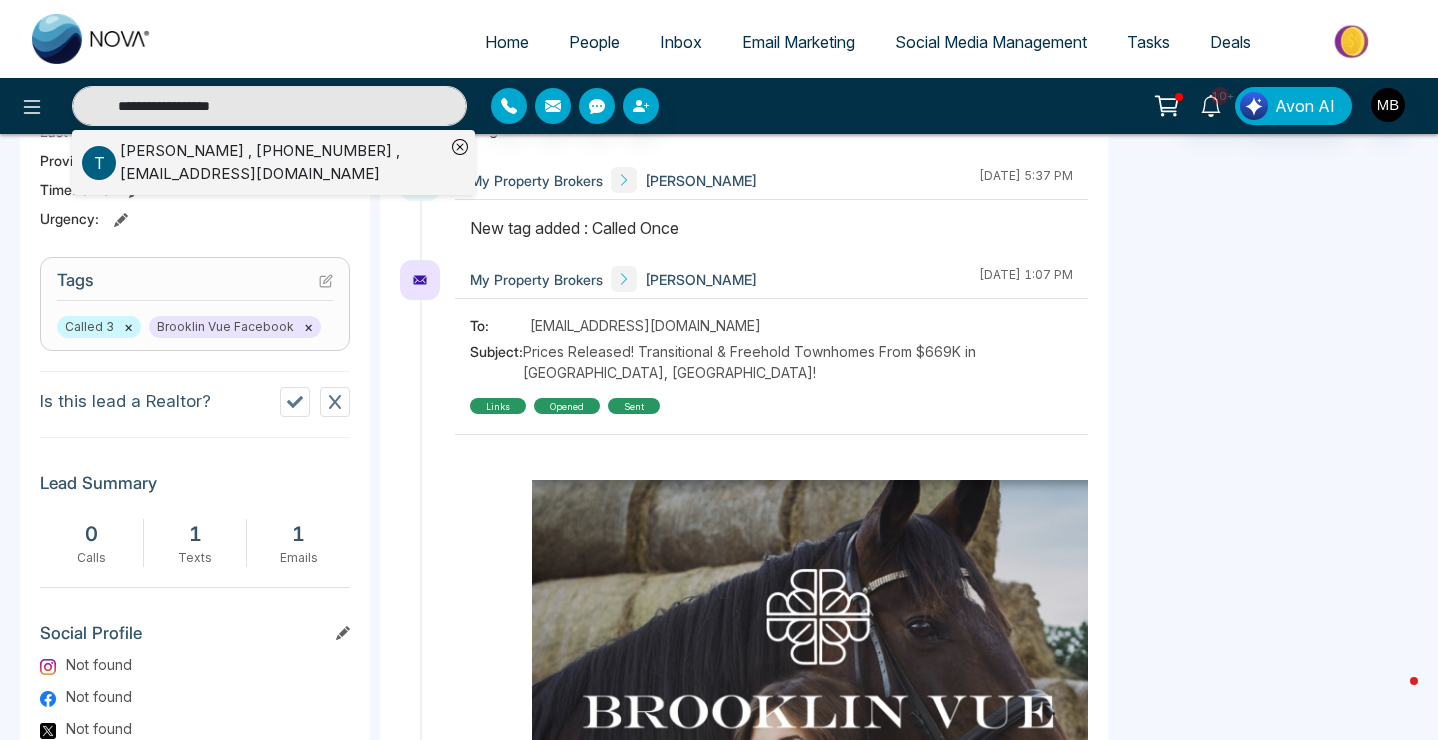click on "[PERSON_NAME]     , [PHONE_NUMBER]   , [EMAIL_ADDRESS][DOMAIN_NAME]" at bounding box center (282, 162) 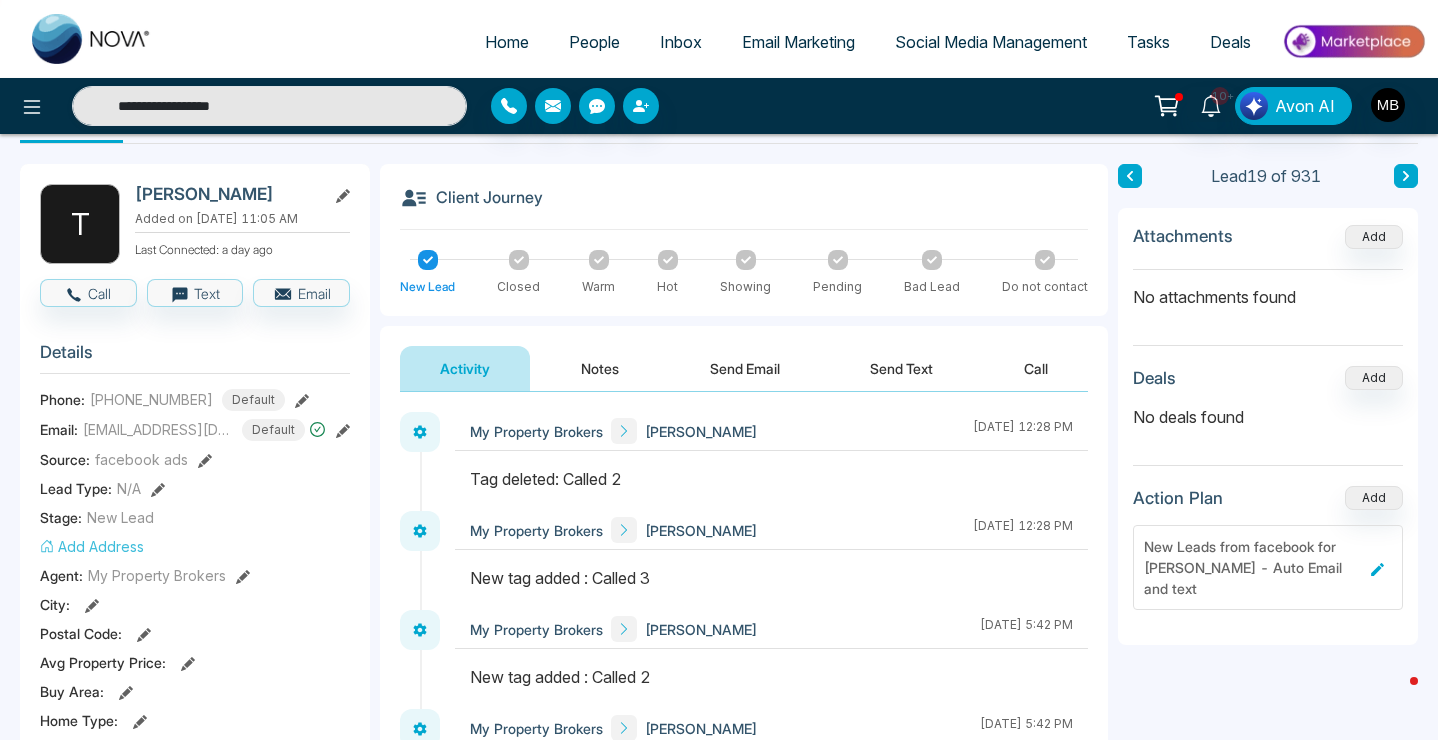 scroll, scrollTop: 69, scrollLeft: 0, axis: vertical 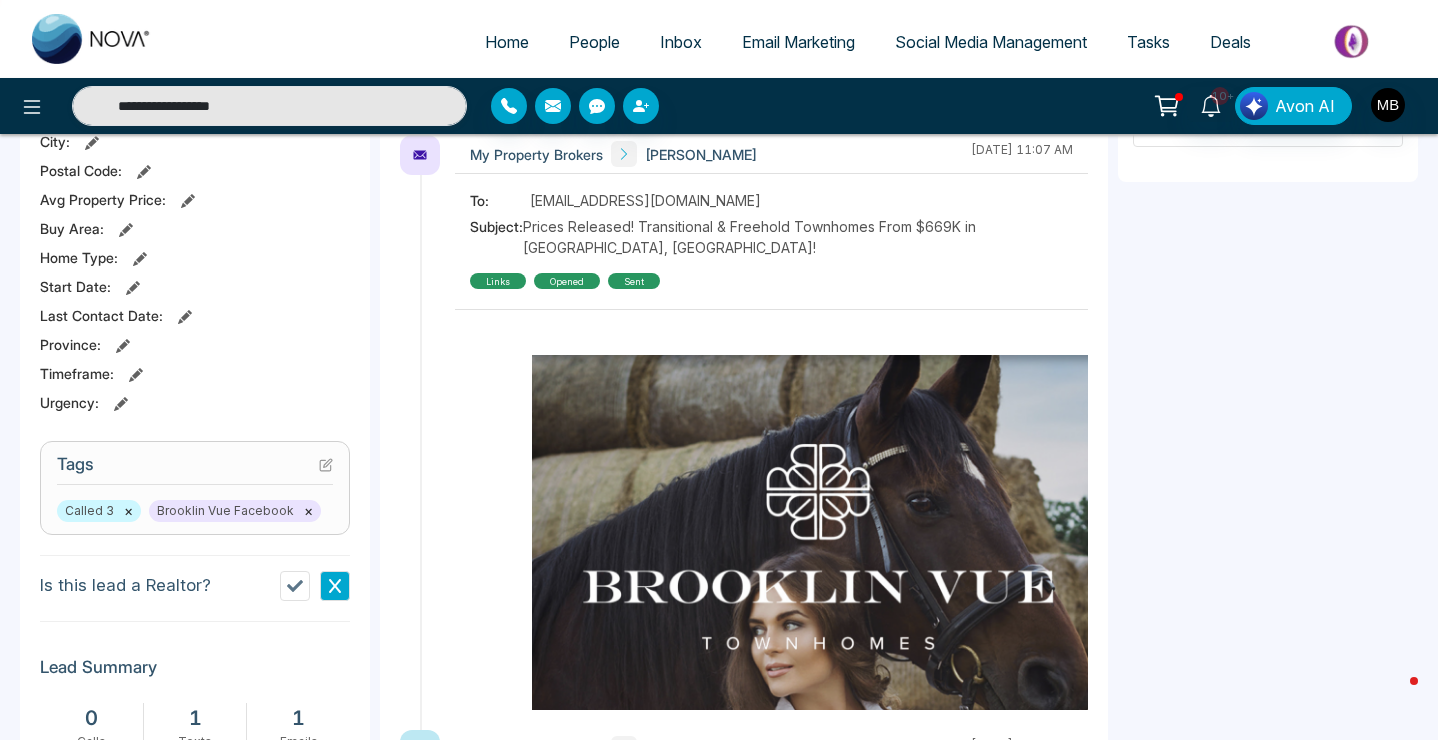 click 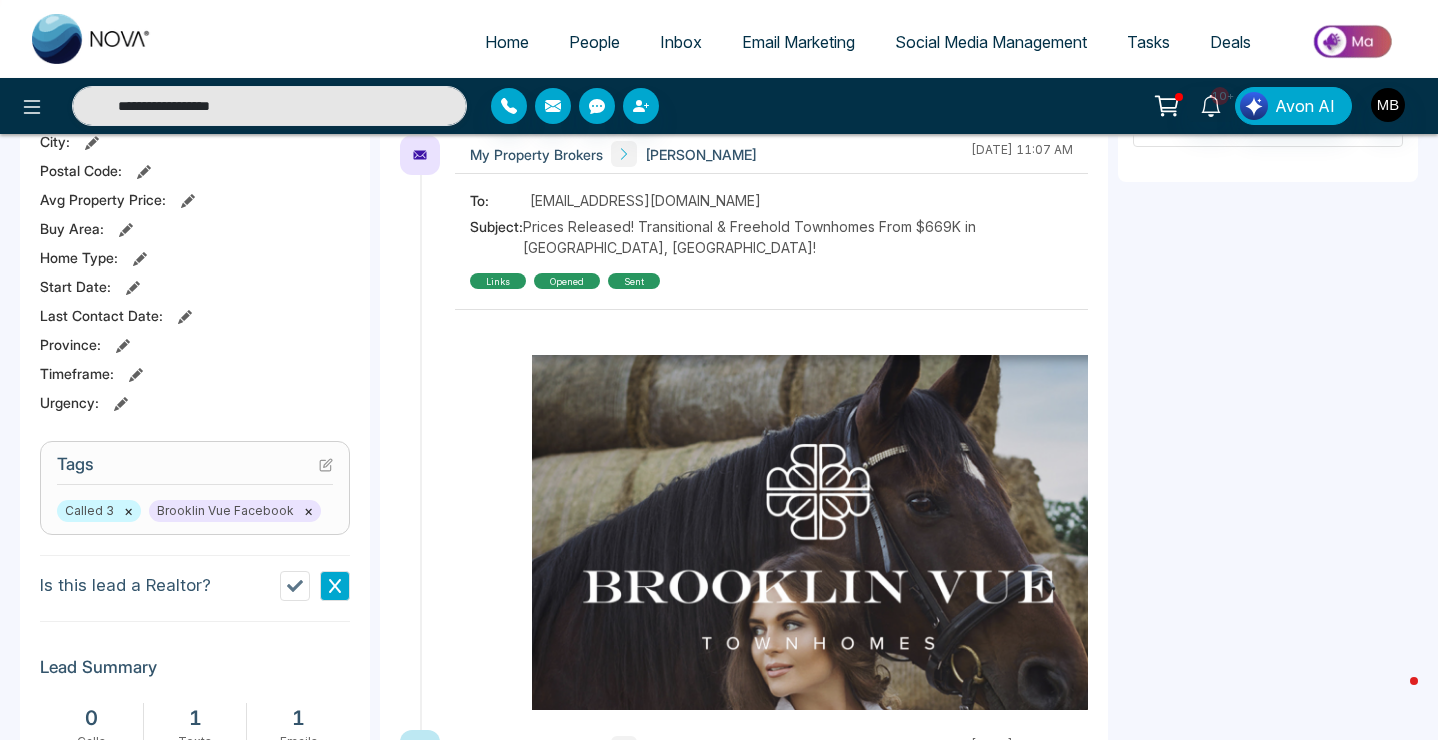 type on "**********" 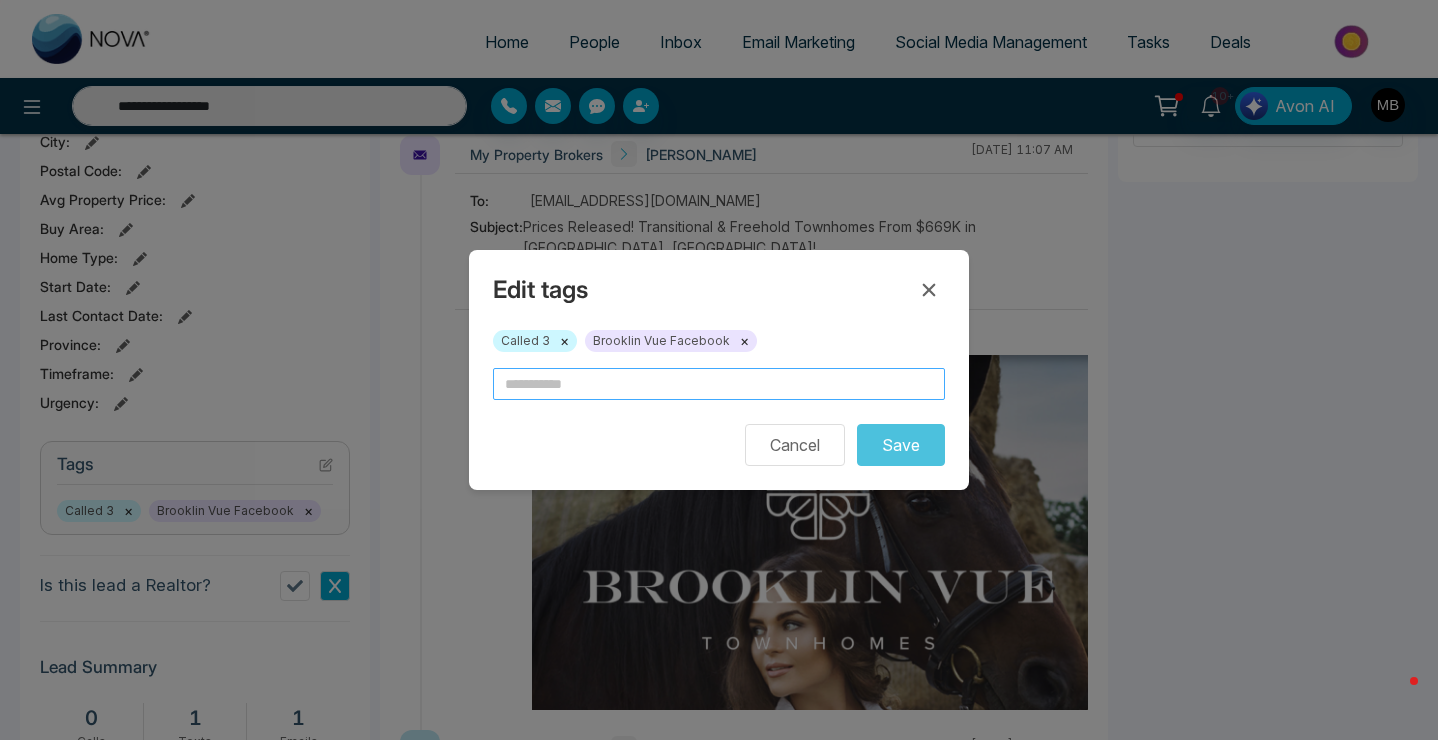 click at bounding box center (719, 384) 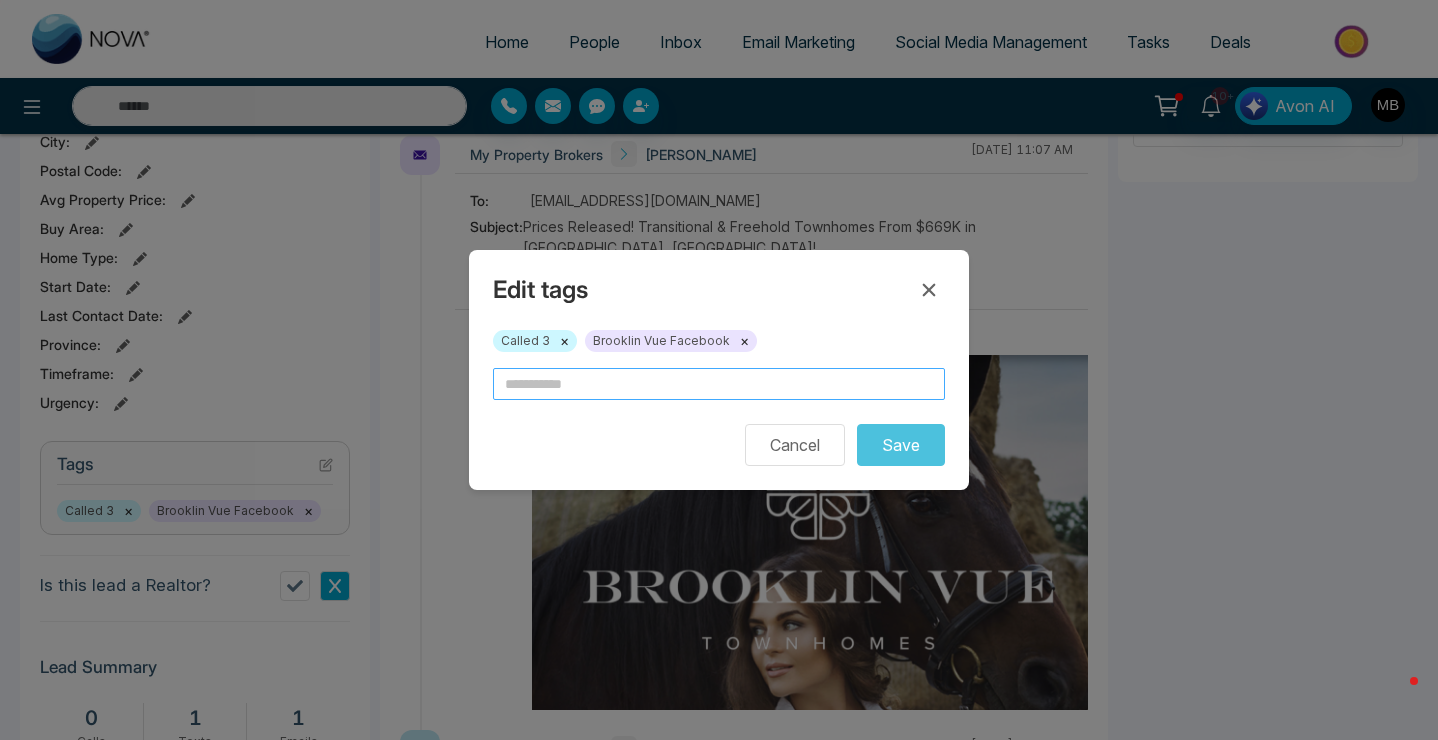 type on "**********" 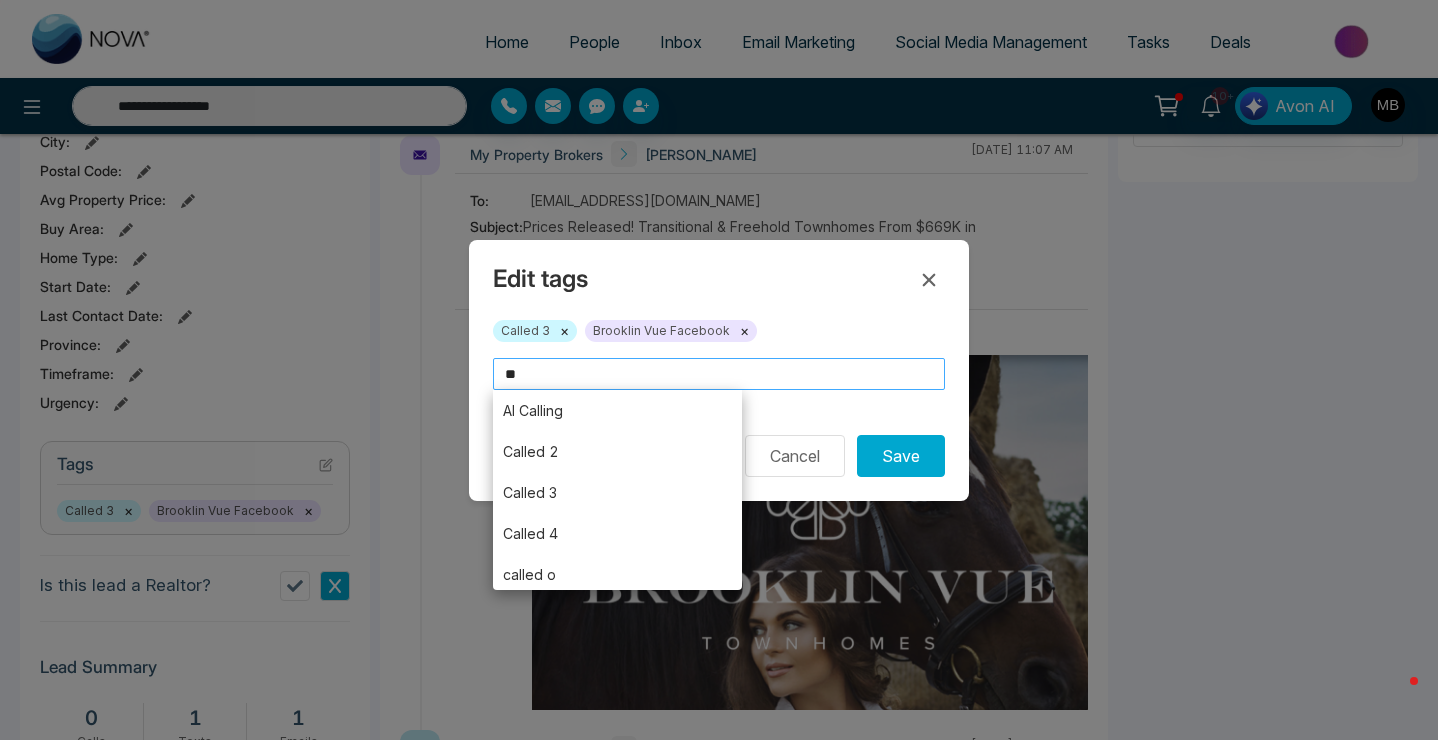 type on "*" 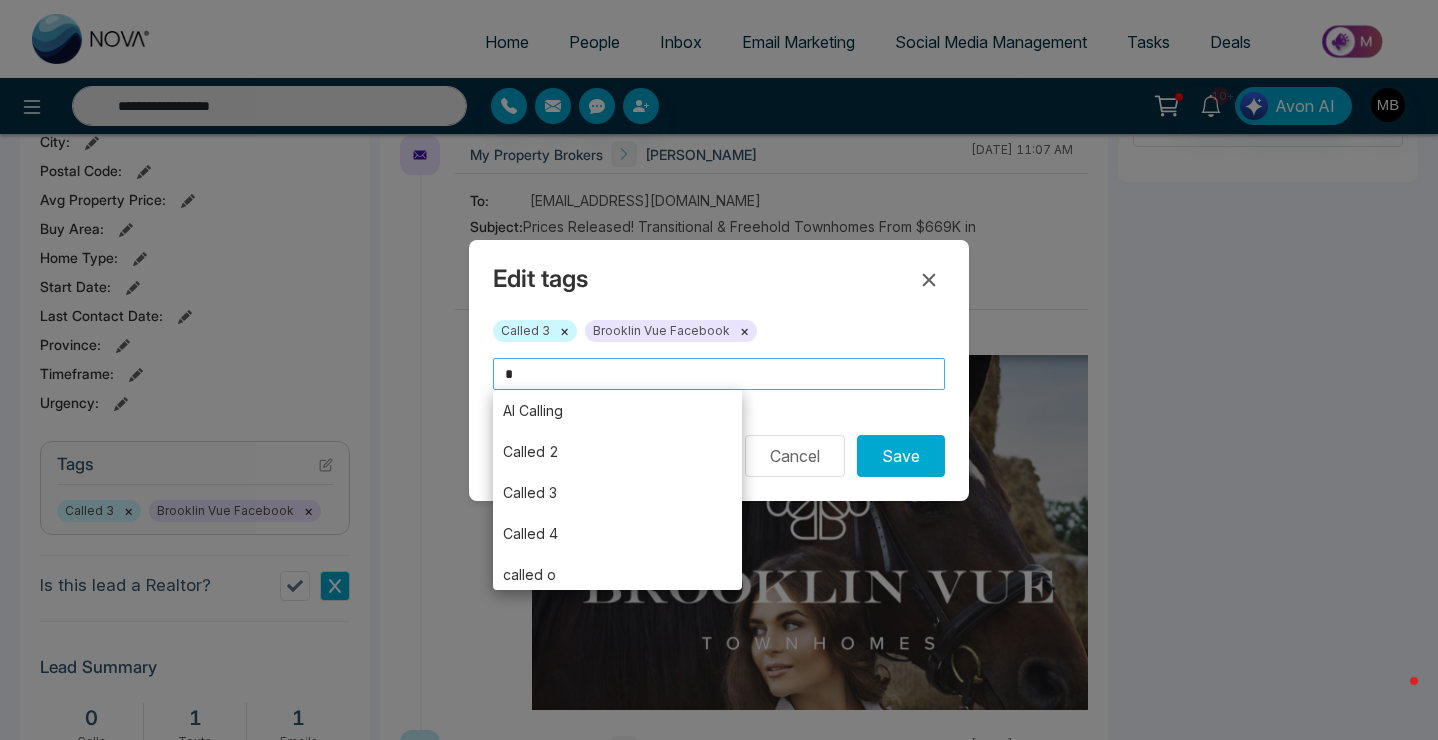type 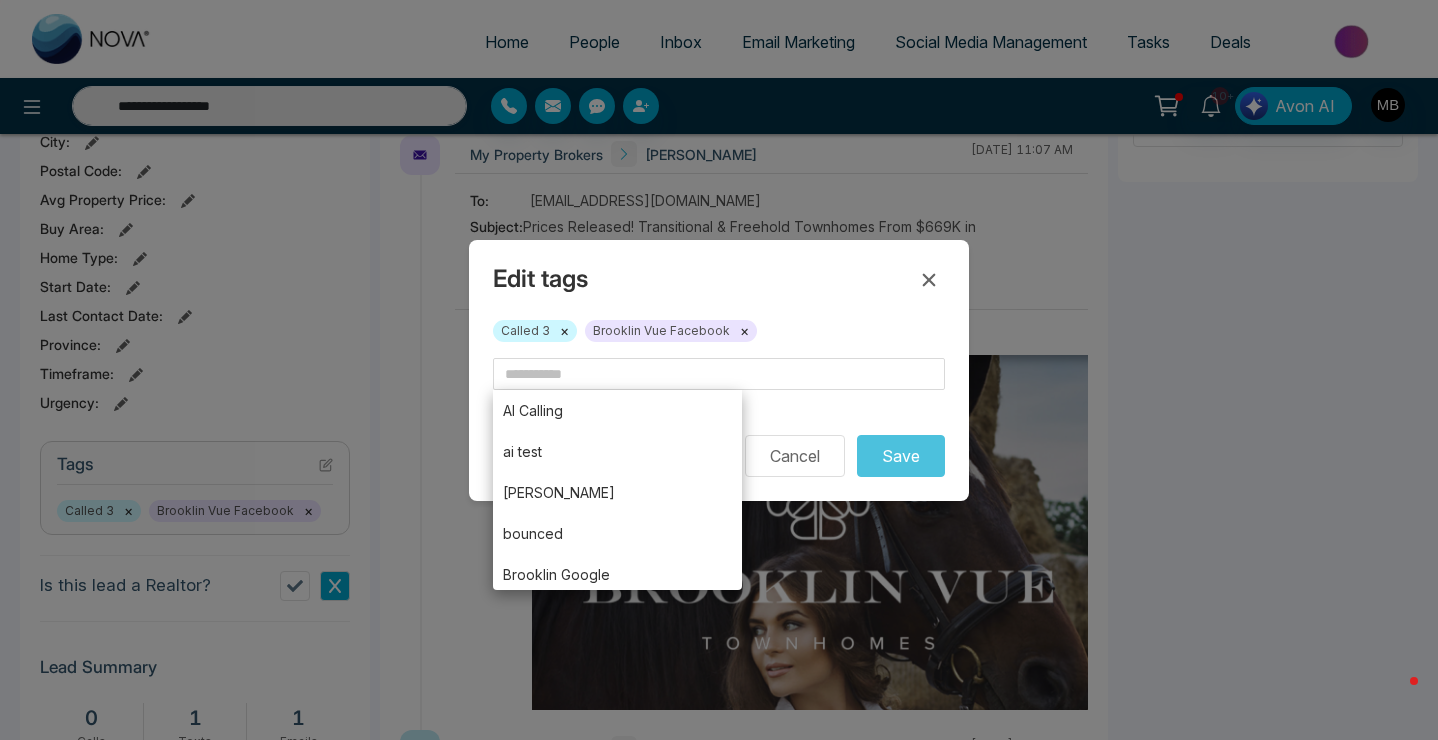 click on "×" at bounding box center (564, 331) 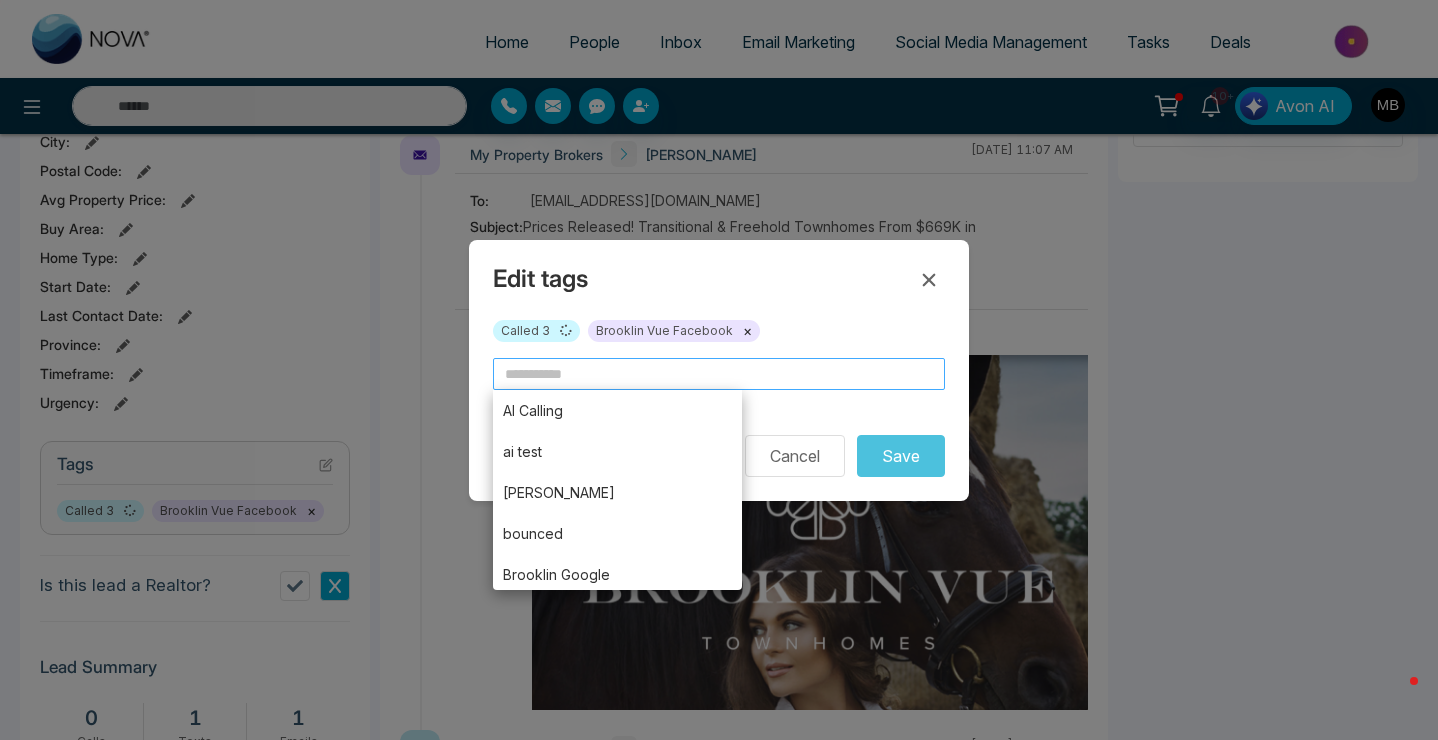 type on "**********" 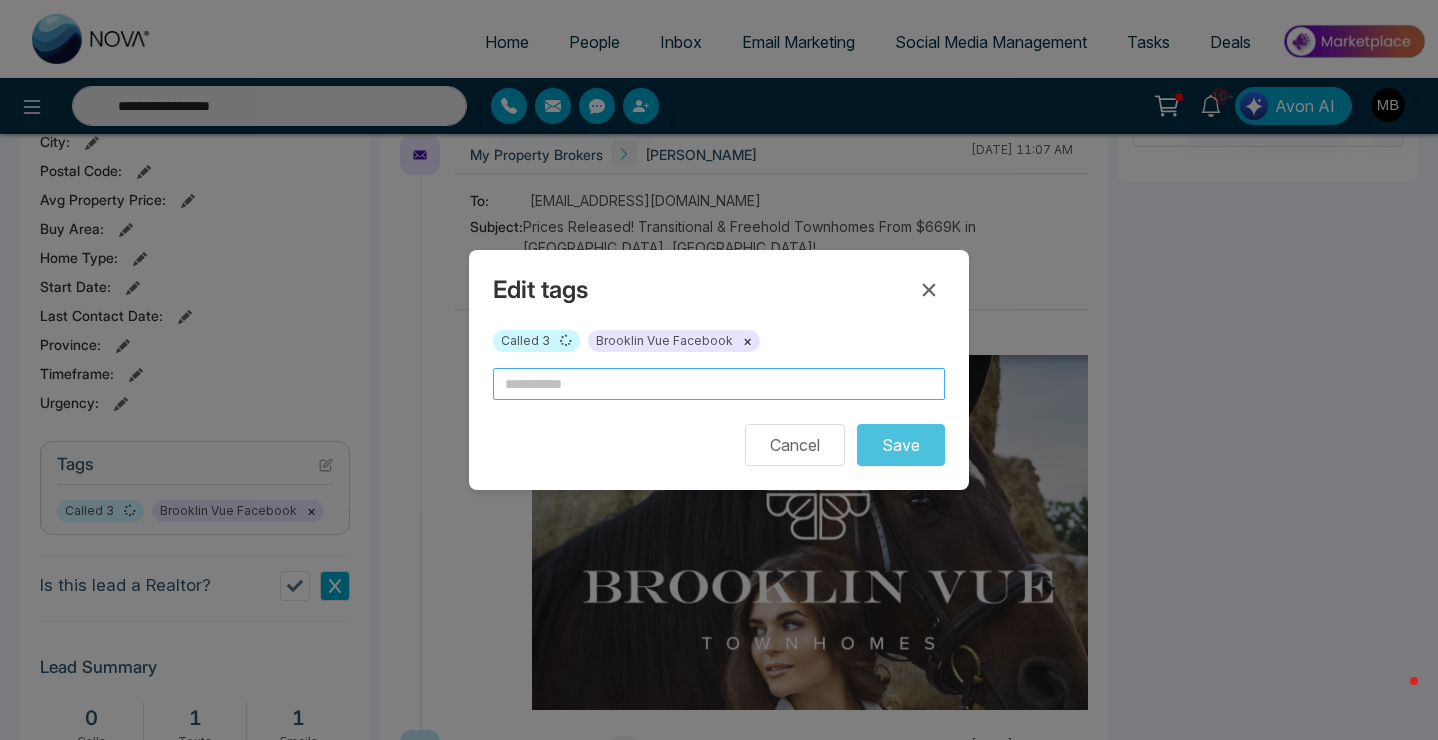 click at bounding box center [719, 384] 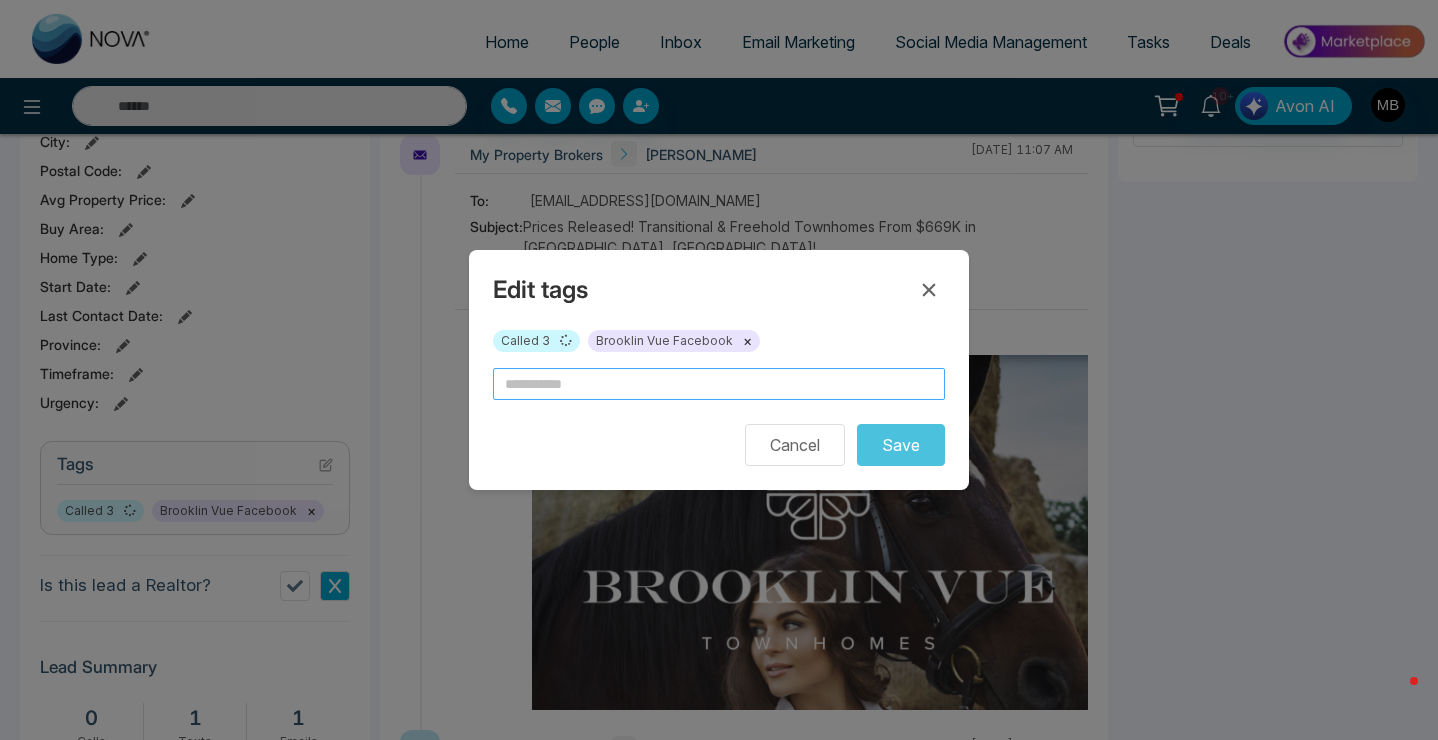 type on "**********" 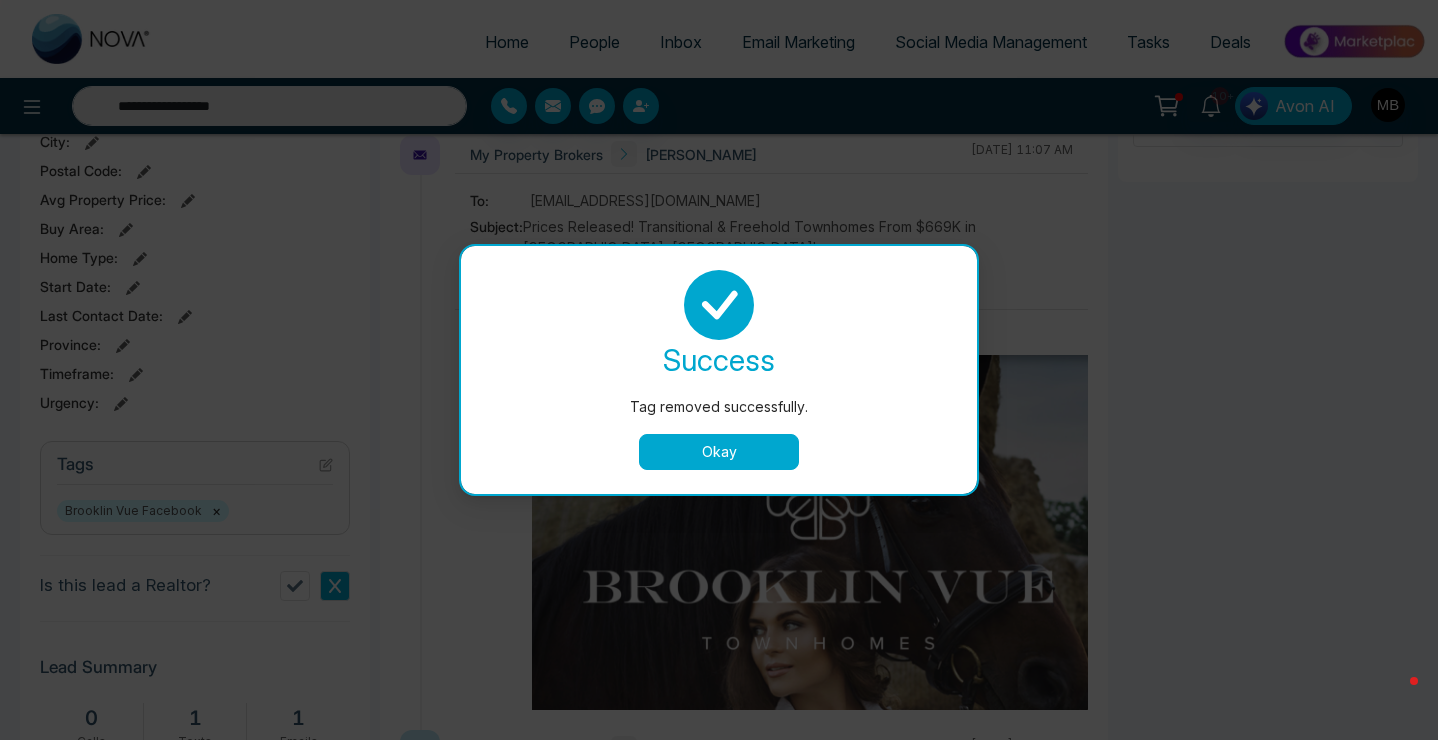 type on "*****" 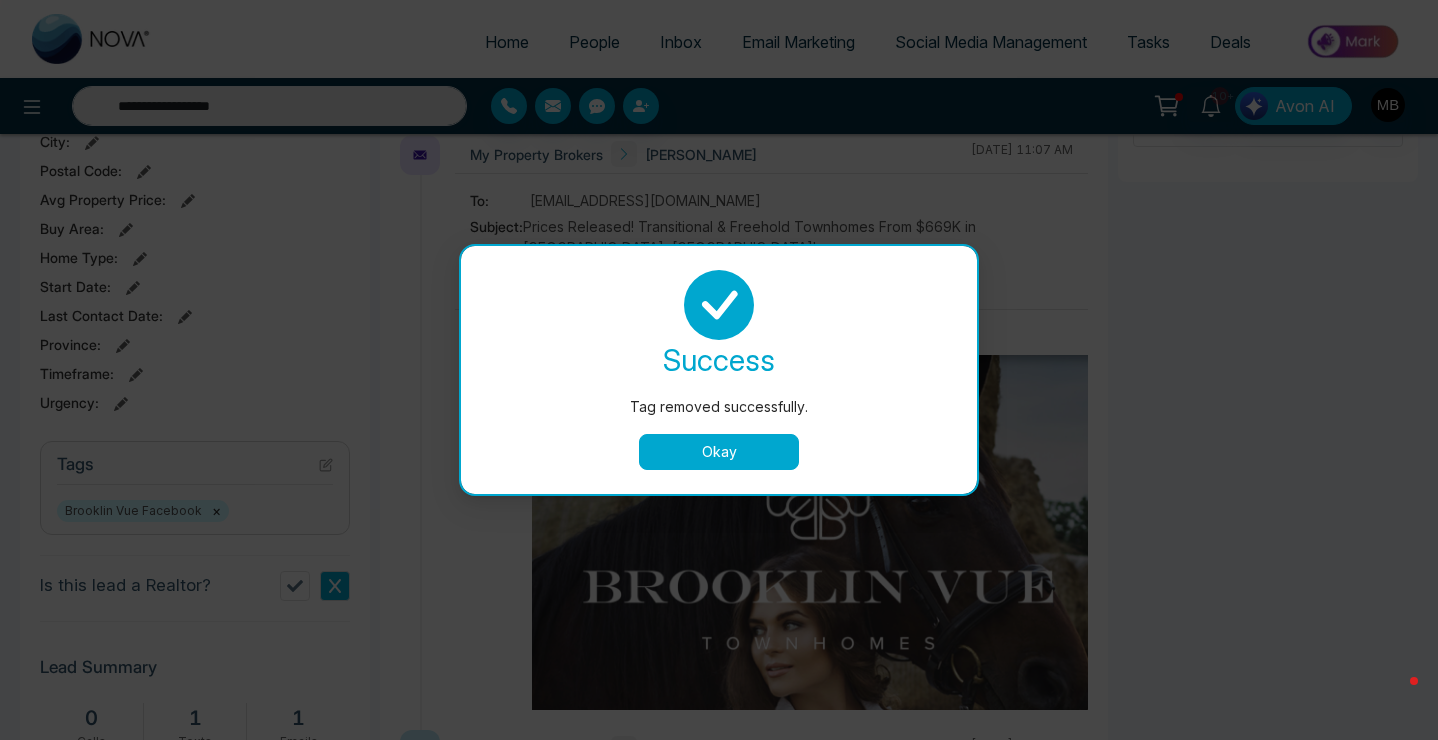 click on "Okay" at bounding box center (719, 452) 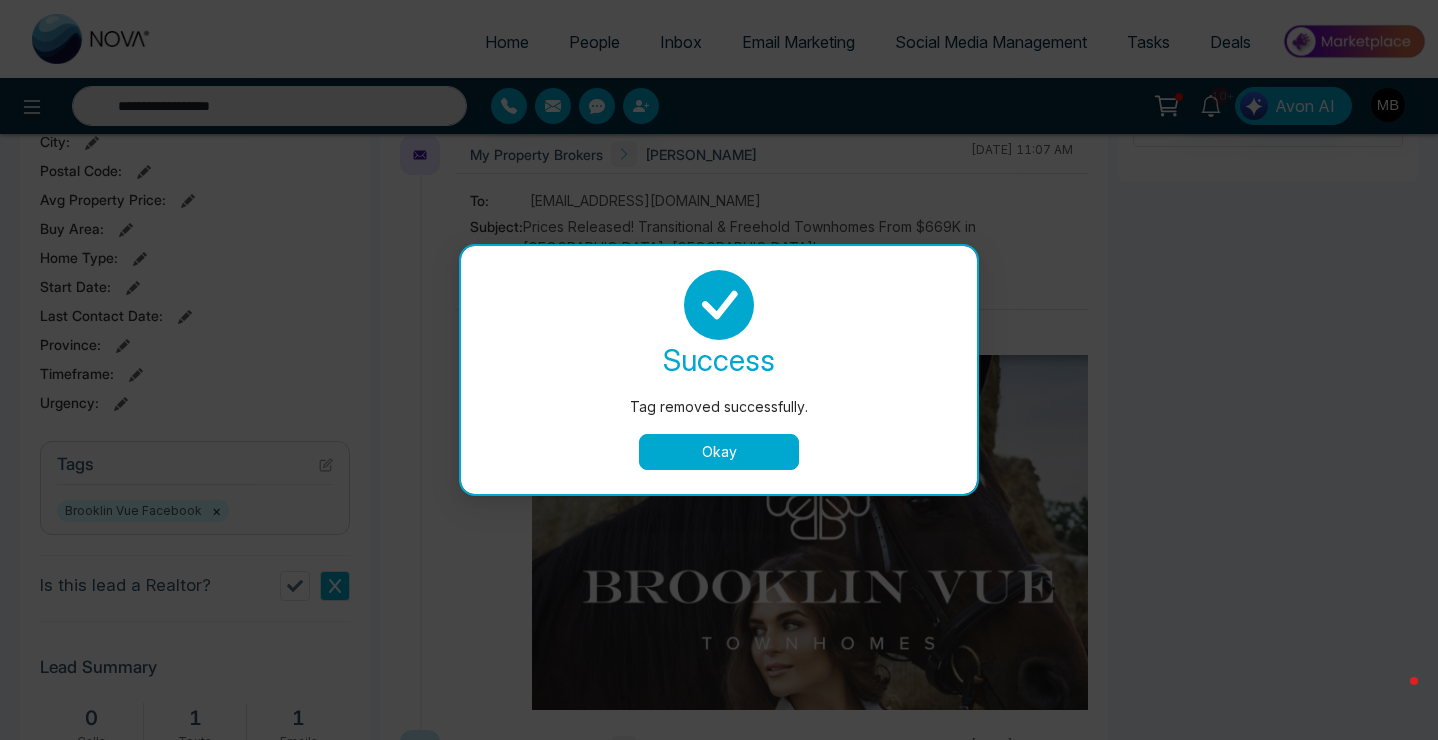 type 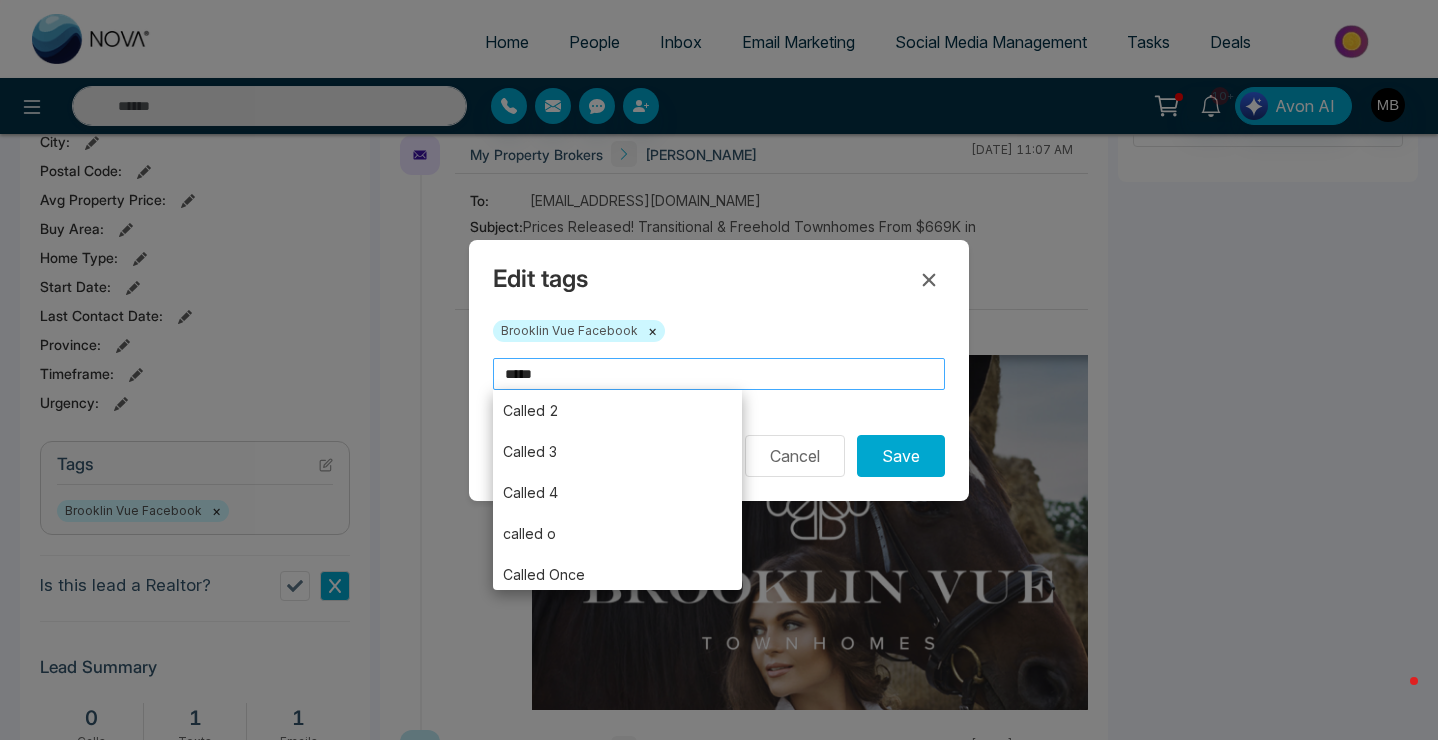 click on "*****" at bounding box center (719, 374) 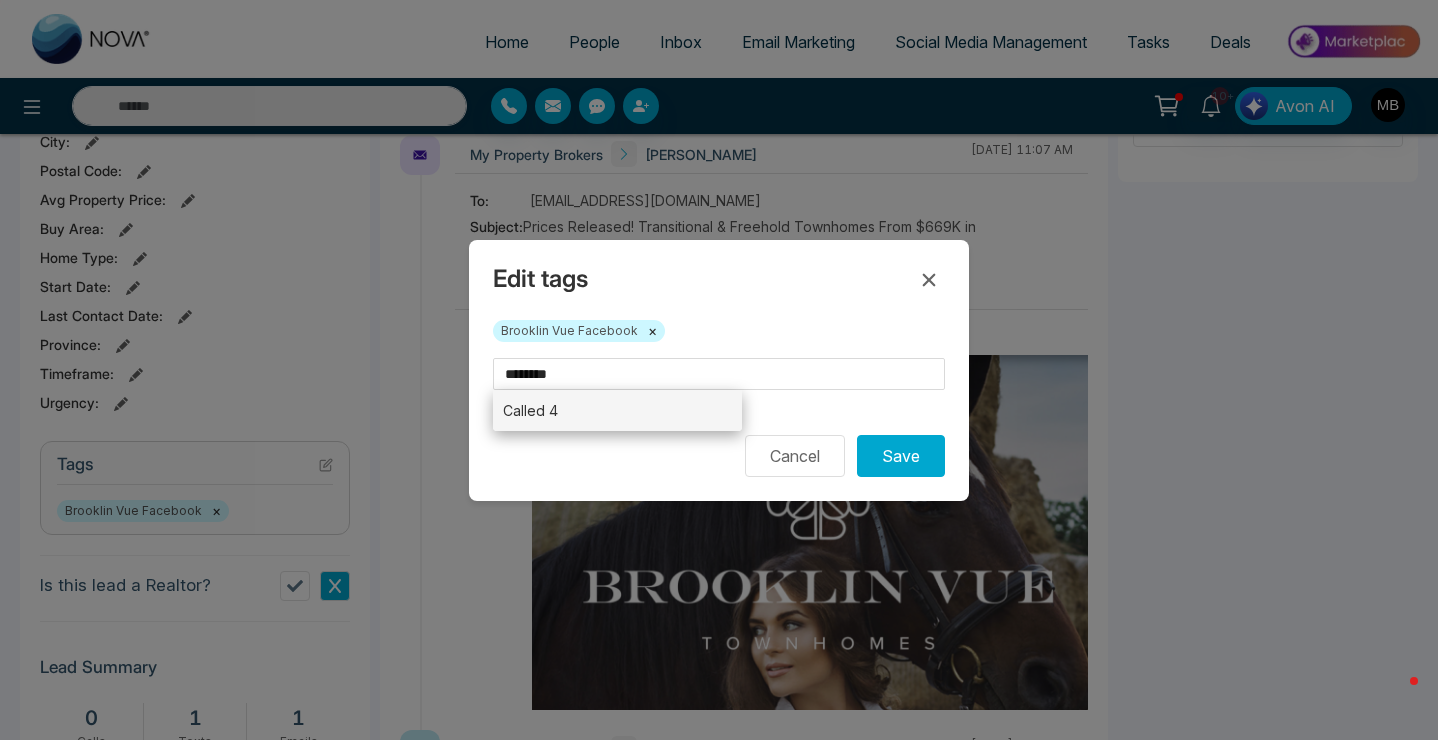 click on "Called 4" at bounding box center [617, 410] 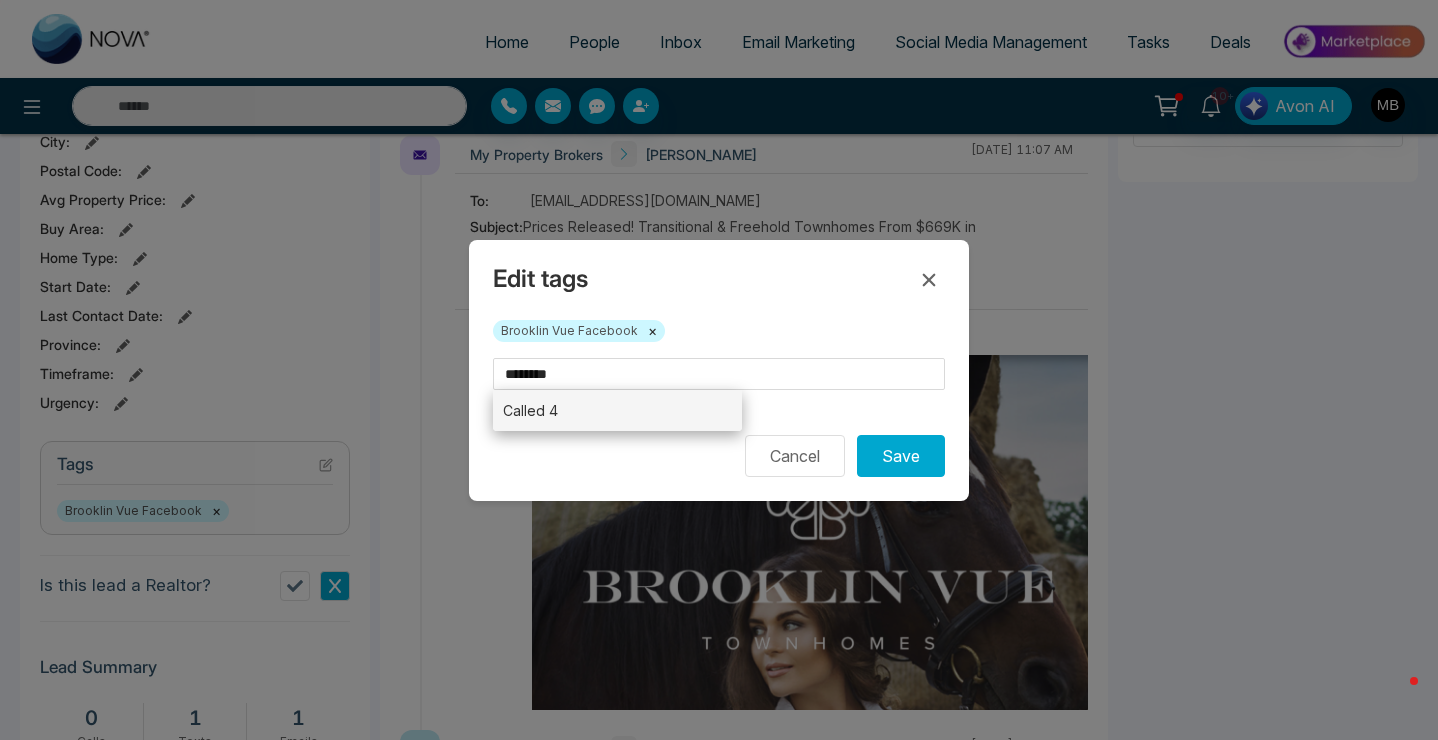 type on "********" 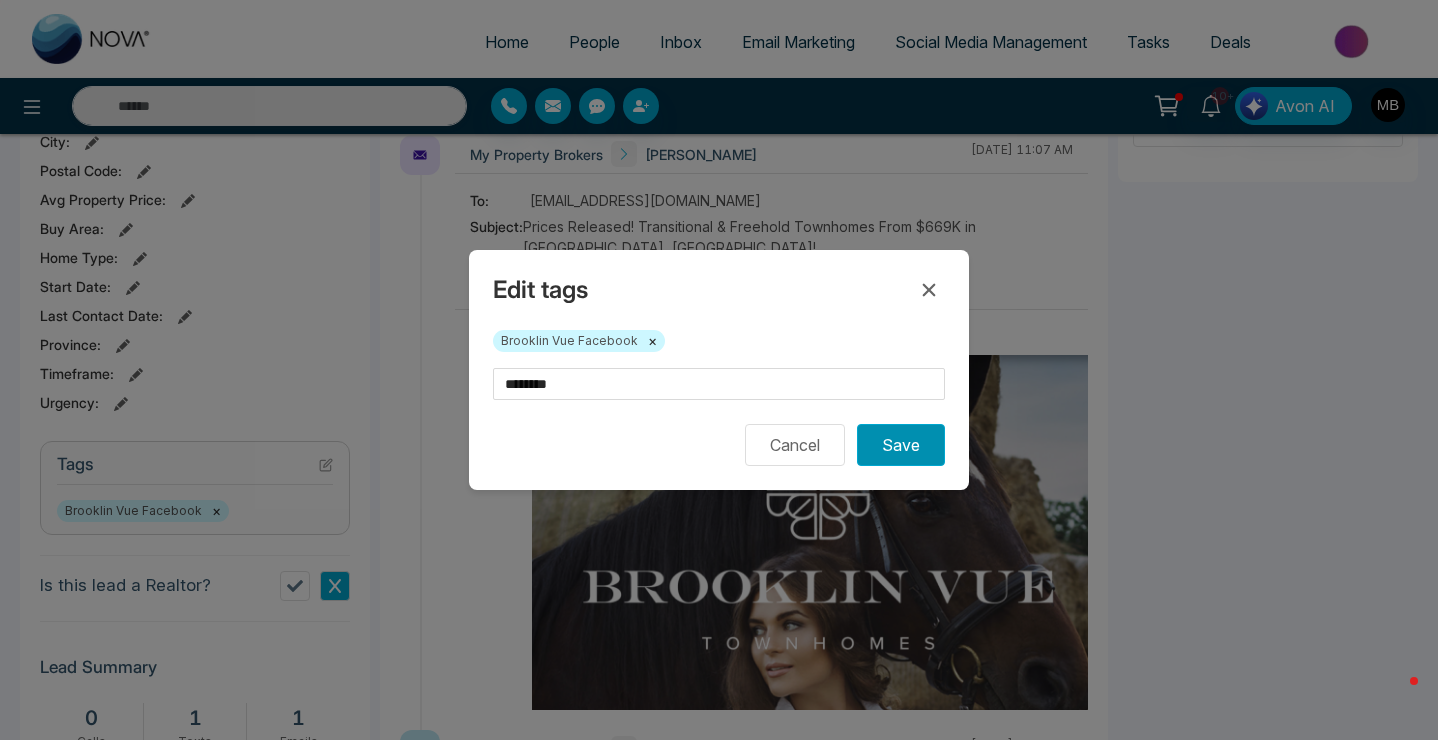 click on "Save" at bounding box center [901, 445] 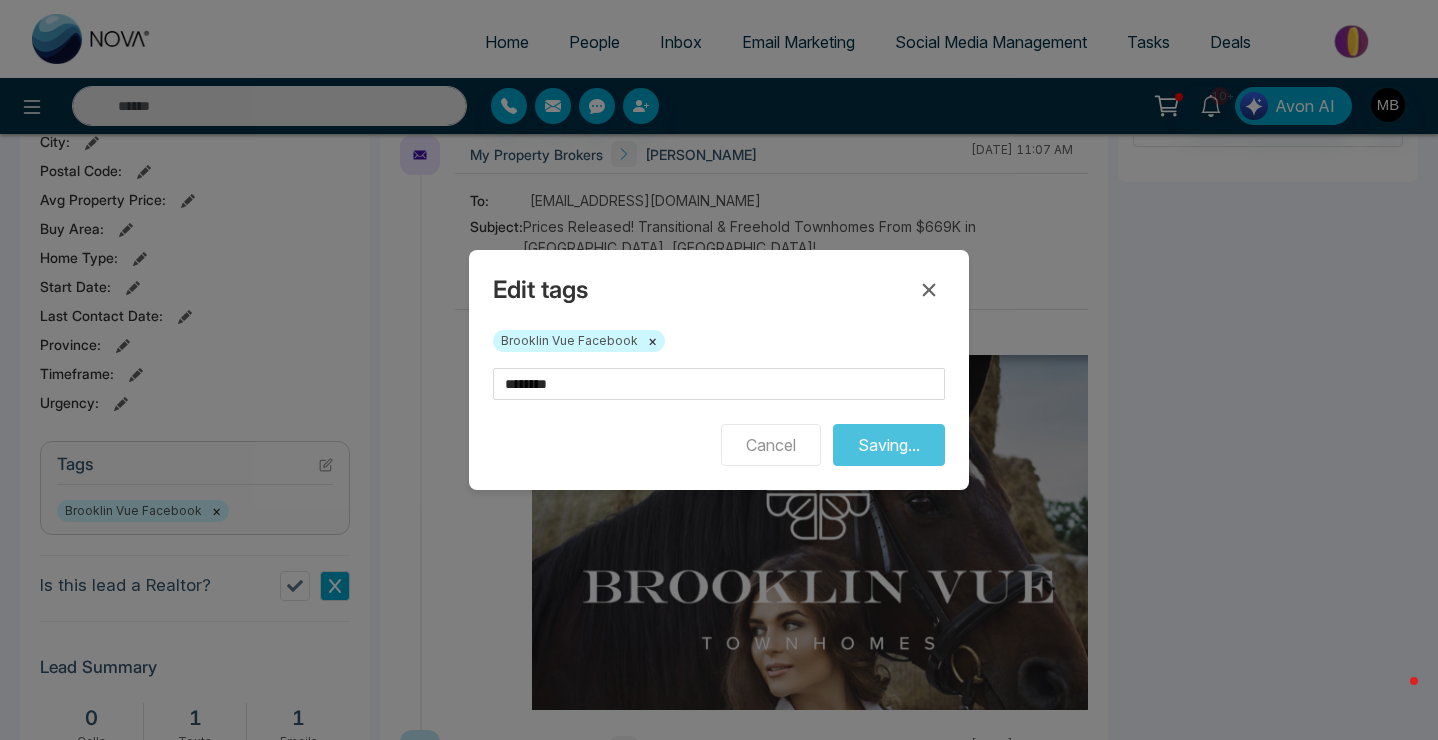 type on "**********" 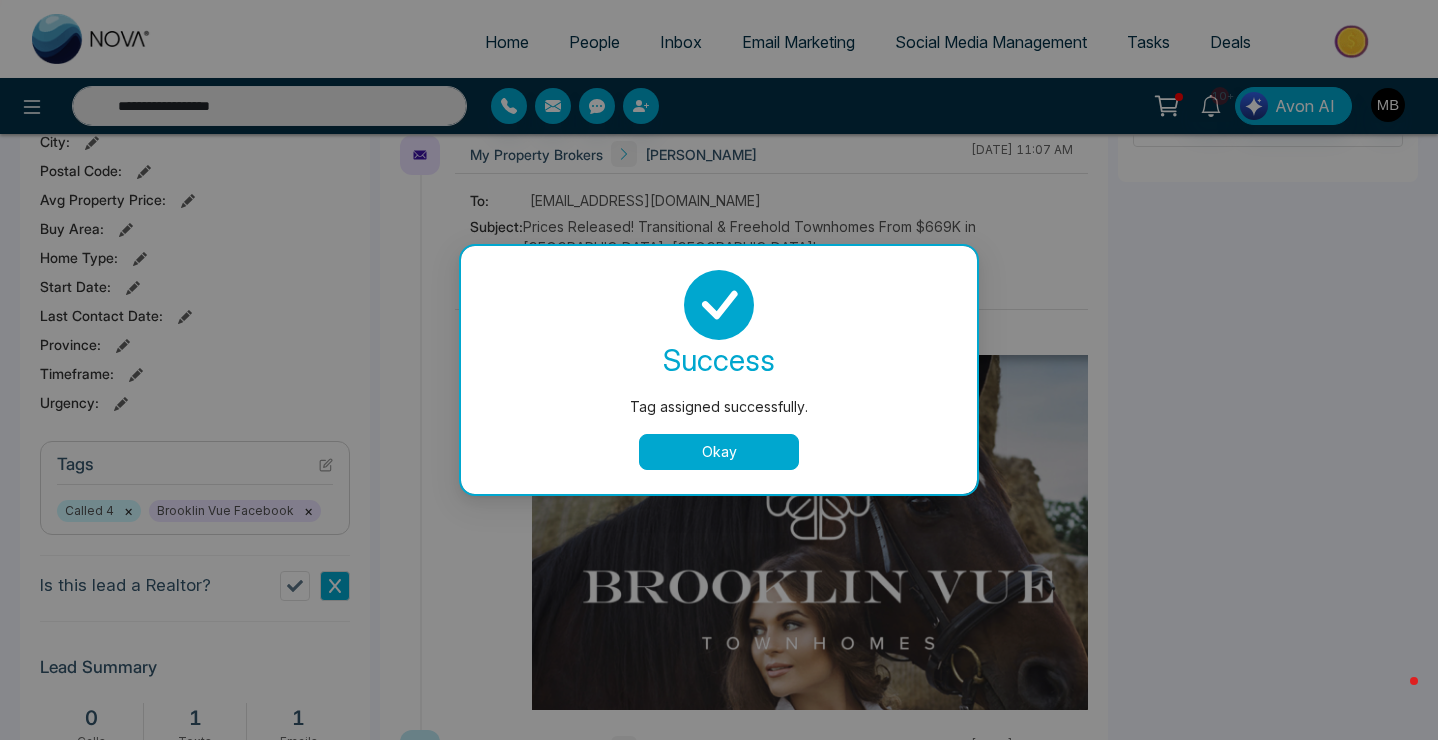 click on "Okay" at bounding box center [719, 452] 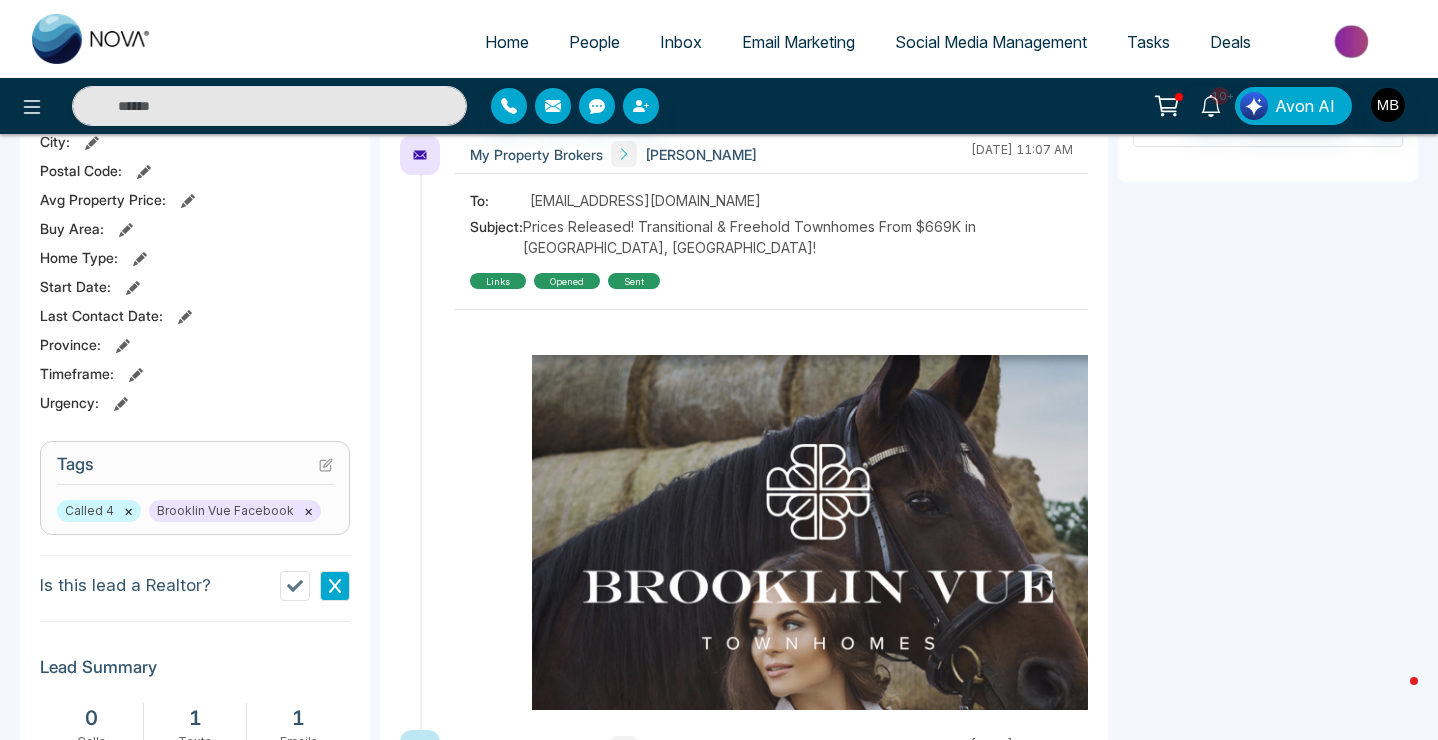 type on "**********" 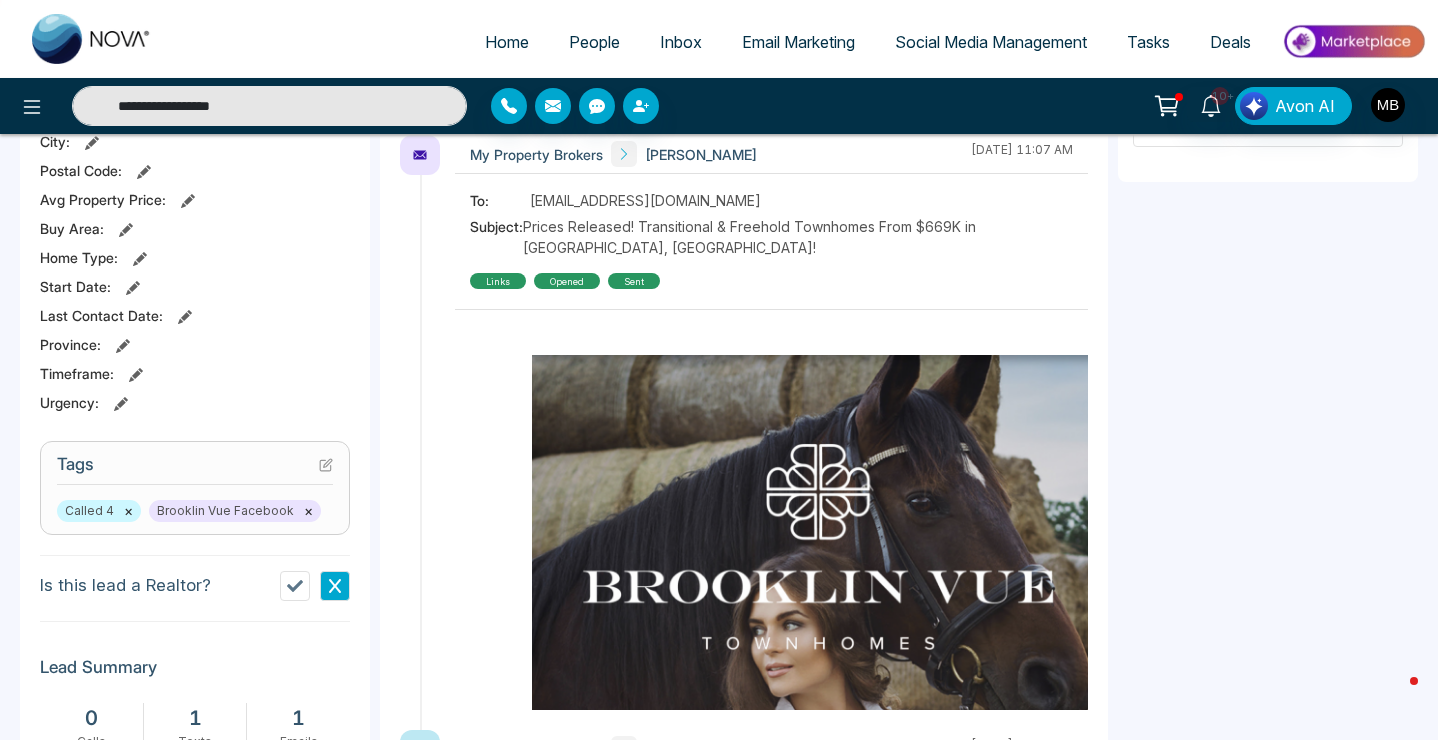 click on "**********" at bounding box center [269, 106] 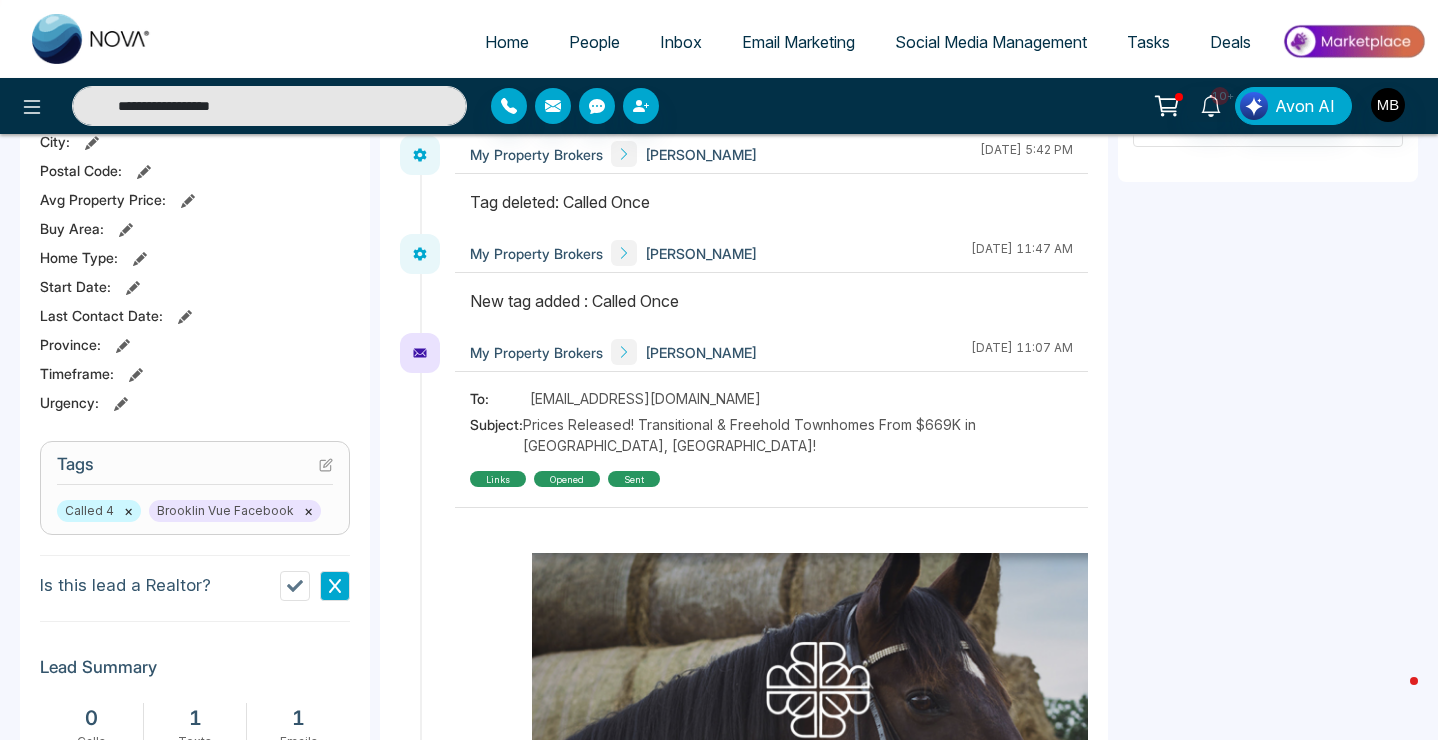 paste on "**********" 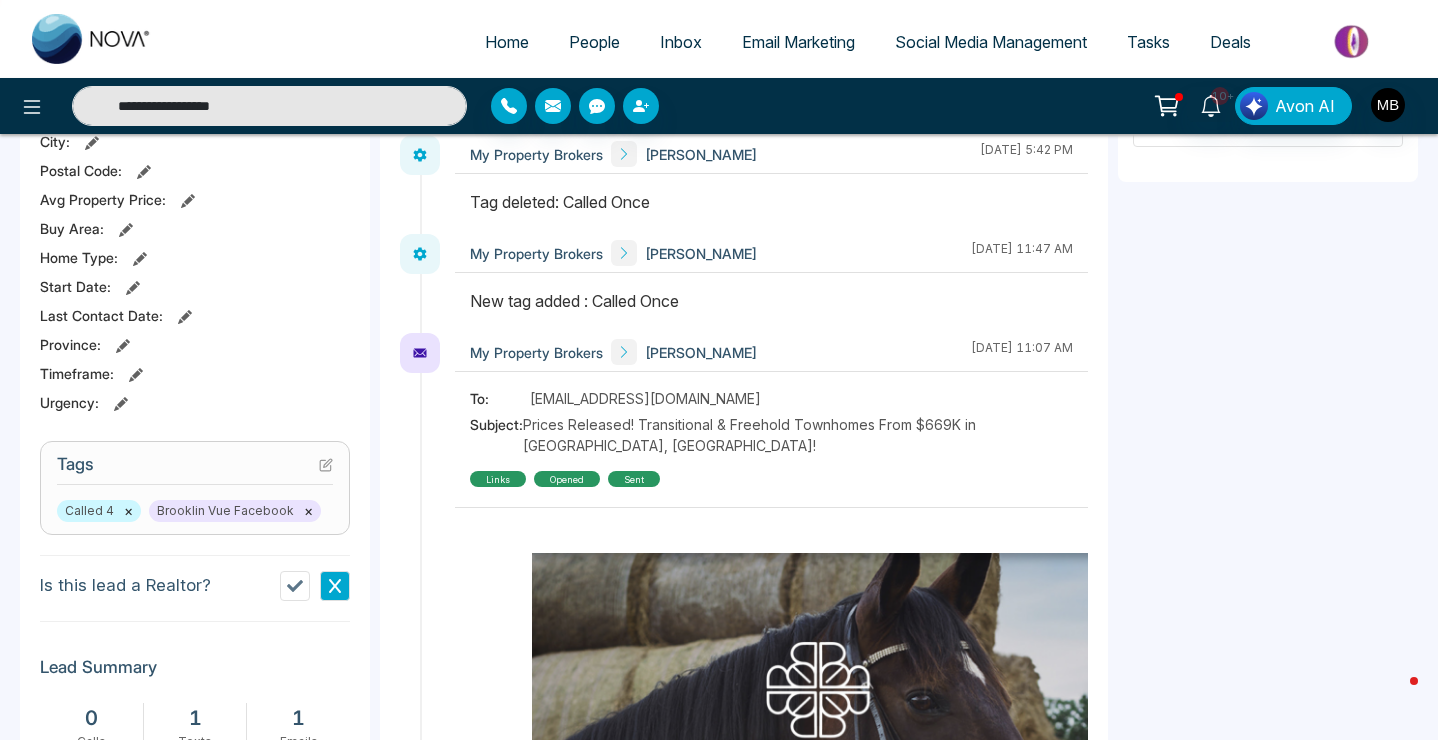type on "**********" 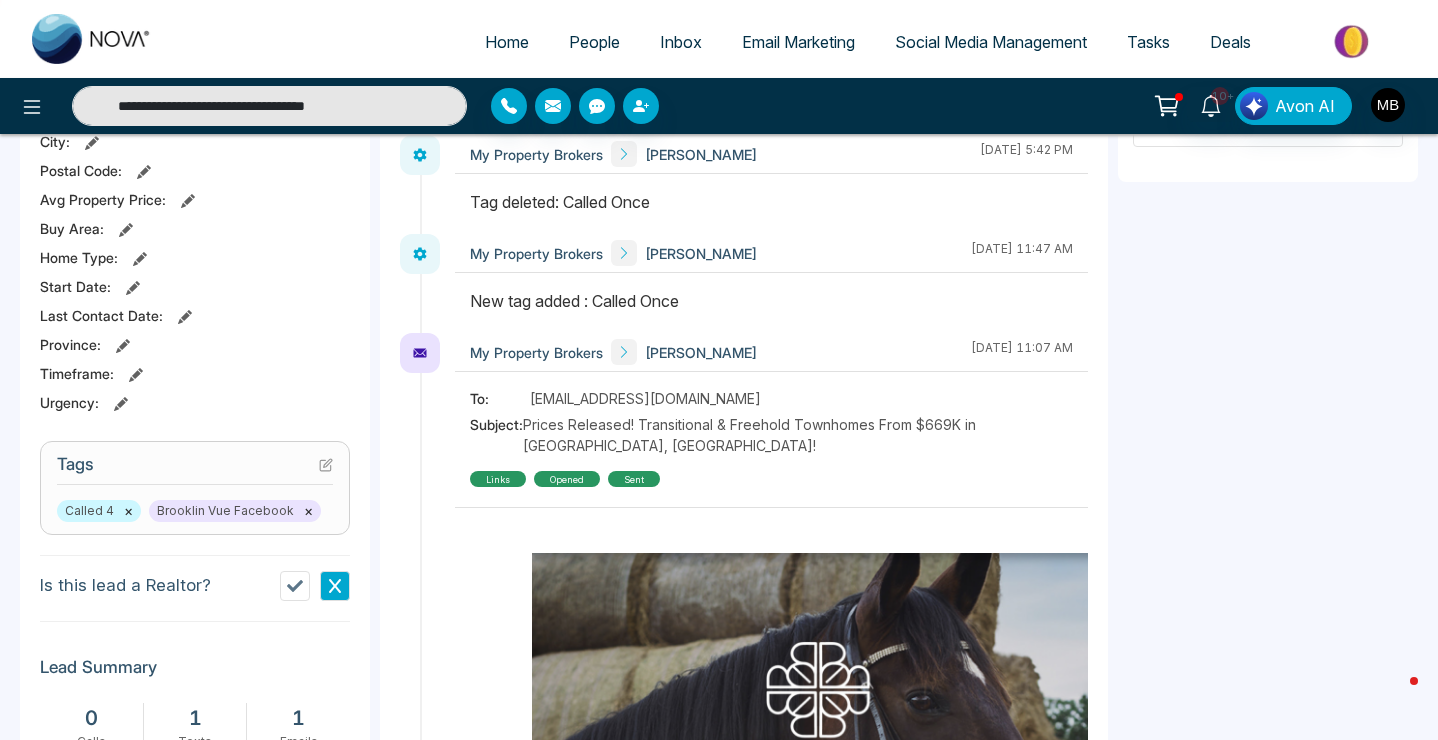 click on "**********" at bounding box center [269, 106] 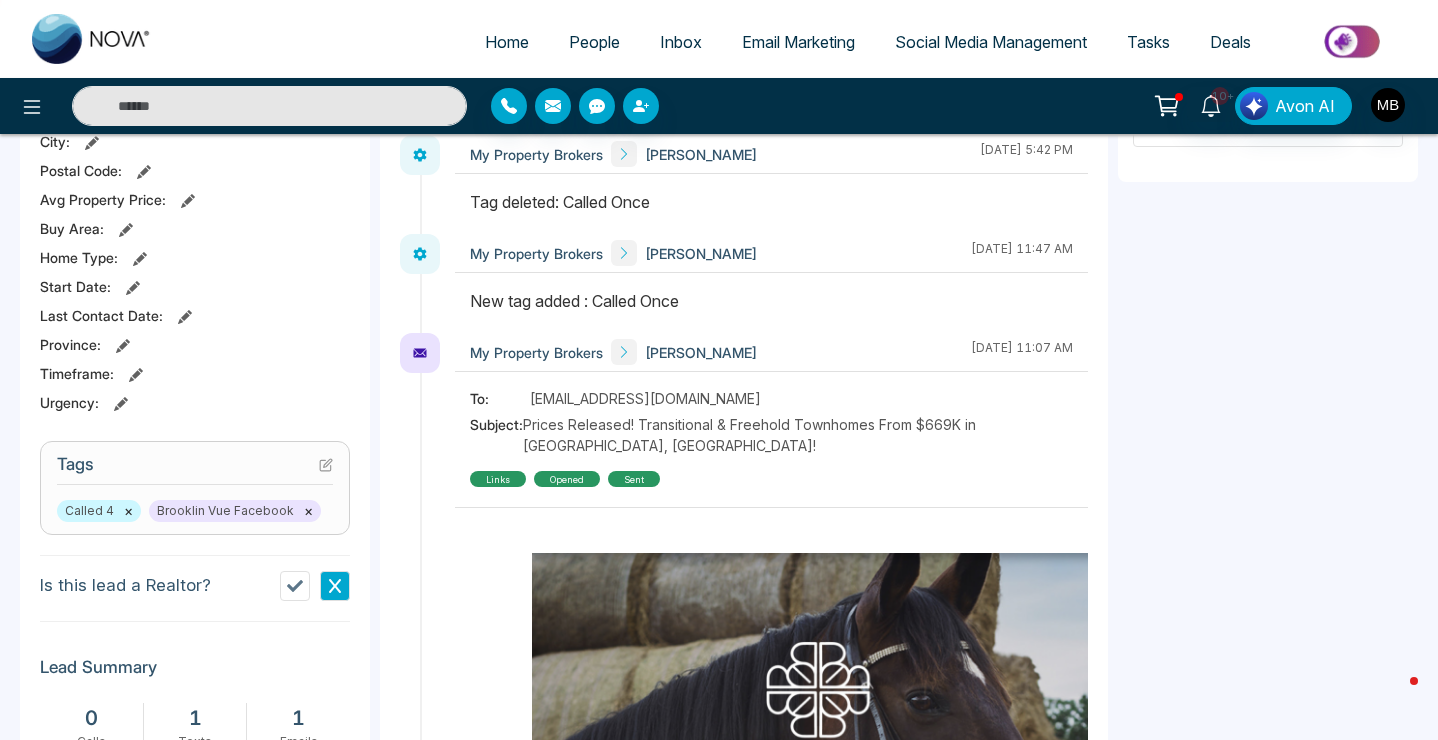 paste on "**********" 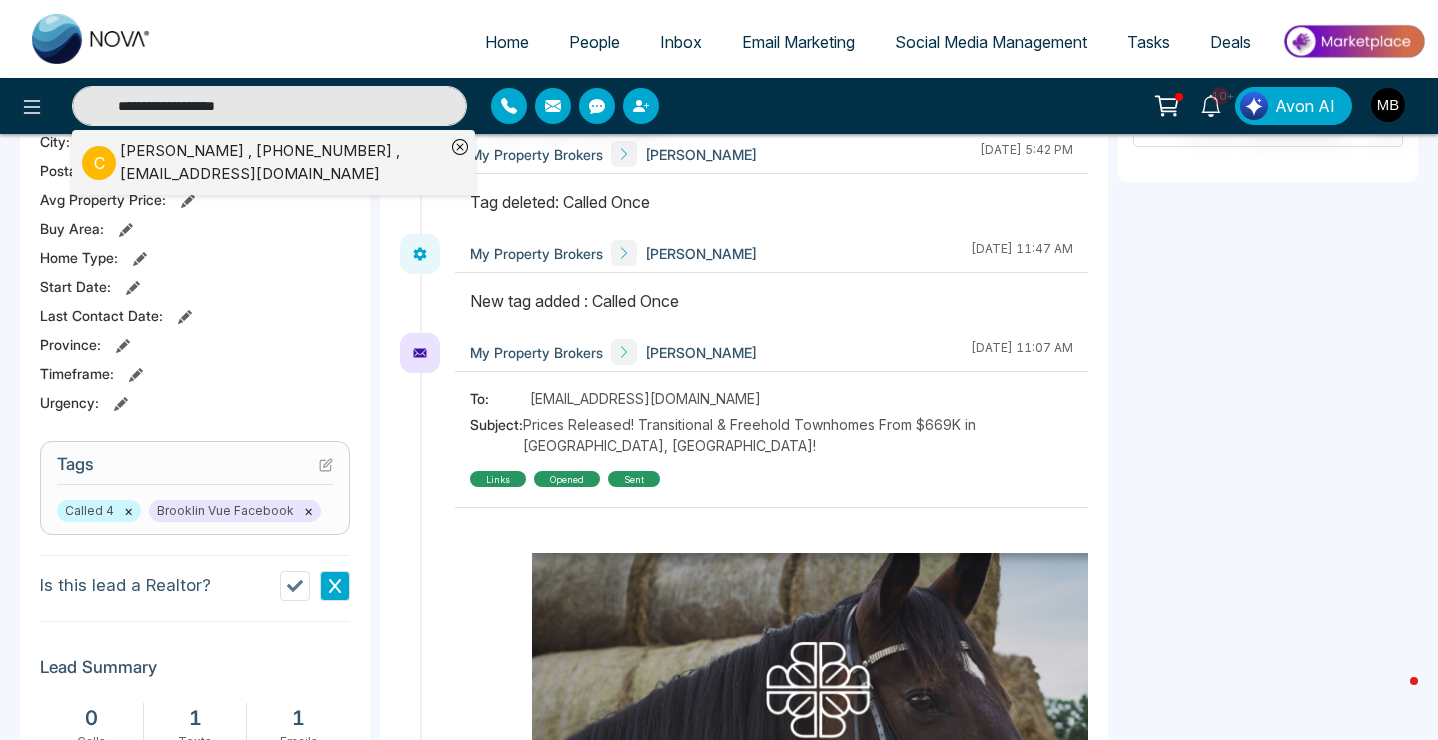 type on "**********" 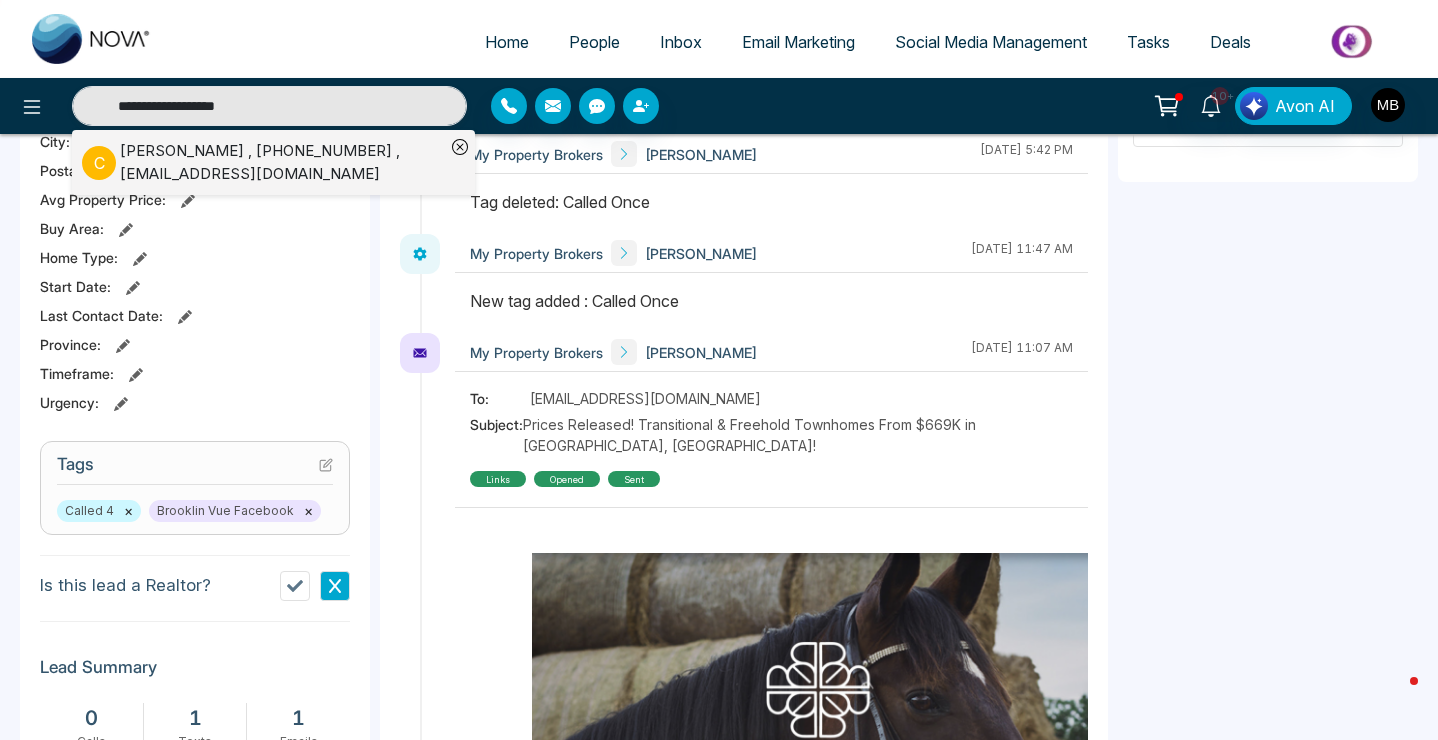 click on "[PERSON_NAME]     , [PHONE_NUMBER]   , [EMAIL_ADDRESS][DOMAIN_NAME]" at bounding box center [282, 162] 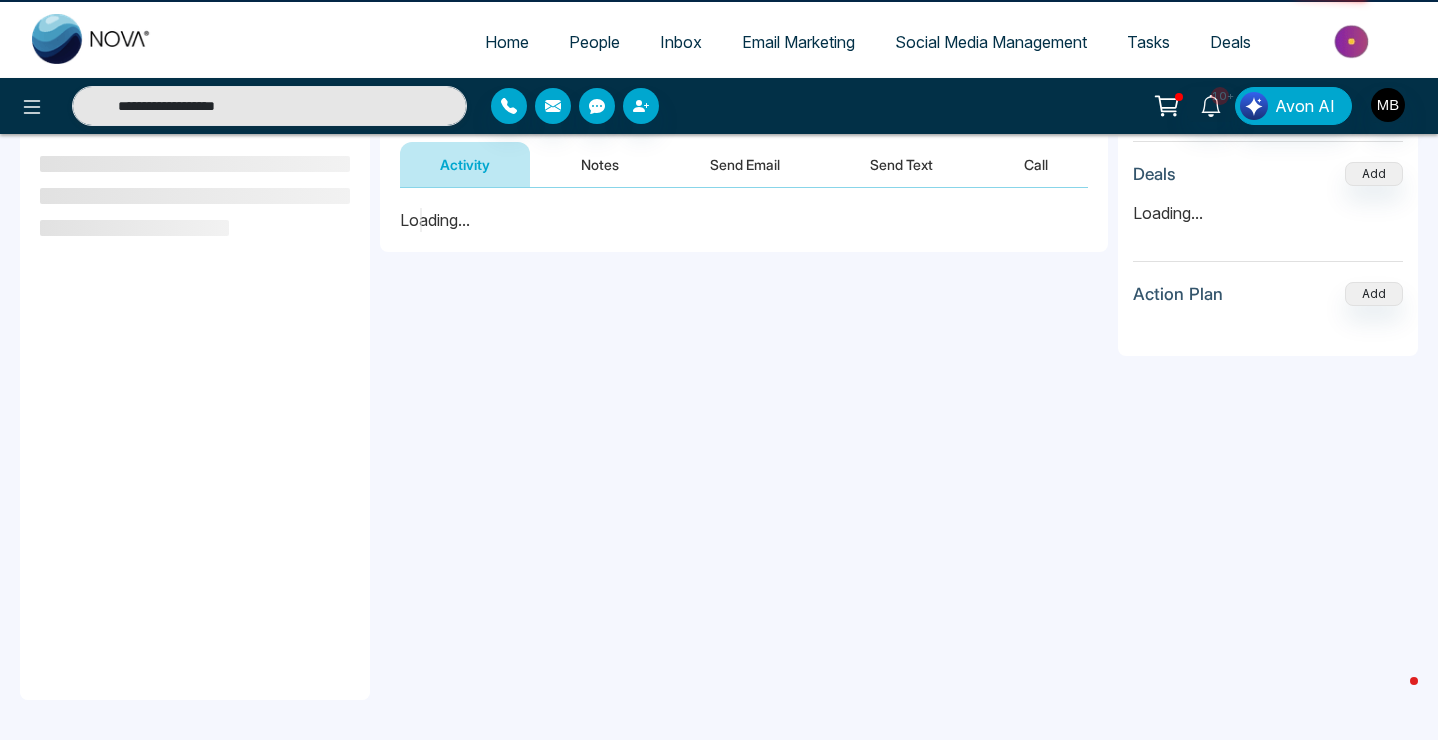 scroll, scrollTop: 0, scrollLeft: 0, axis: both 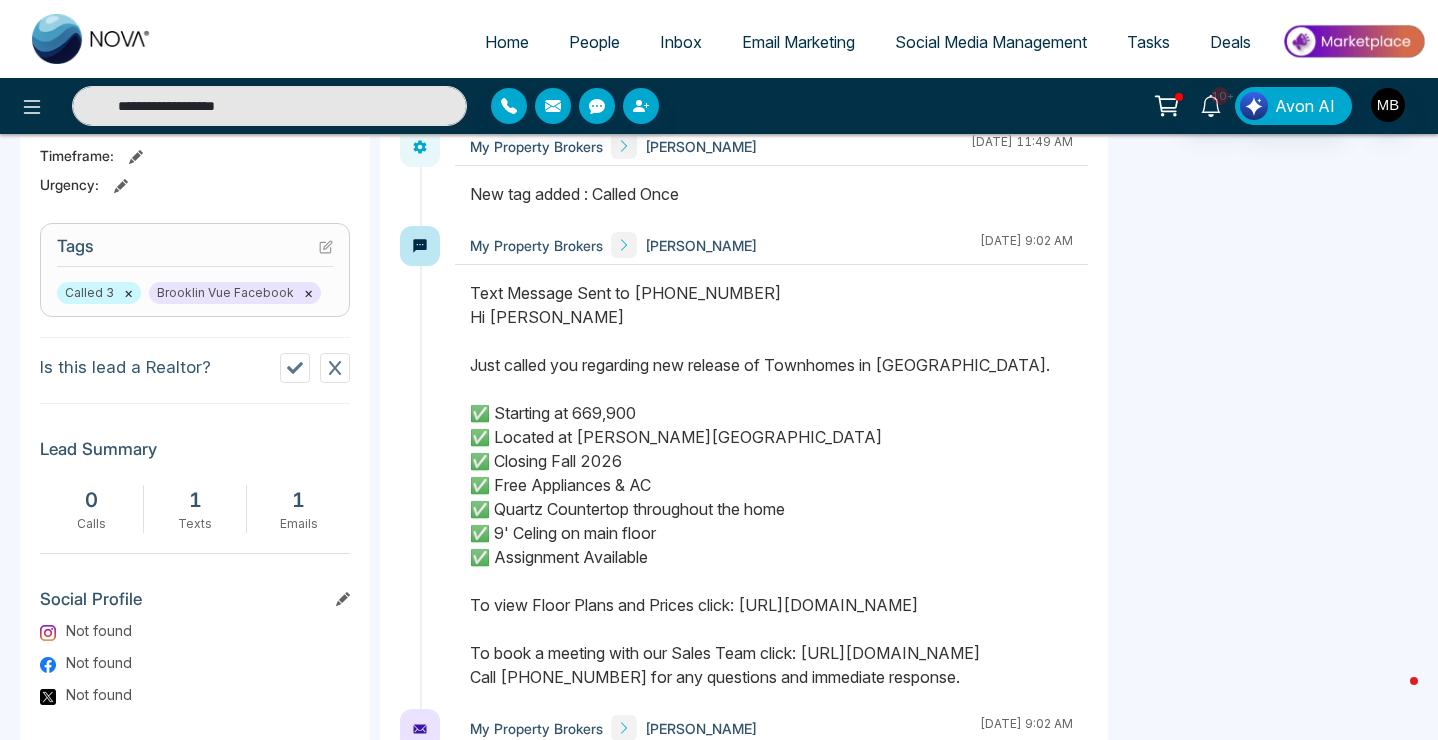 click 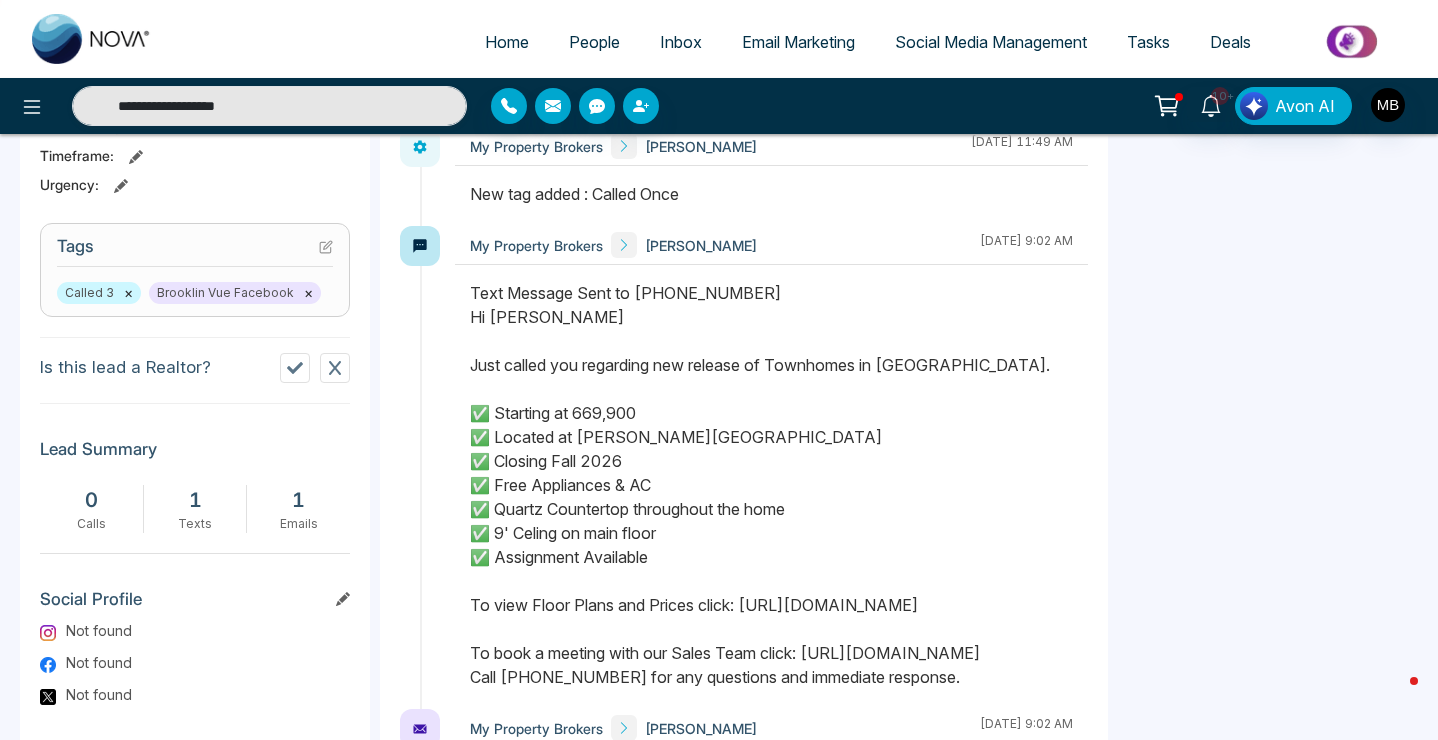 type on "**********" 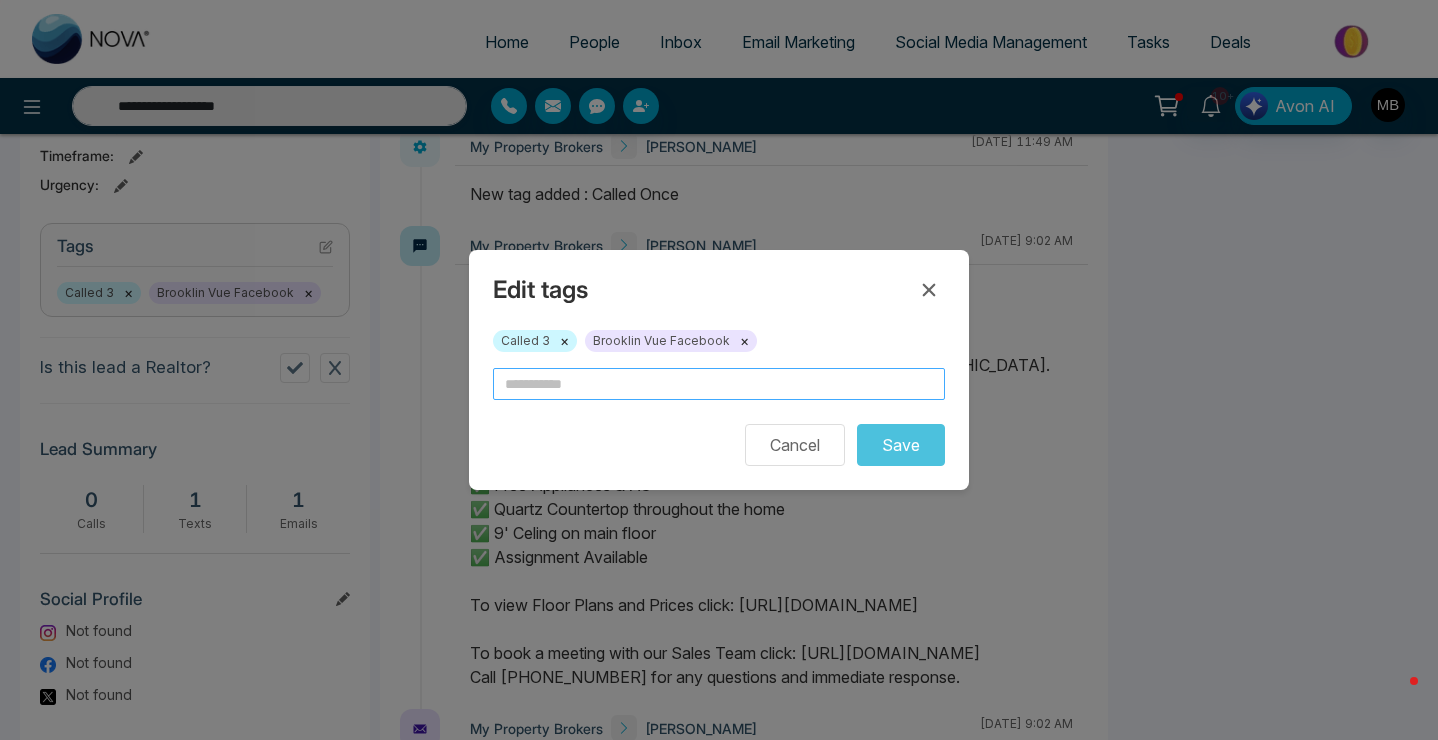 click at bounding box center [719, 384] 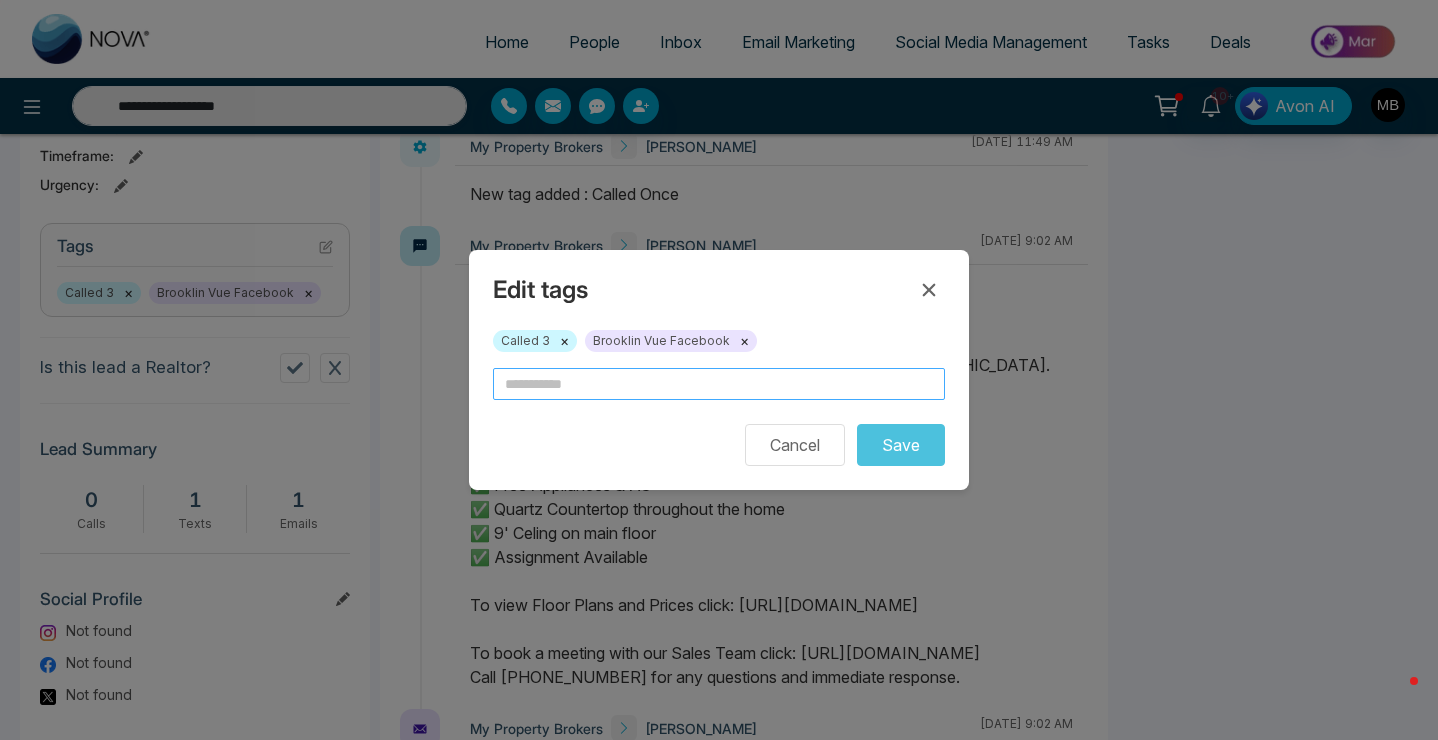 type 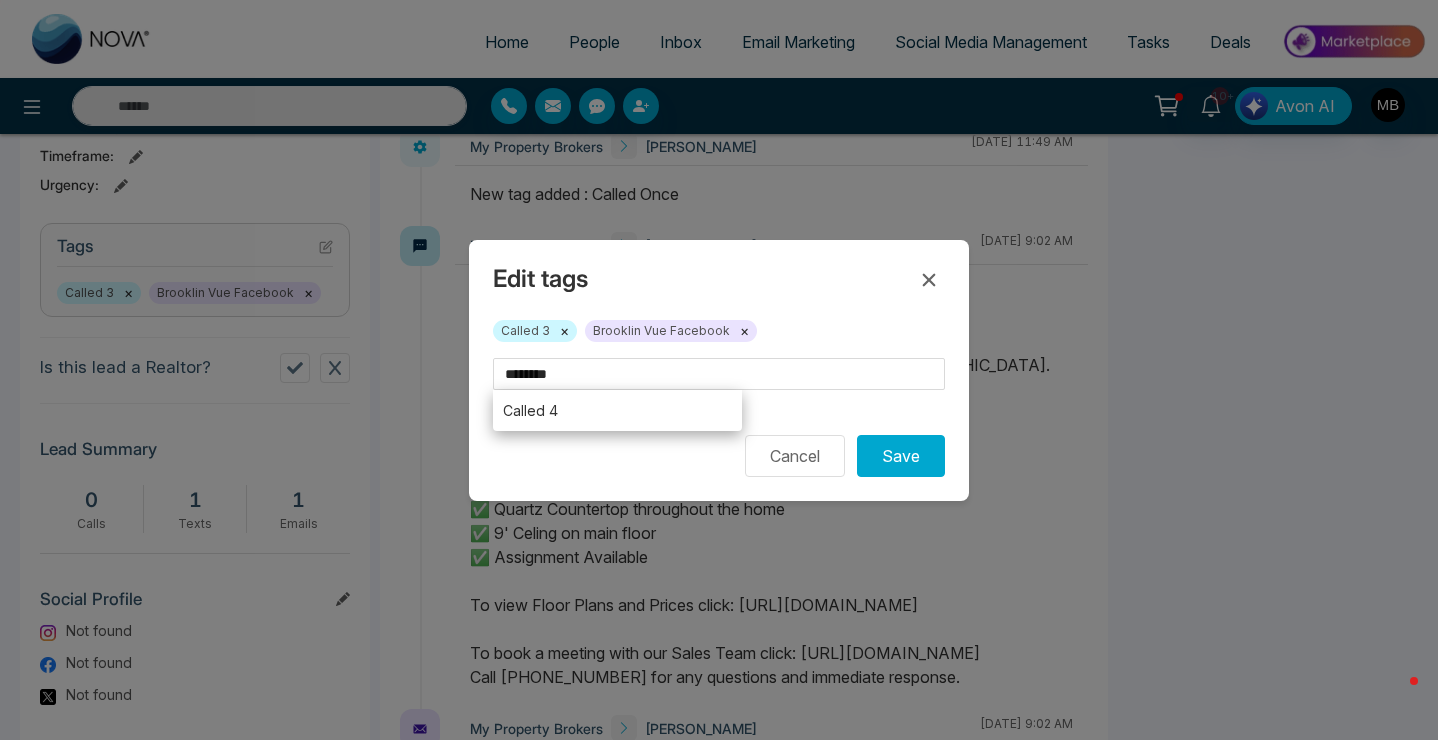 click on "Called 4" at bounding box center [617, 410] 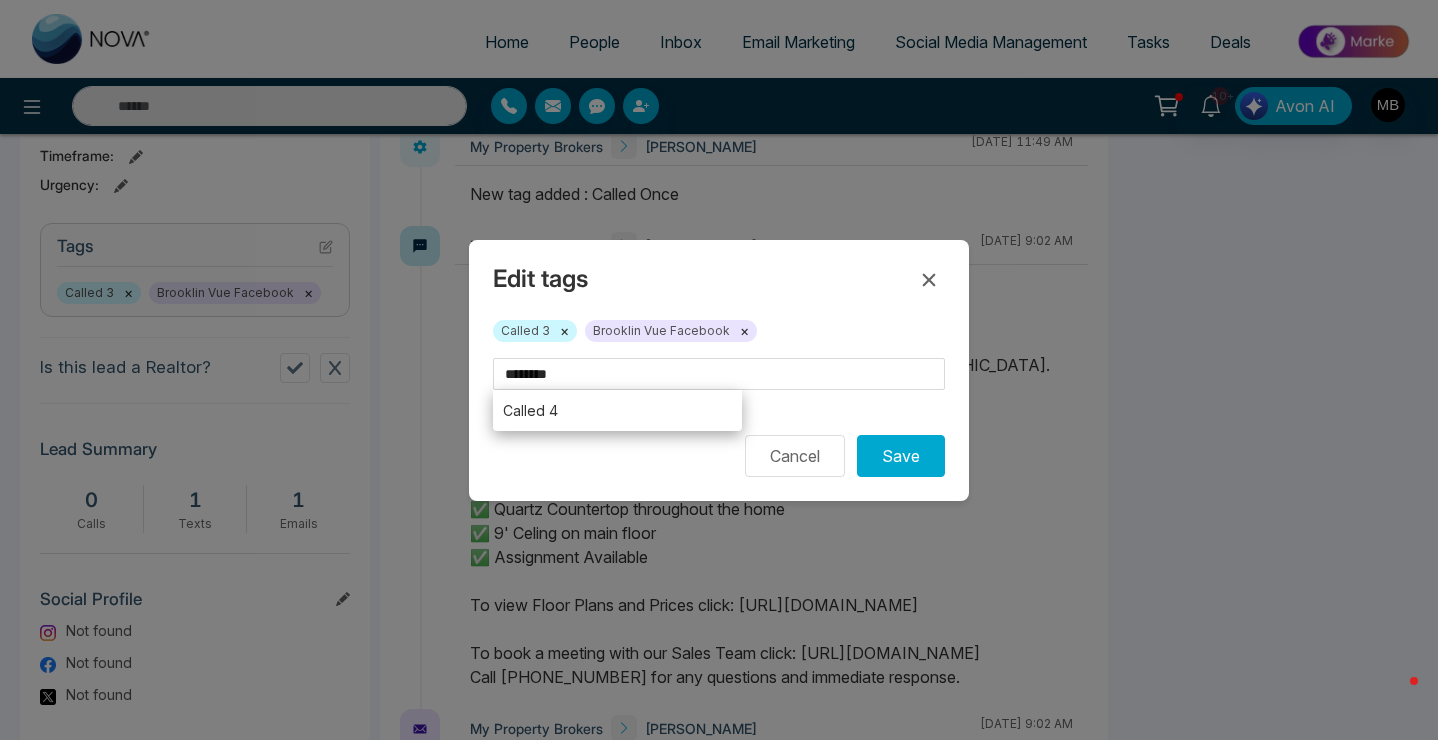 type on "********" 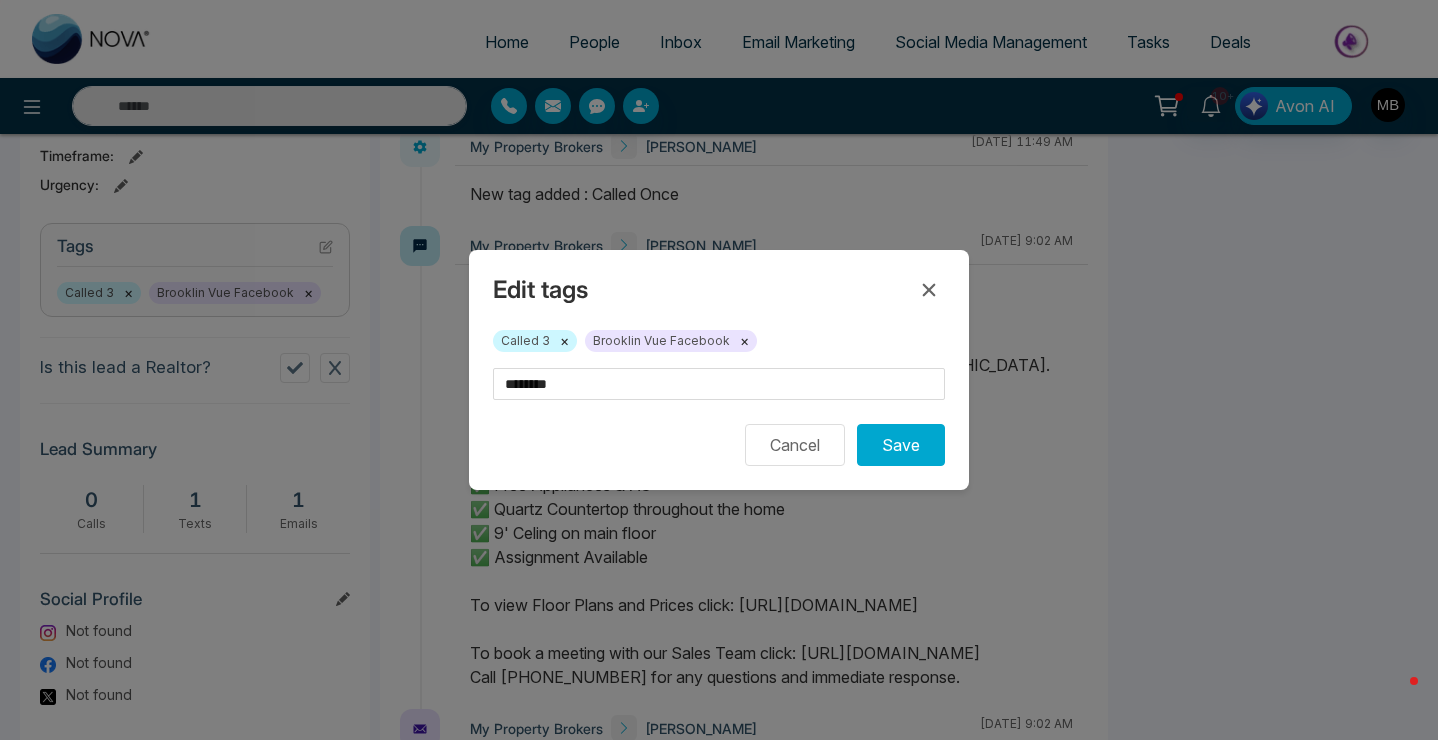 click on "×" at bounding box center (564, 341) 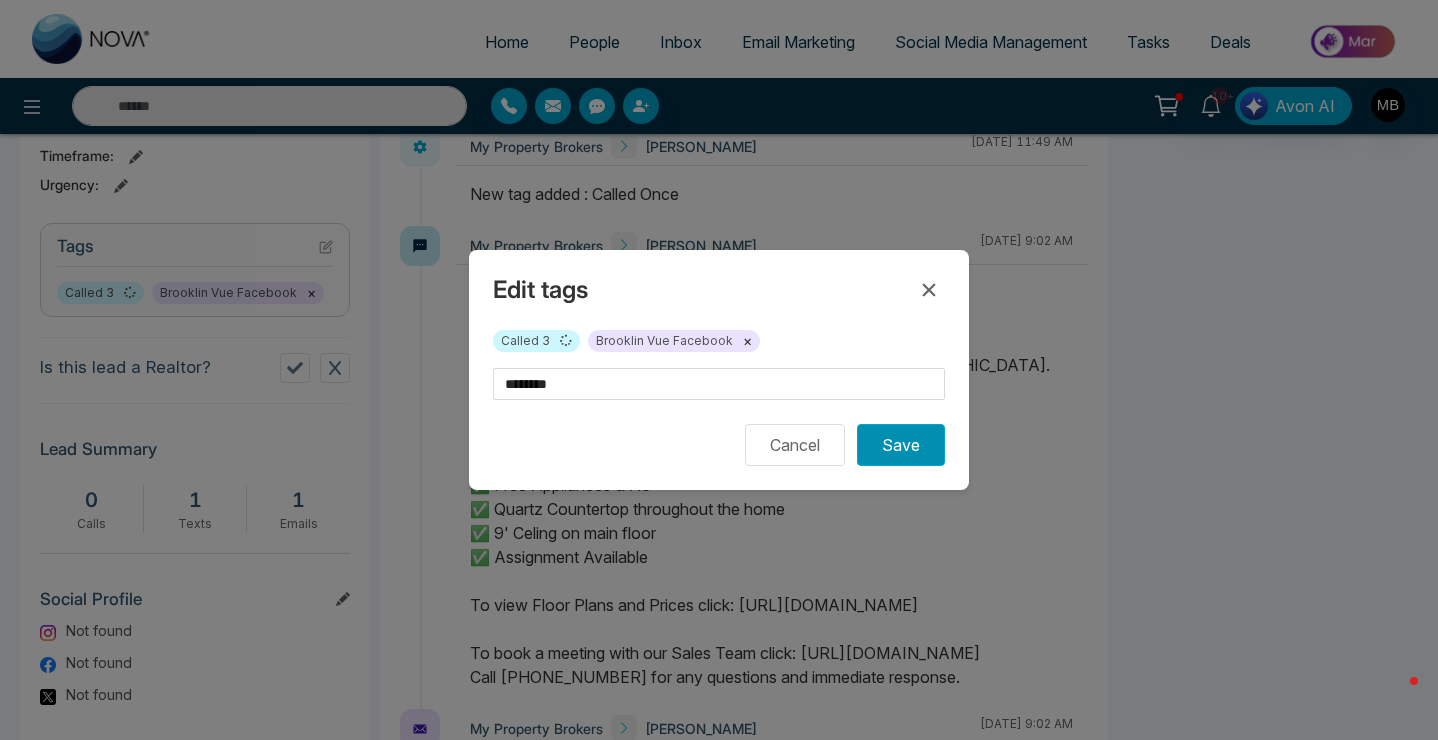 type on "**********" 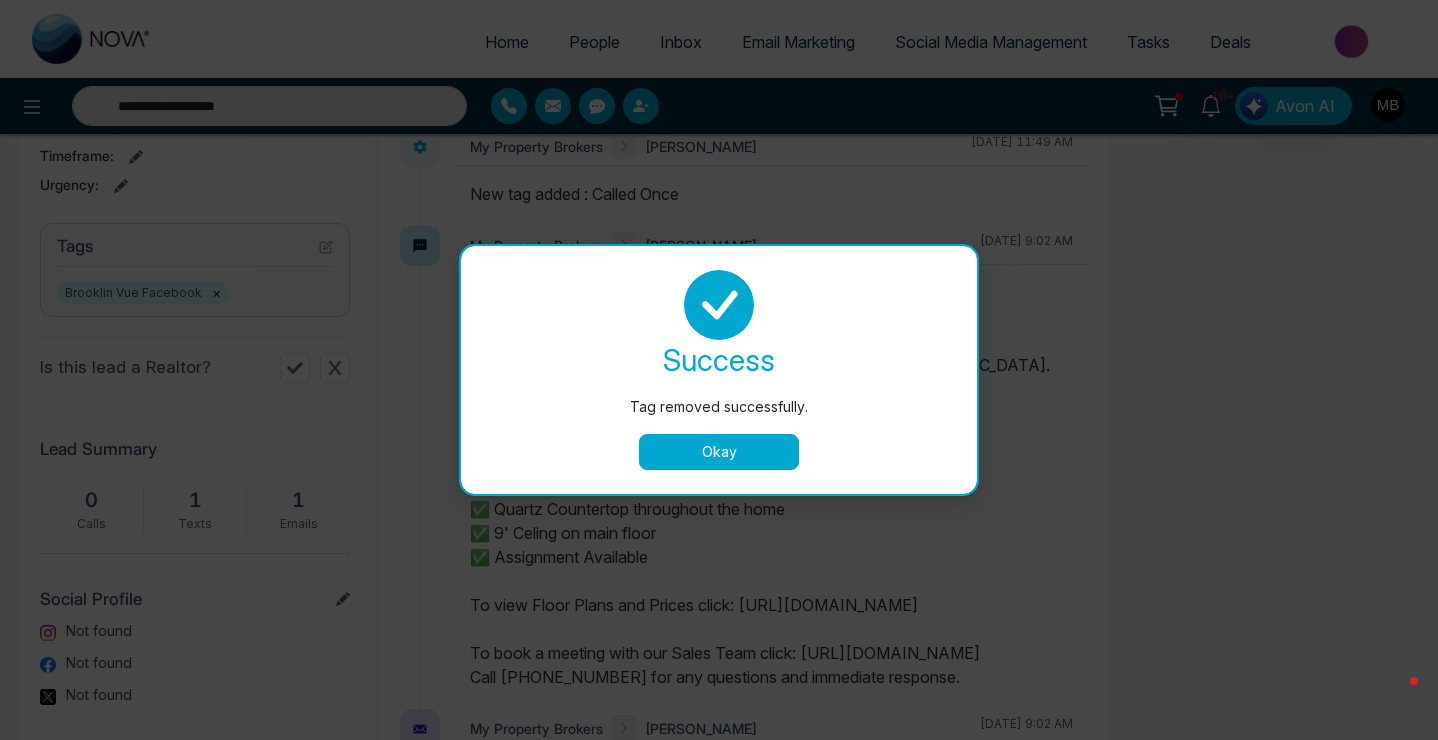 click on "Okay" at bounding box center (719, 452) 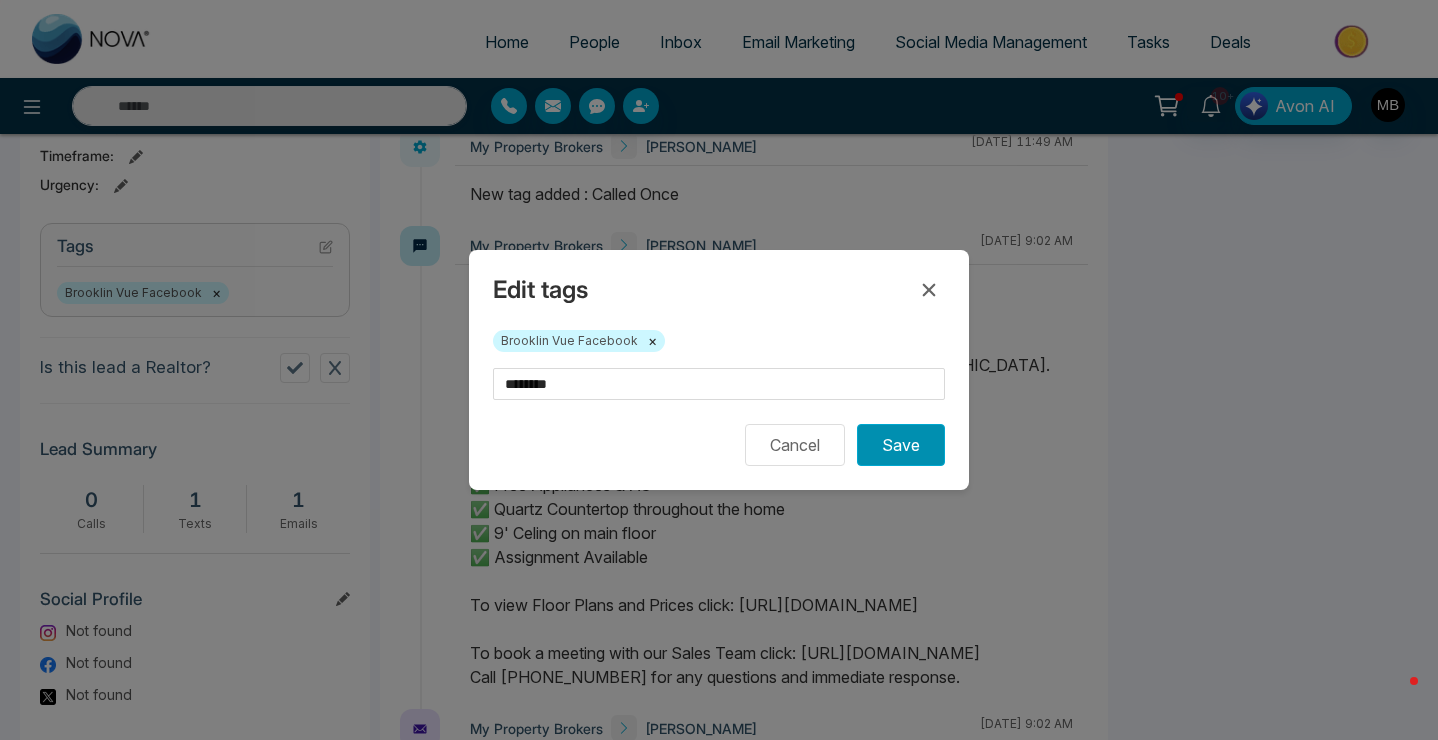 click on "Save" at bounding box center (901, 445) 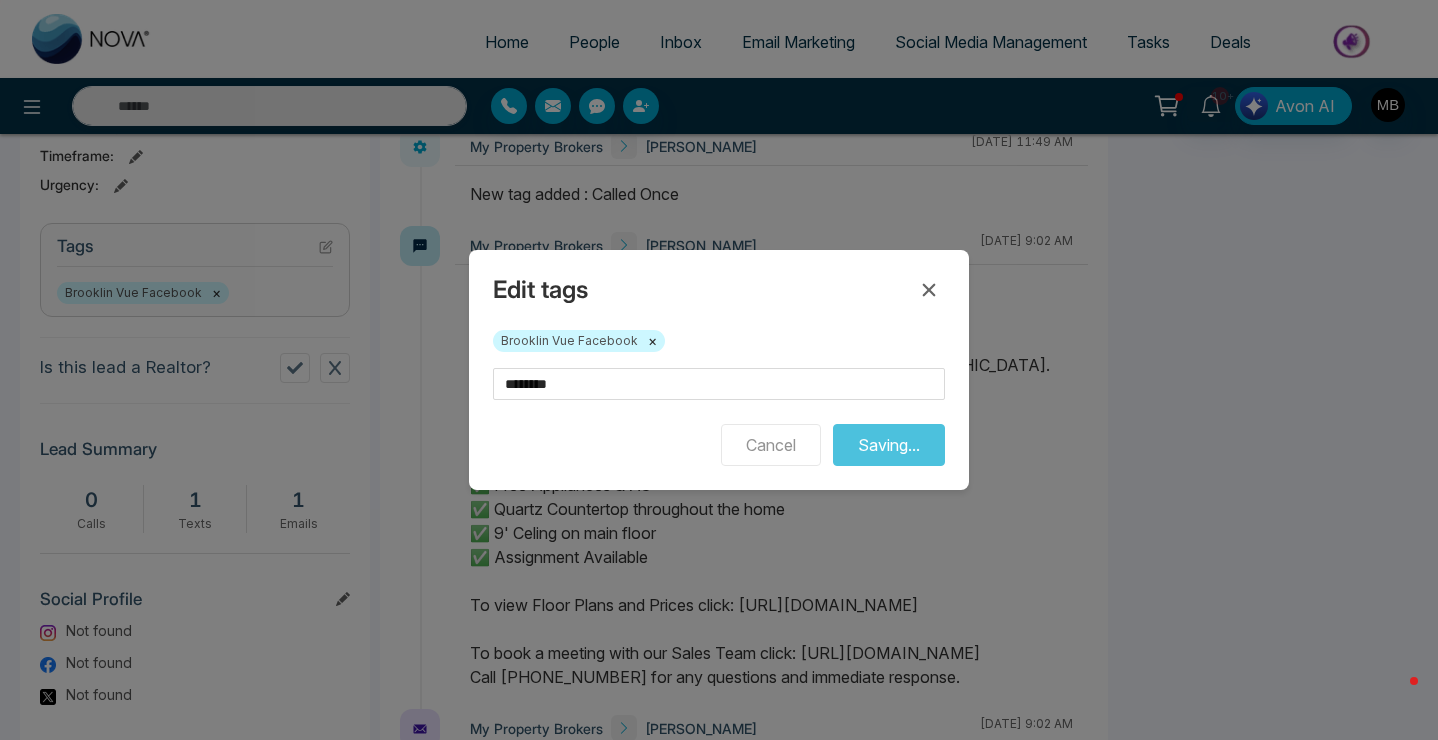 type on "**********" 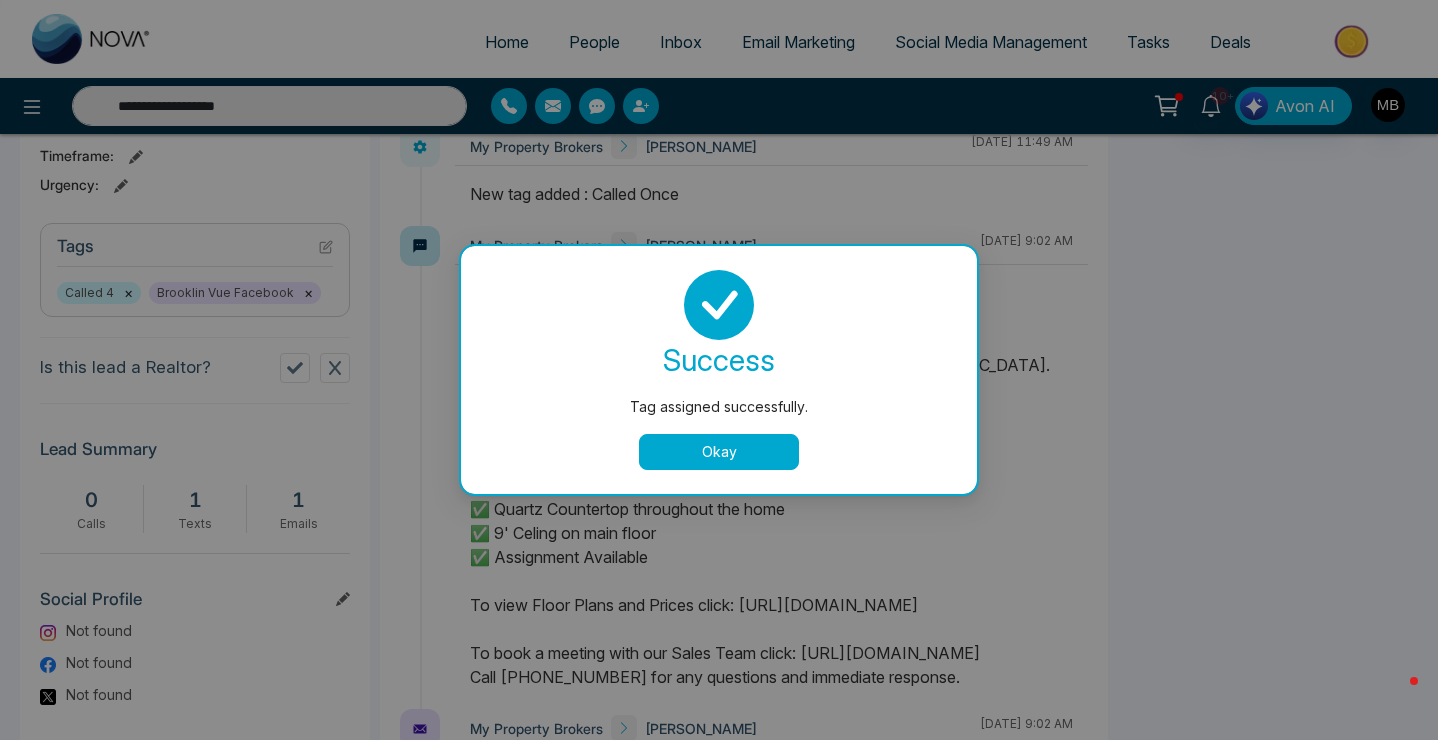 click on "Okay" at bounding box center (719, 452) 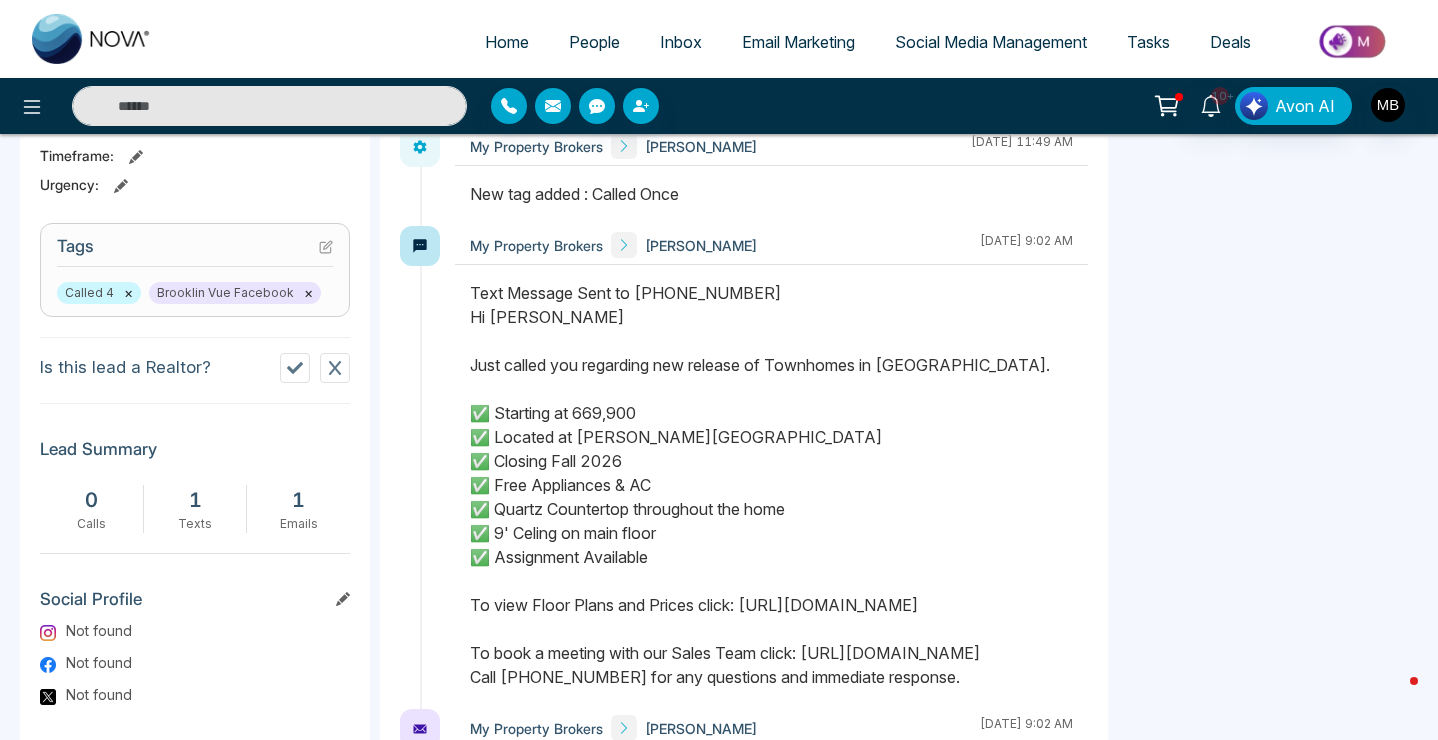 click at bounding box center [269, 106] 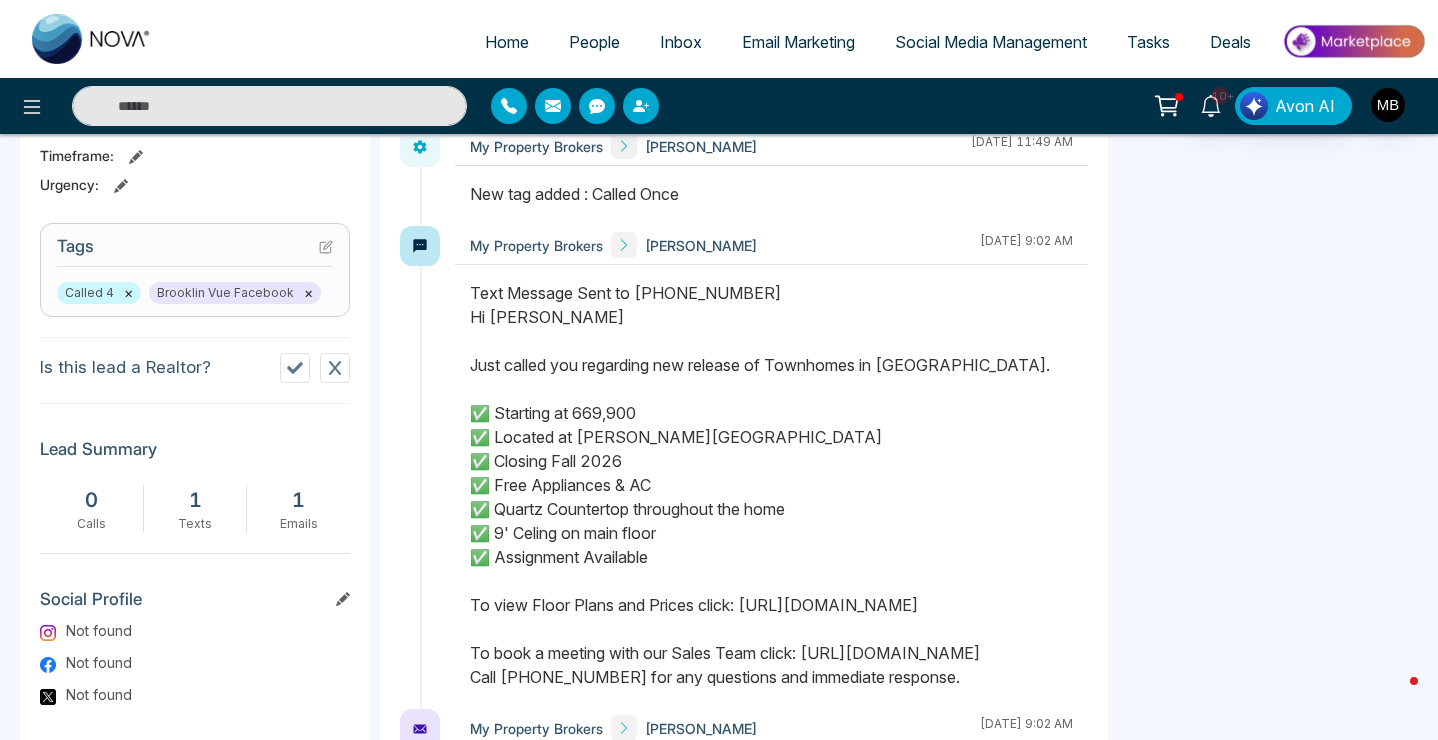 paste on "**********" 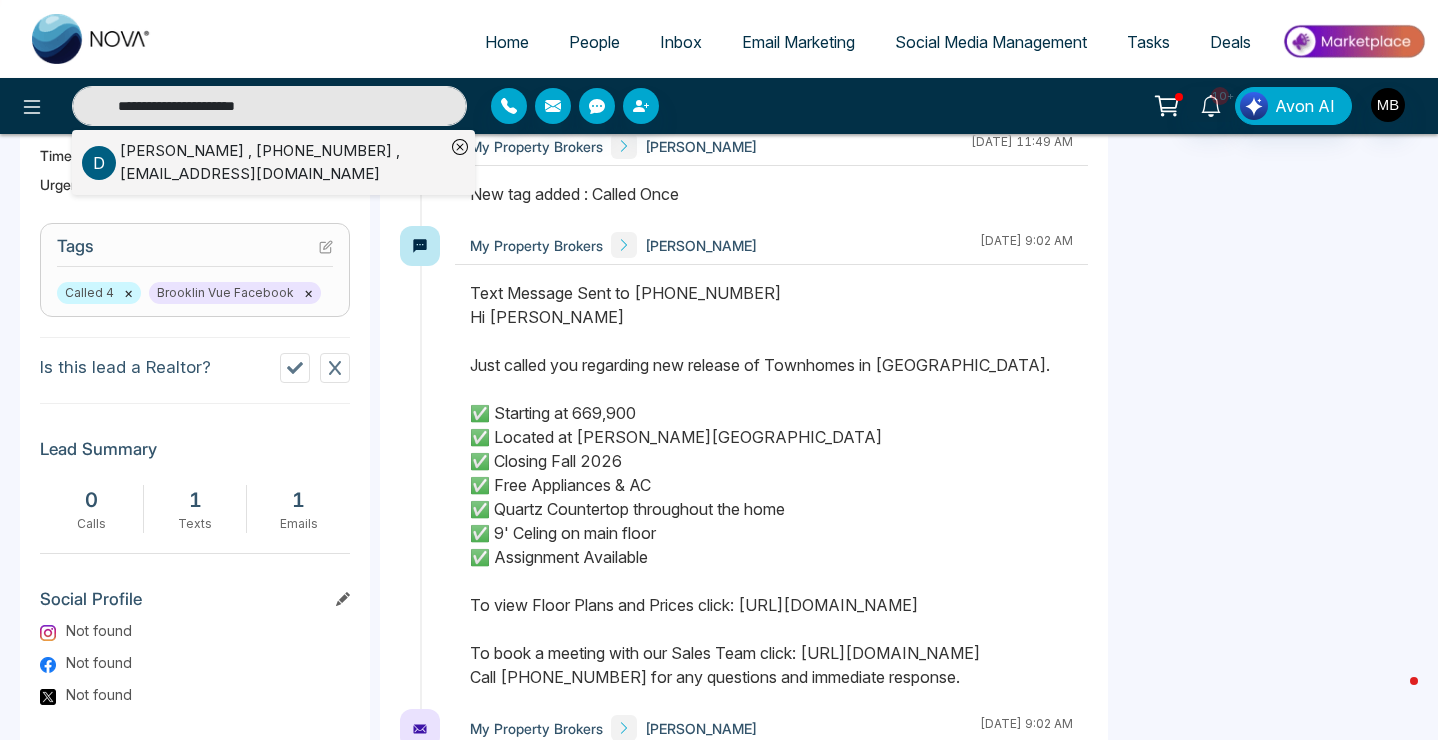 type on "**********" 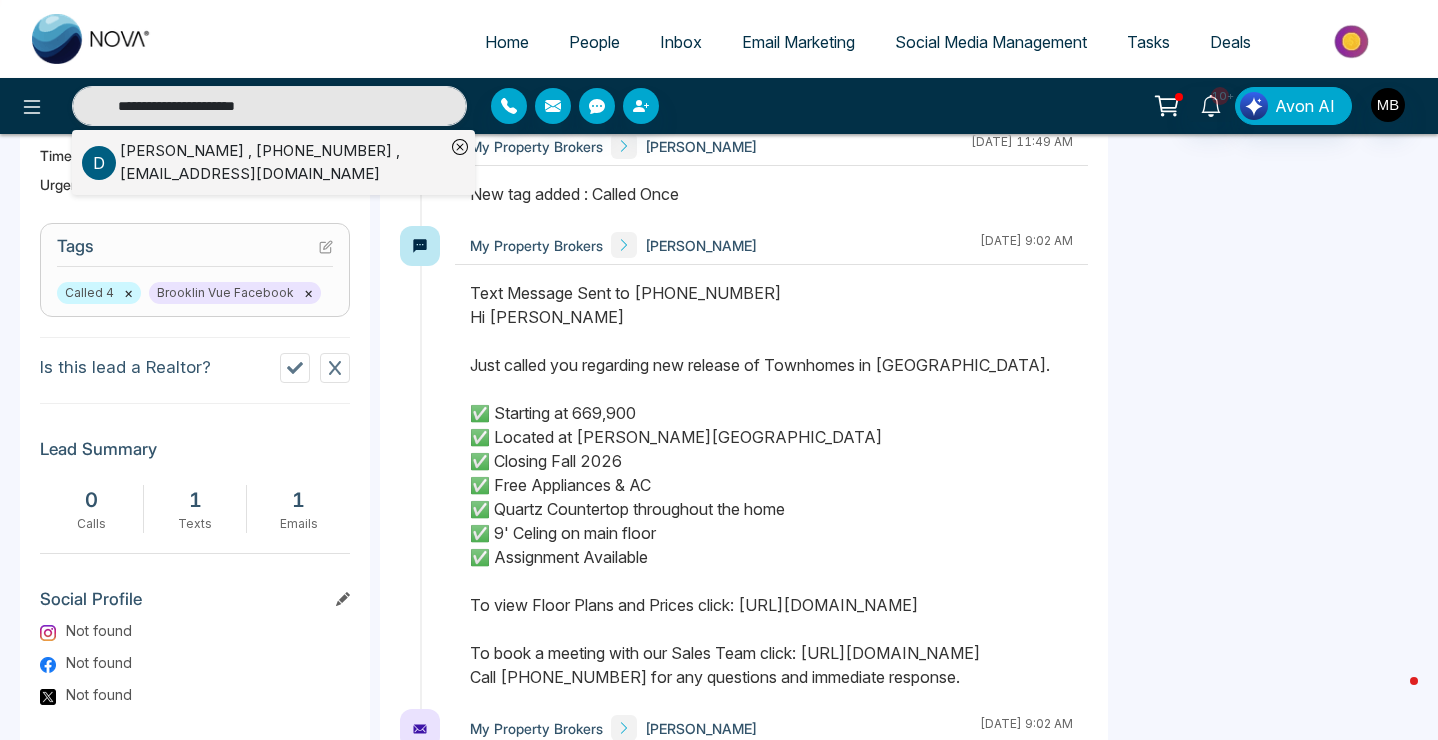 click on "[PERSON_NAME]     , [PHONE_NUMBER]   , [EMAIL_ADDRESS][DOMAIN_NAME]" at bounding box center (282, 162) 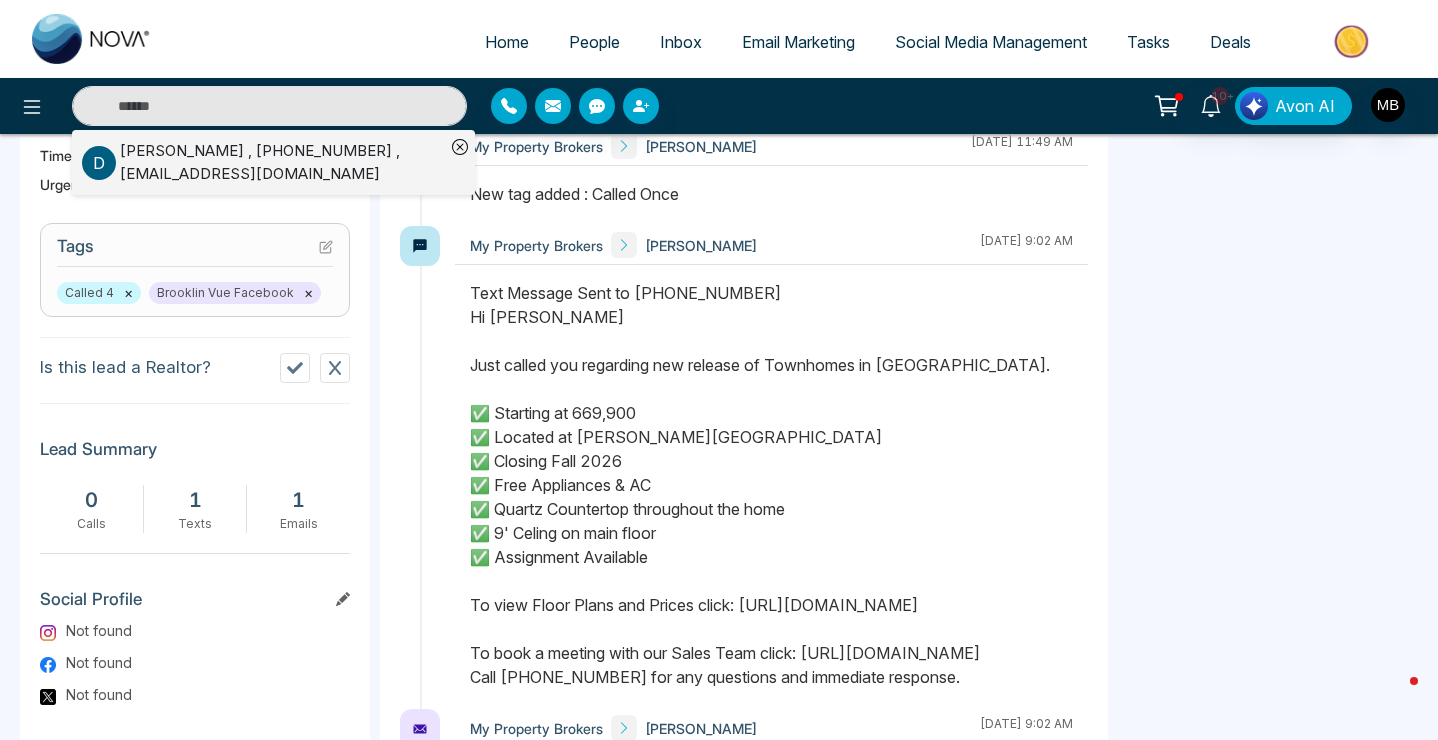 type on "**********" 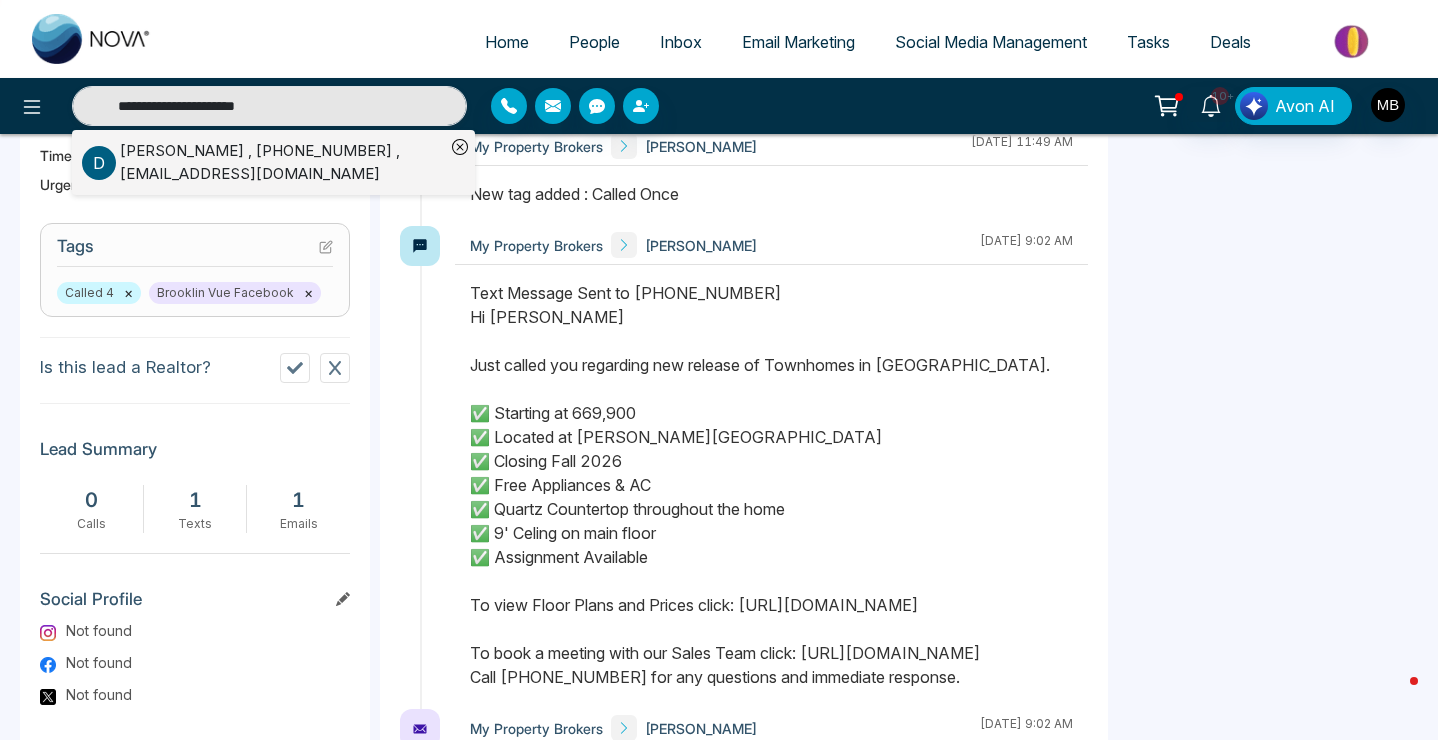 scroll, scrollTop: 0, scrollLeft: 0, axis: both 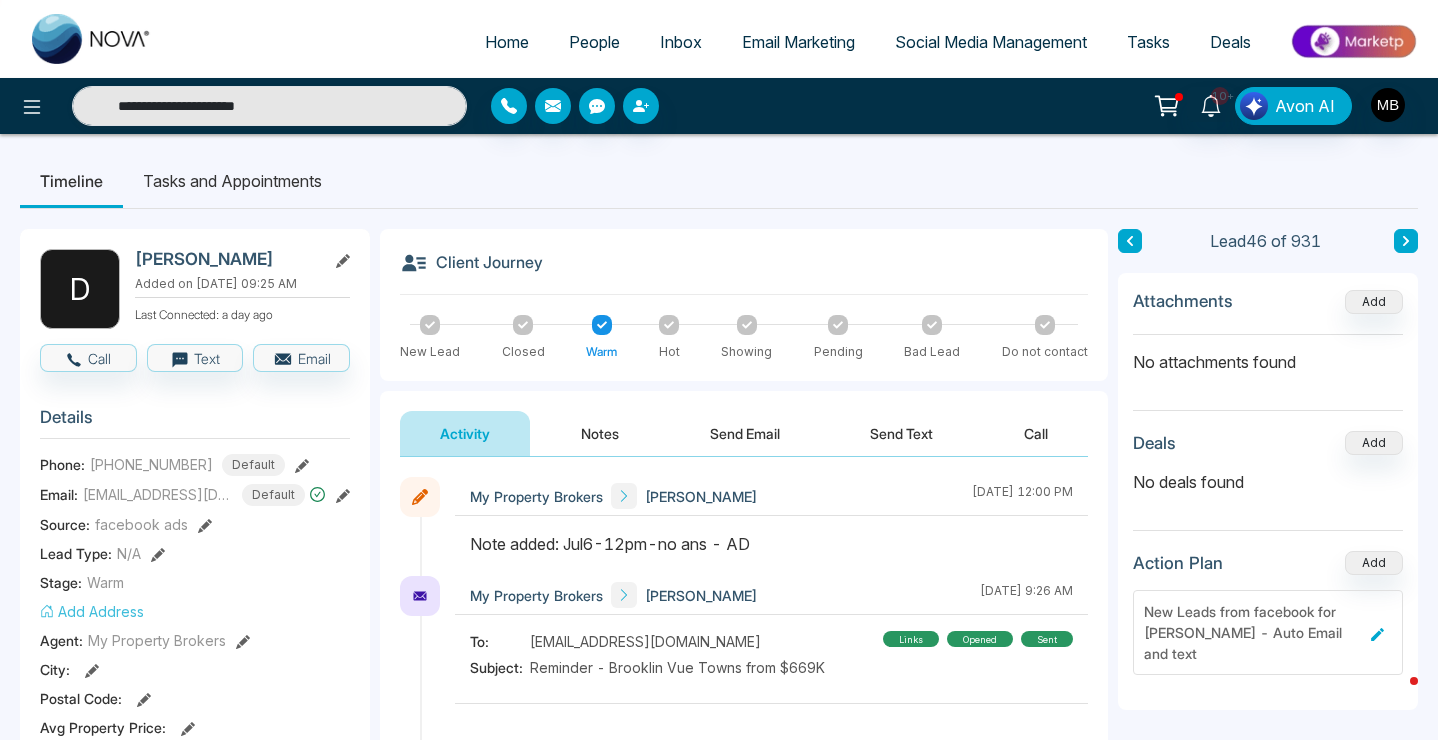 click on "Notes" at bounding box center [600, 433] 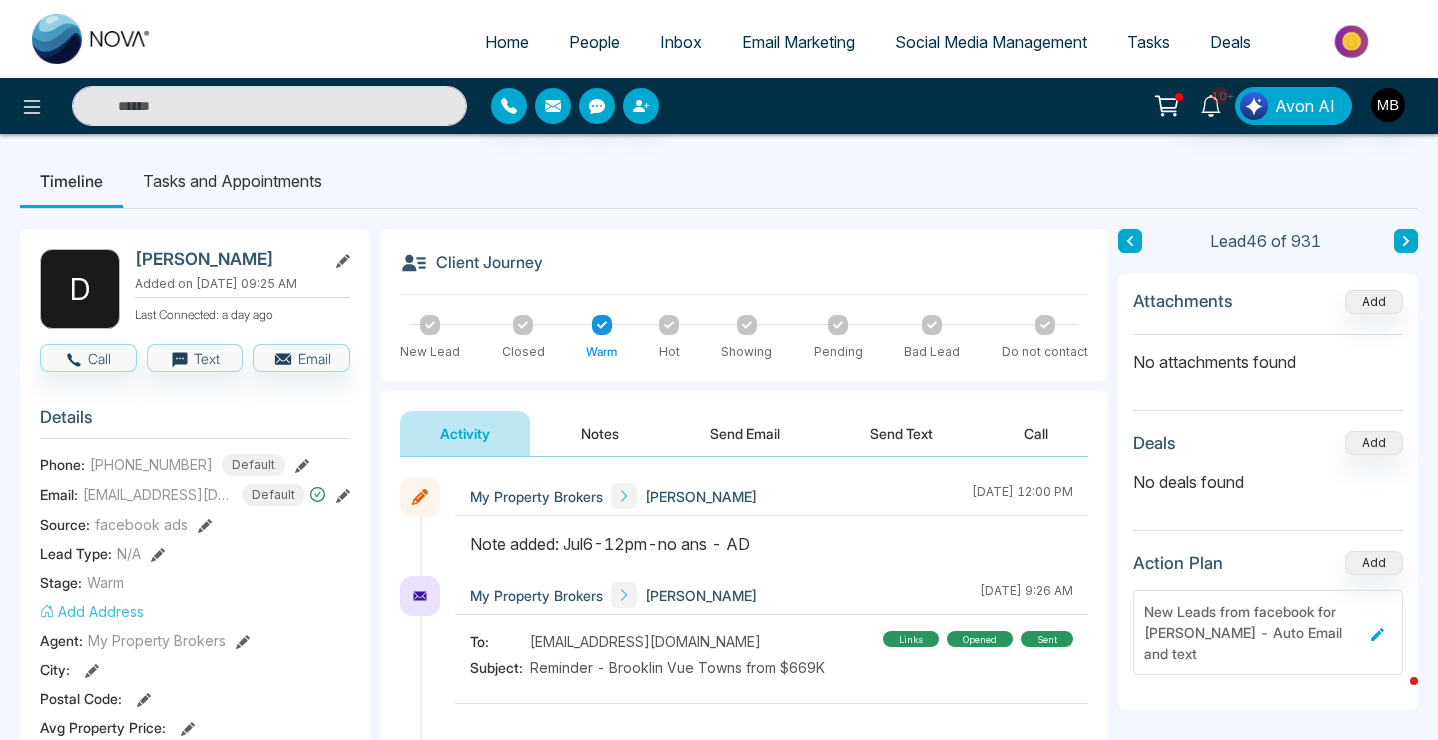 type on "**********" 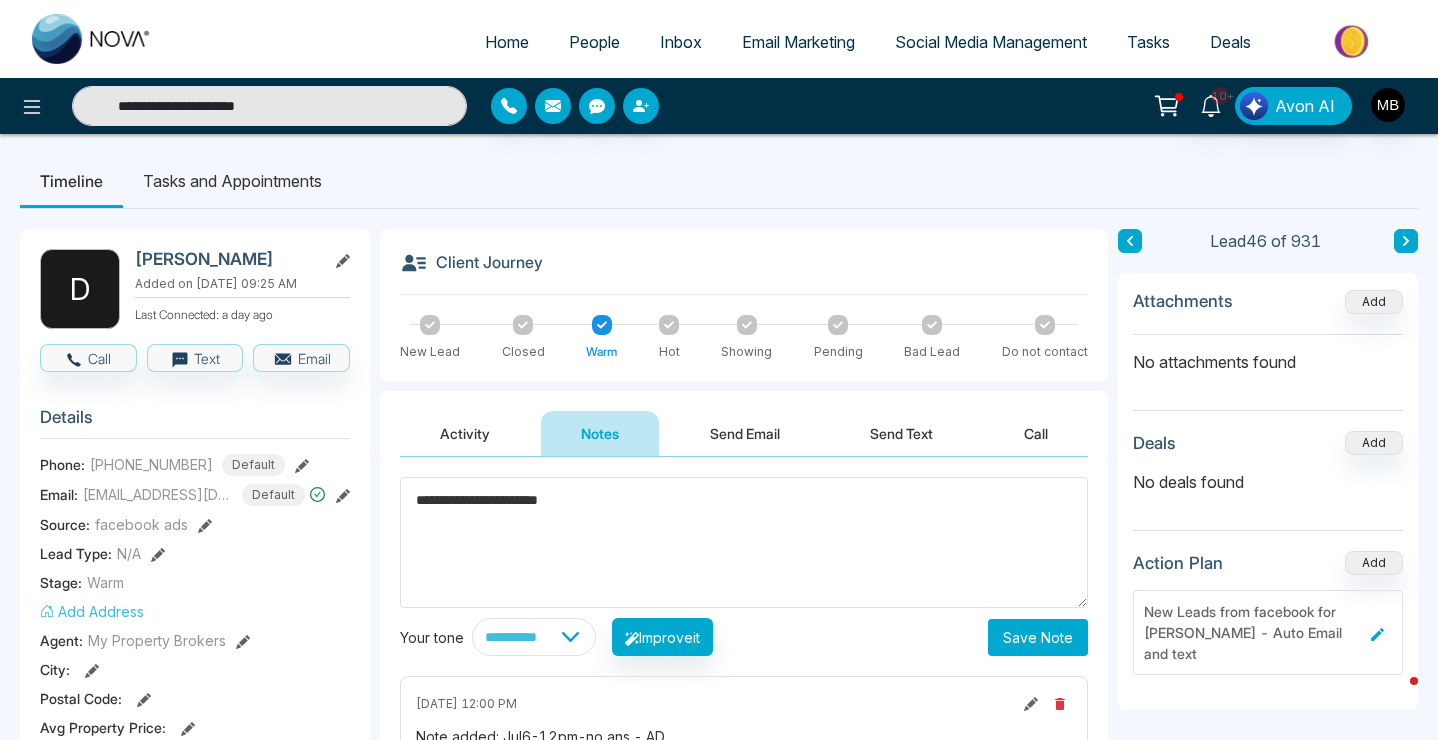 type on "**********" 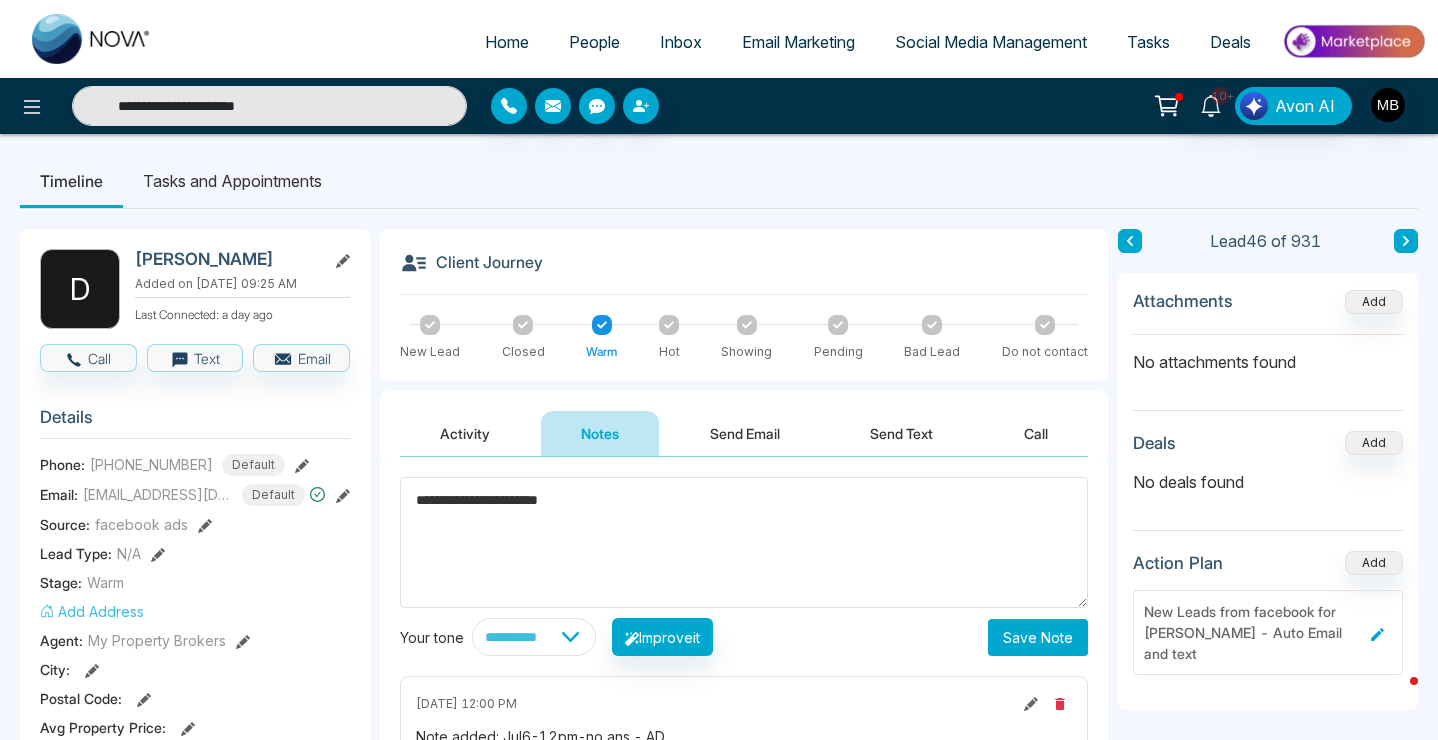 click on "**********" at bounding box center [744, 542] 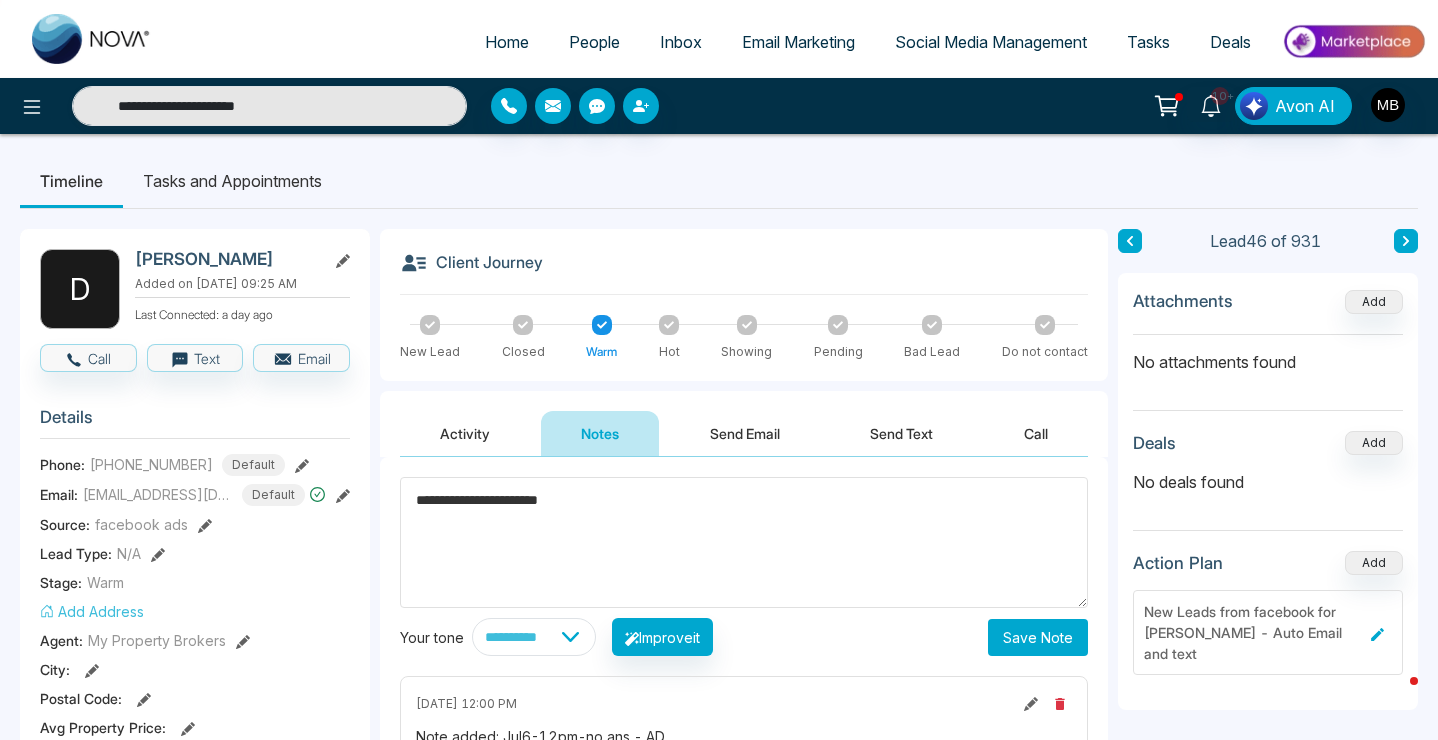 type 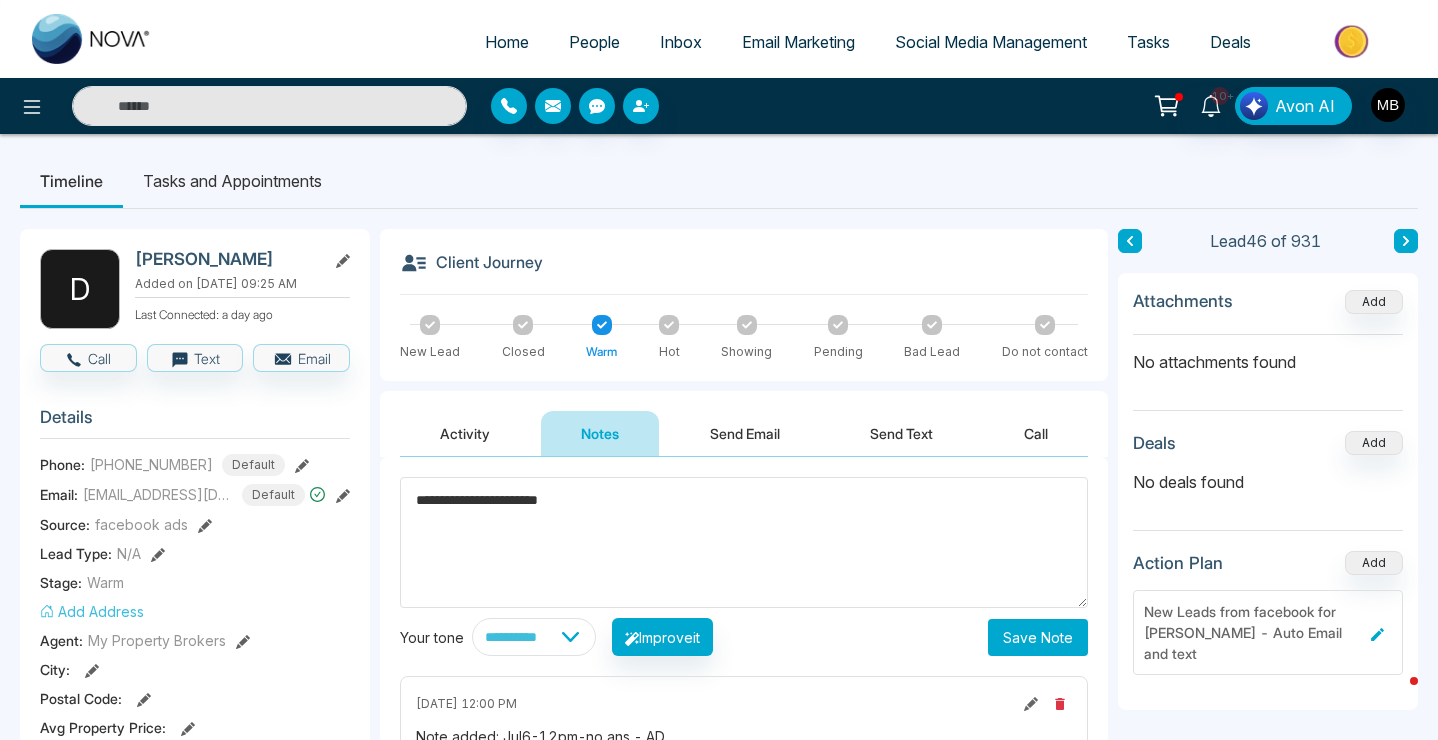 click on "**********" at bounding box center [744, 542] 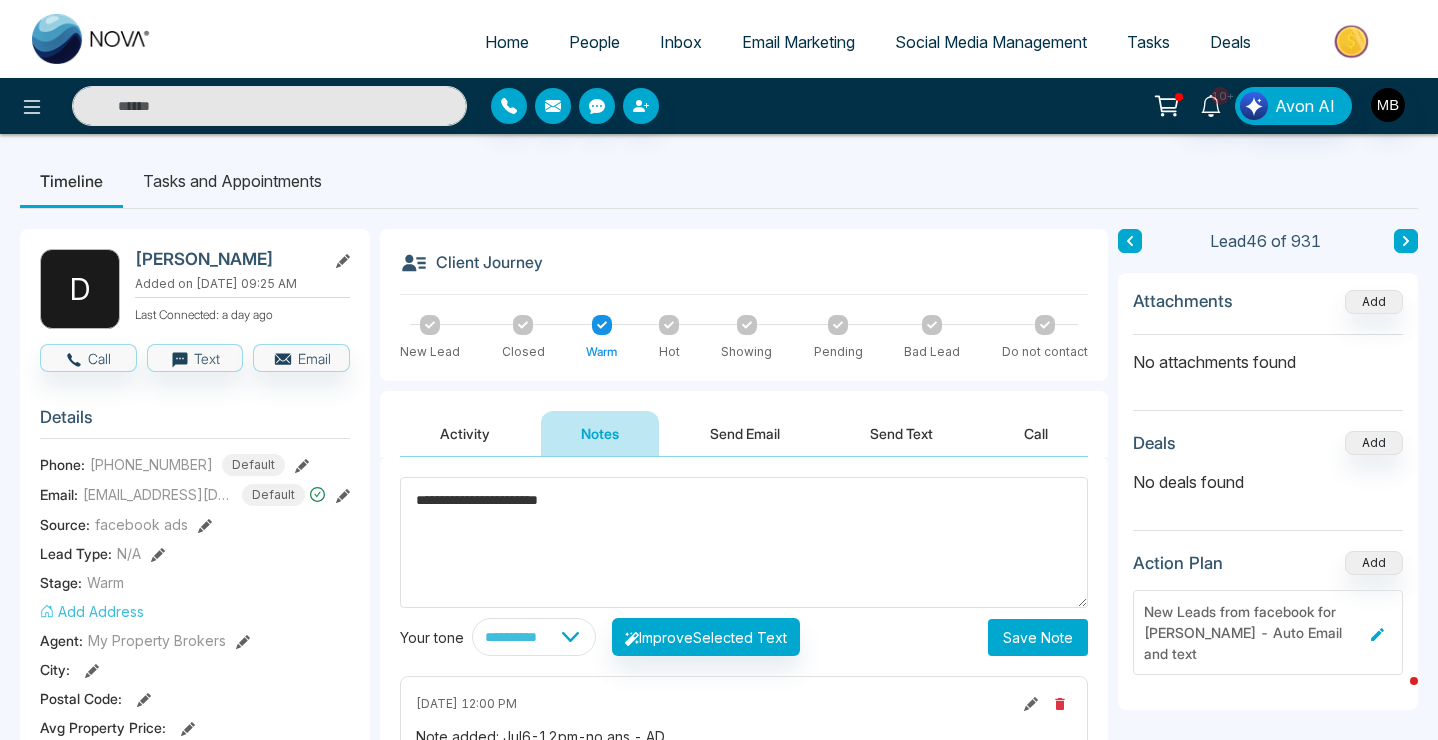 click on "**********" at bounding box center (744, 542) 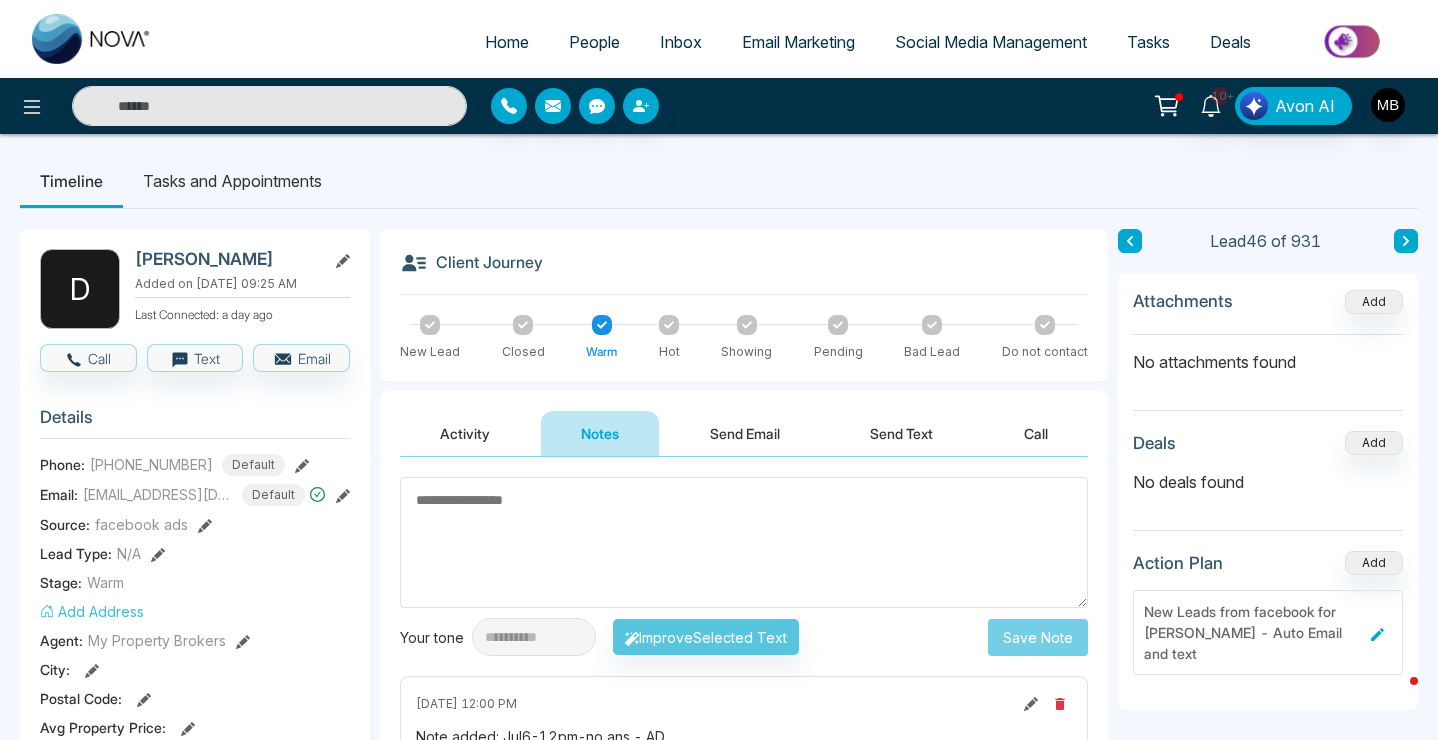 type 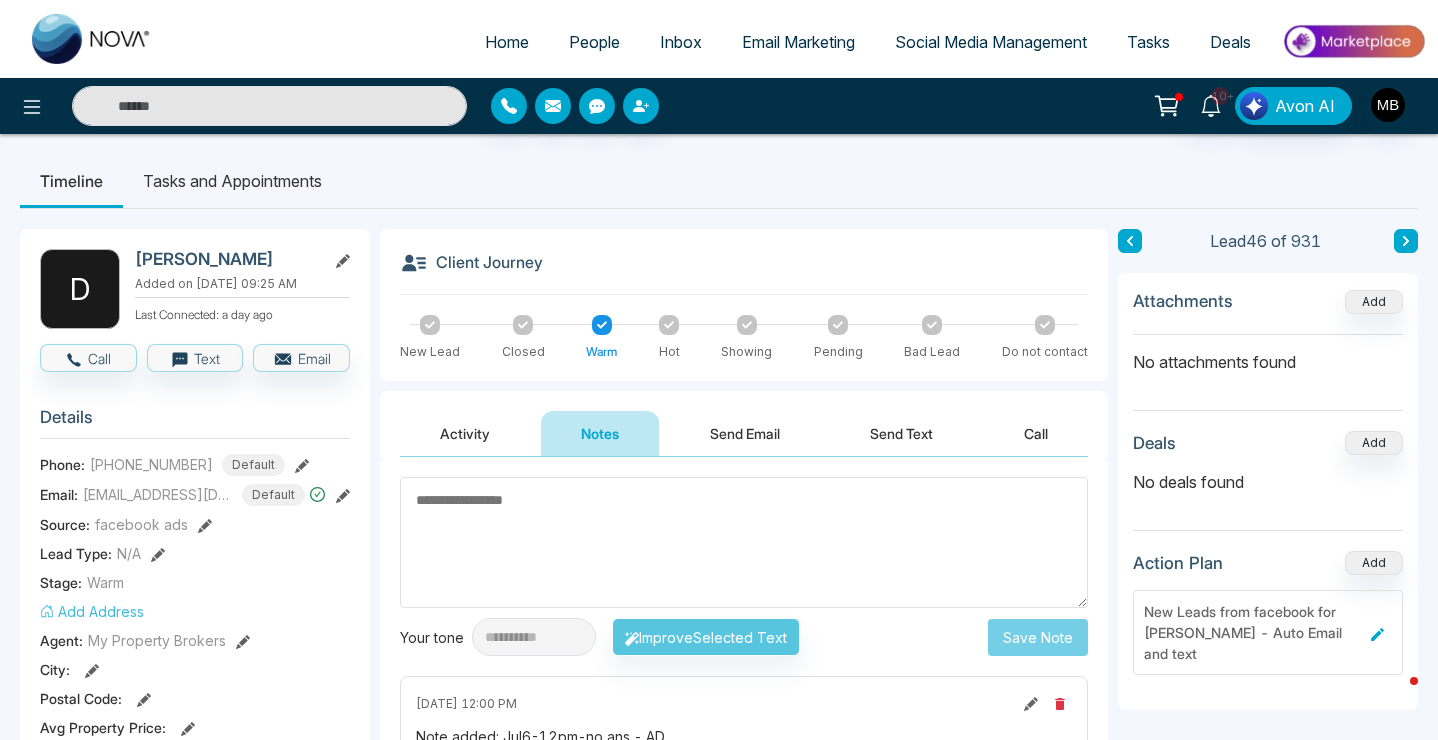 click 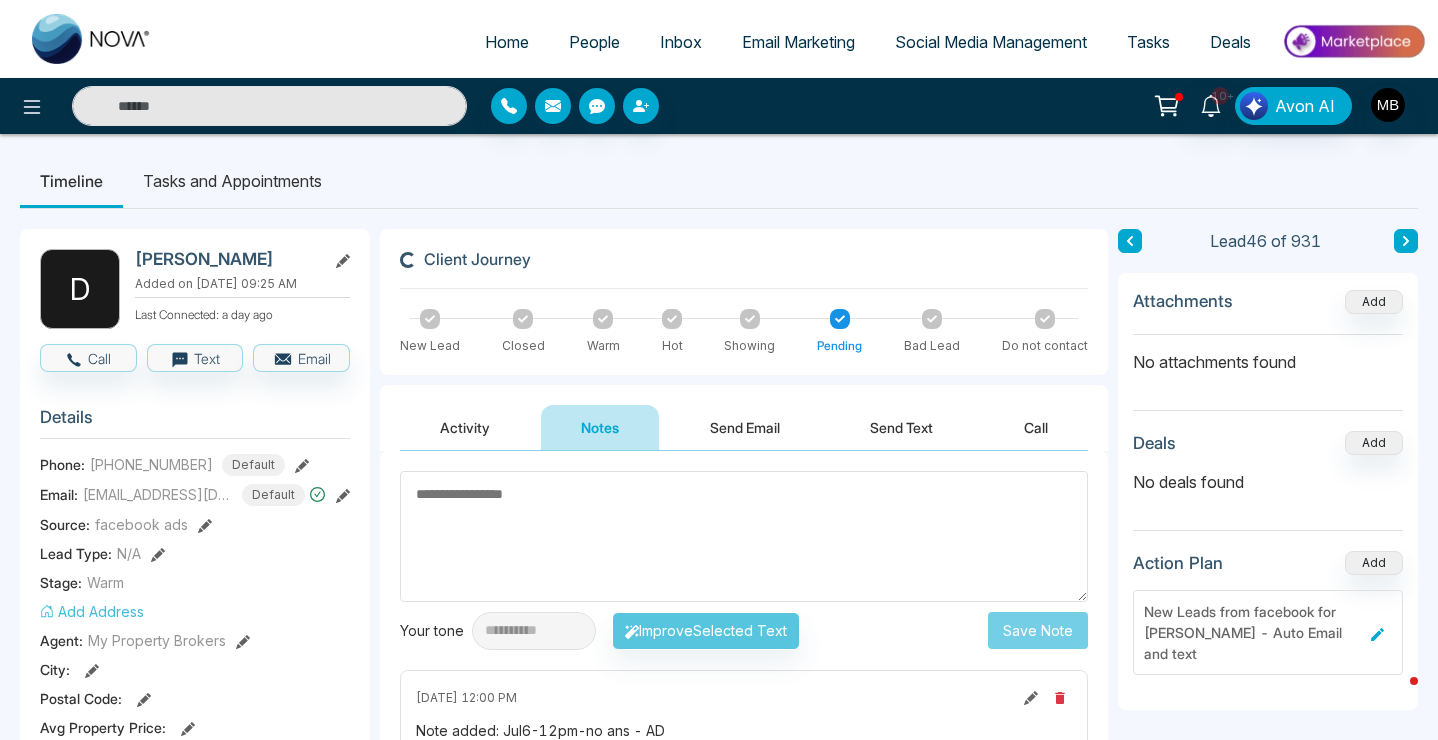 type on "**********" 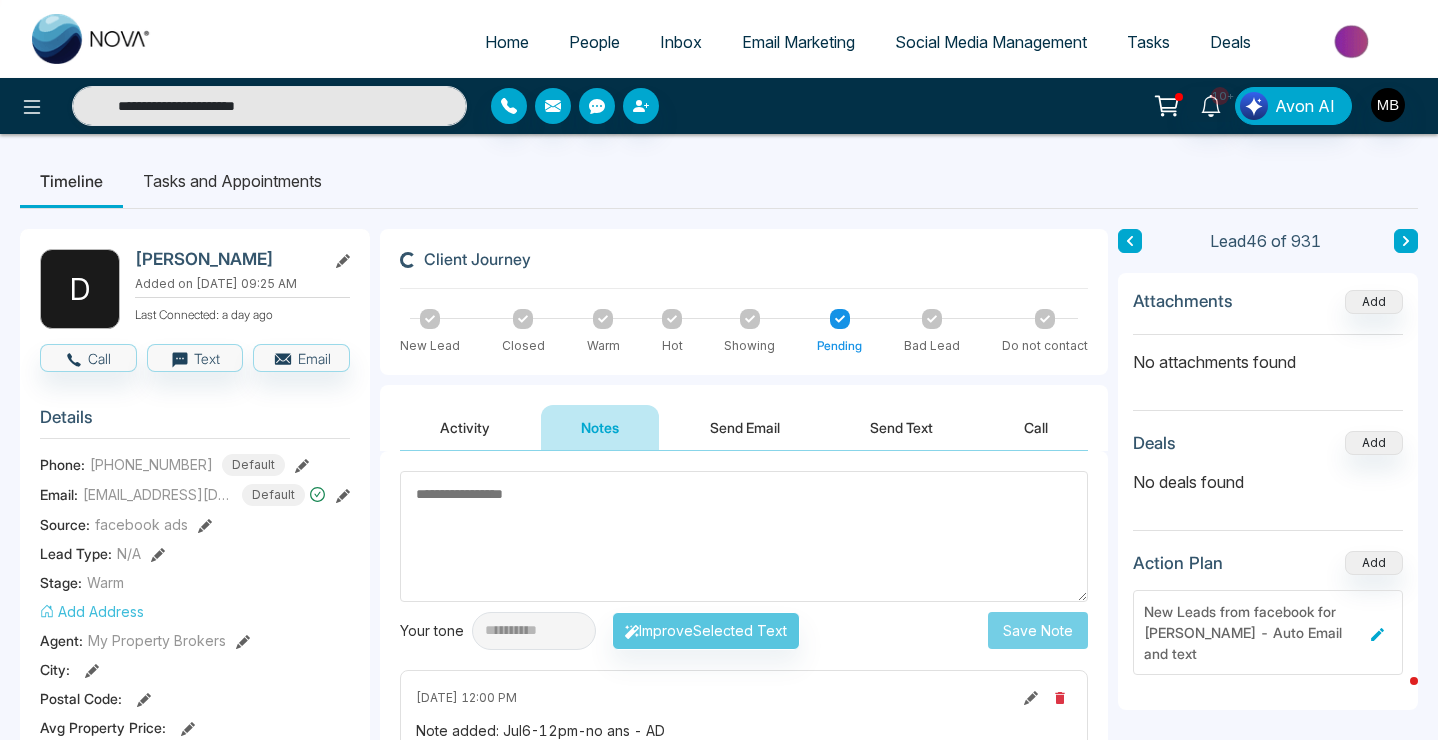 click at bounding box center (744, 536) 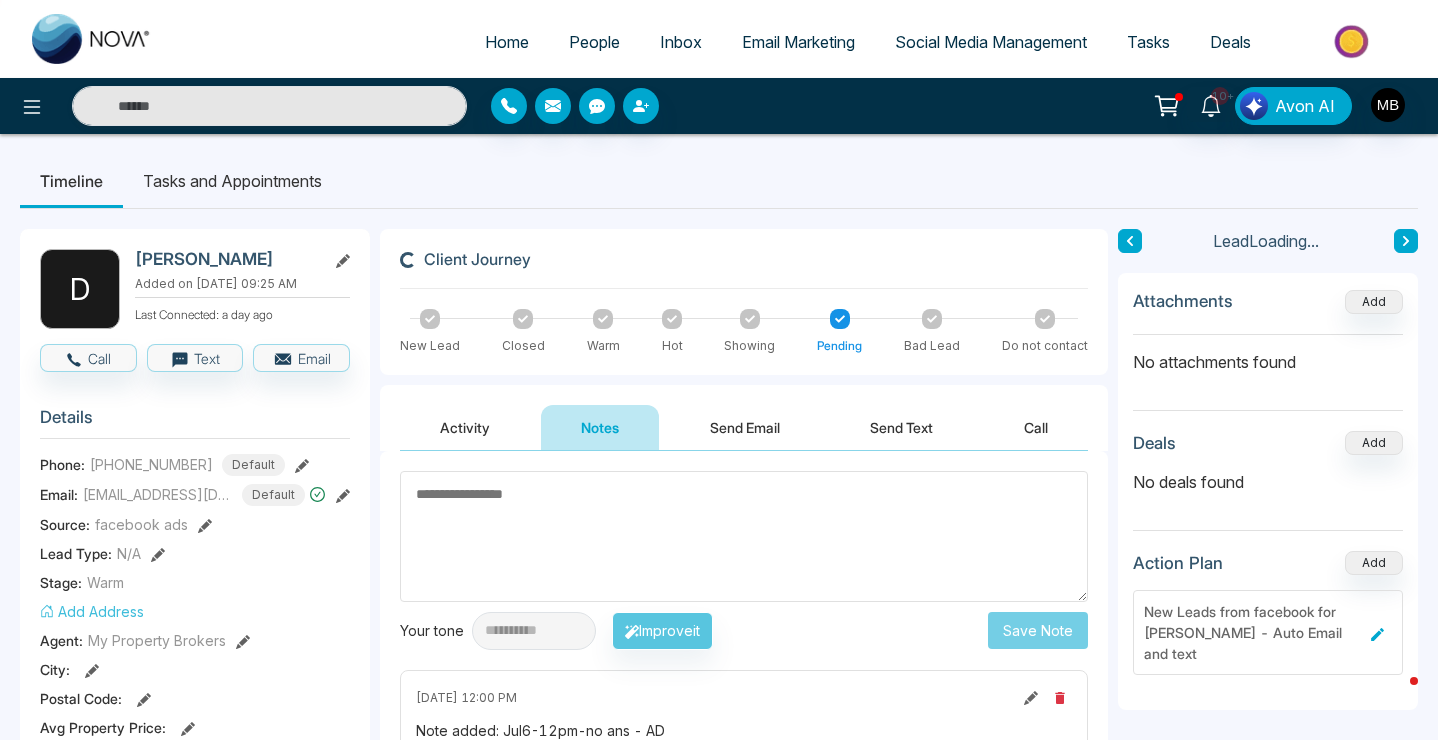 type on "**********" 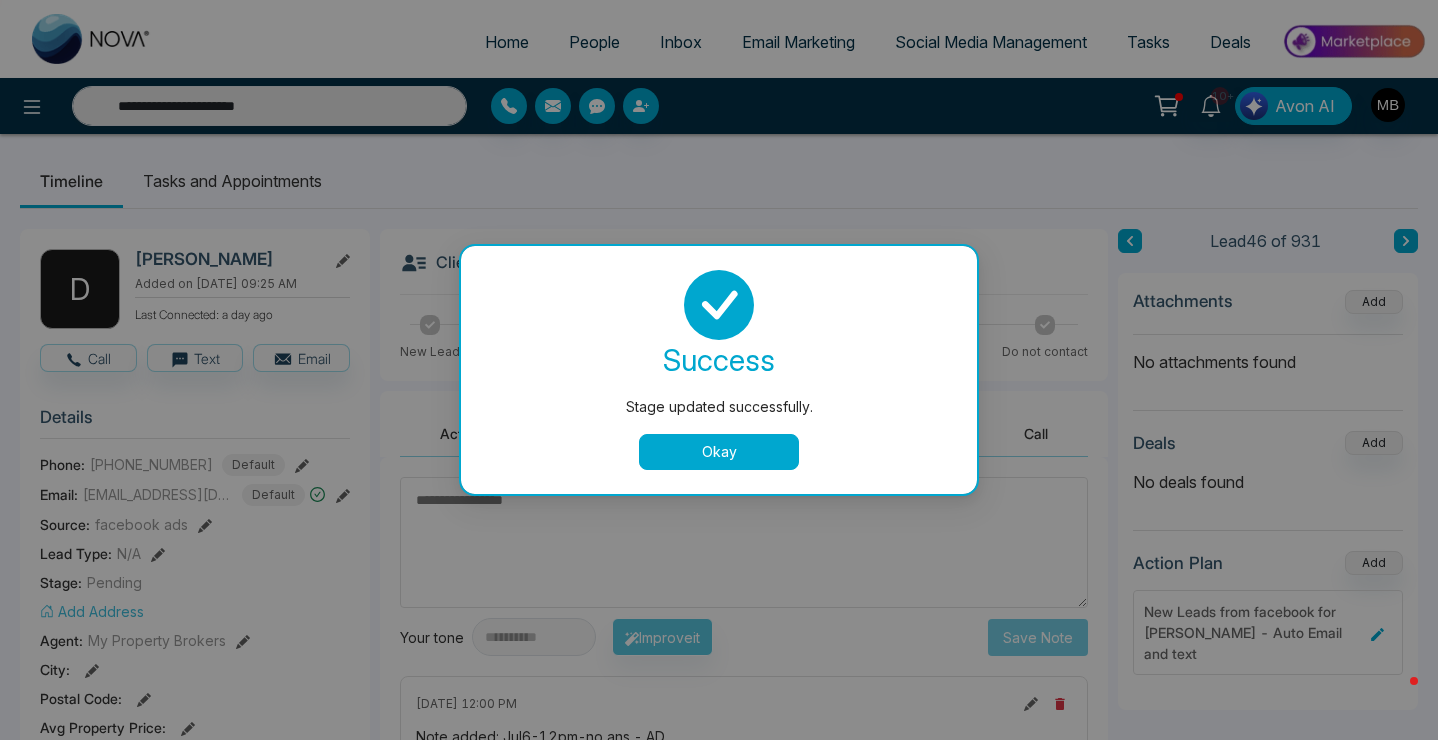 click on "Okay" at bounding box center [719, 452] 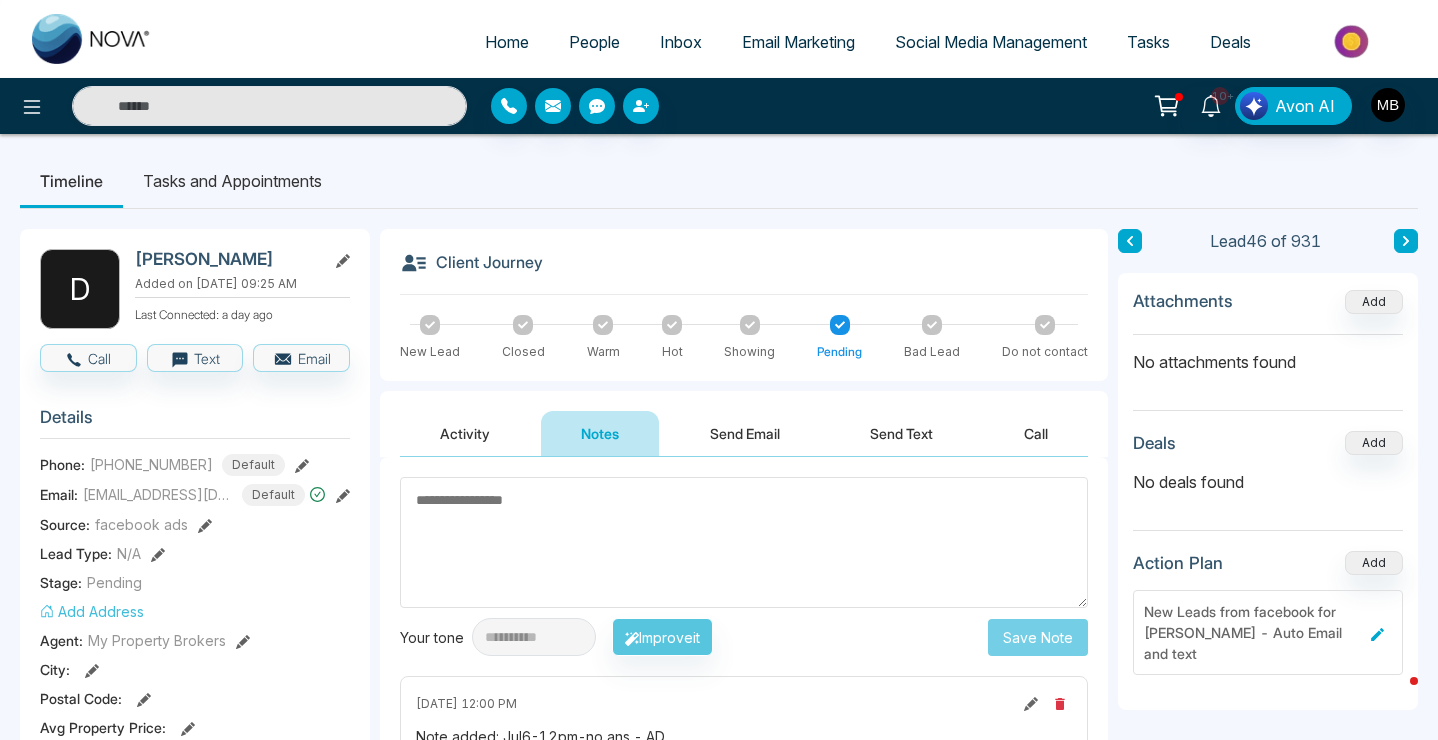 click at bounding box center [744, 542] 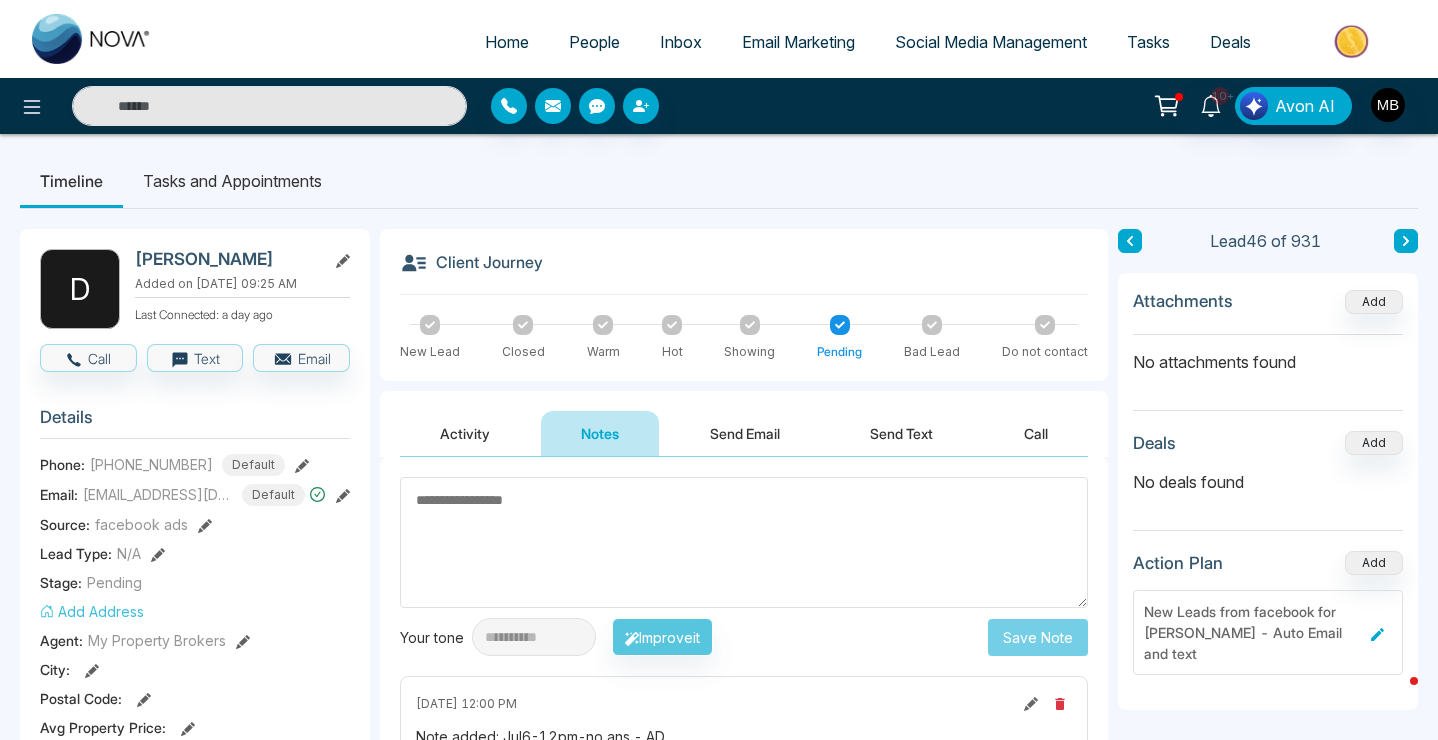 type on "**********" 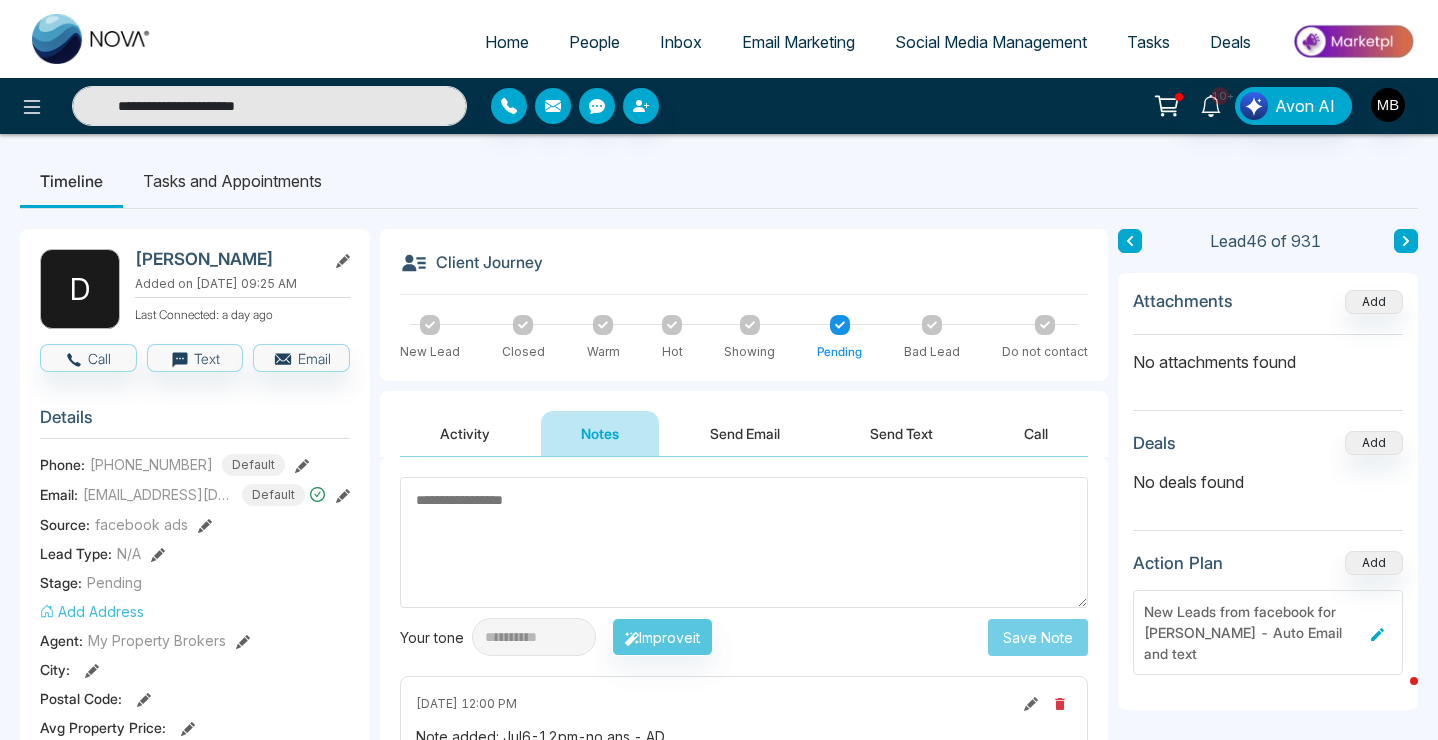 click at bounding box center (744, 542) 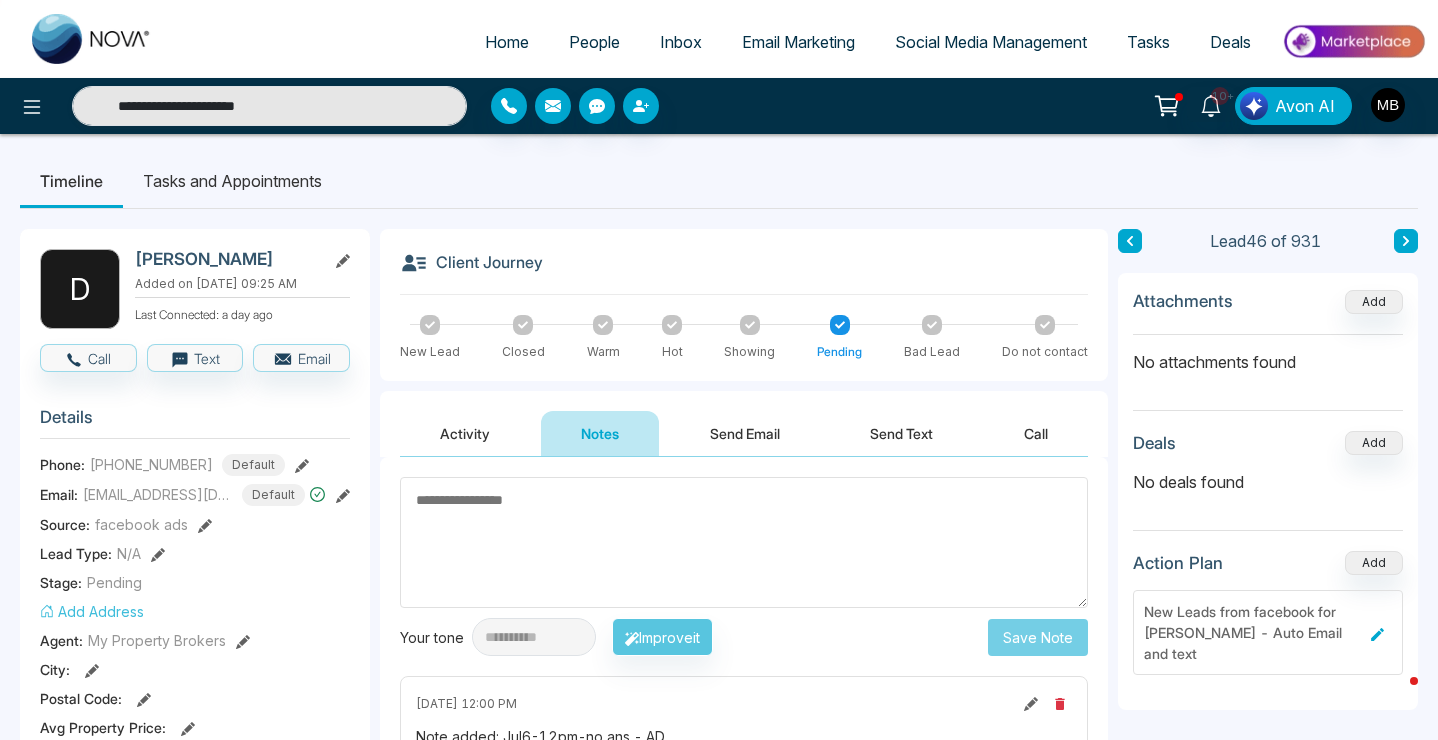type 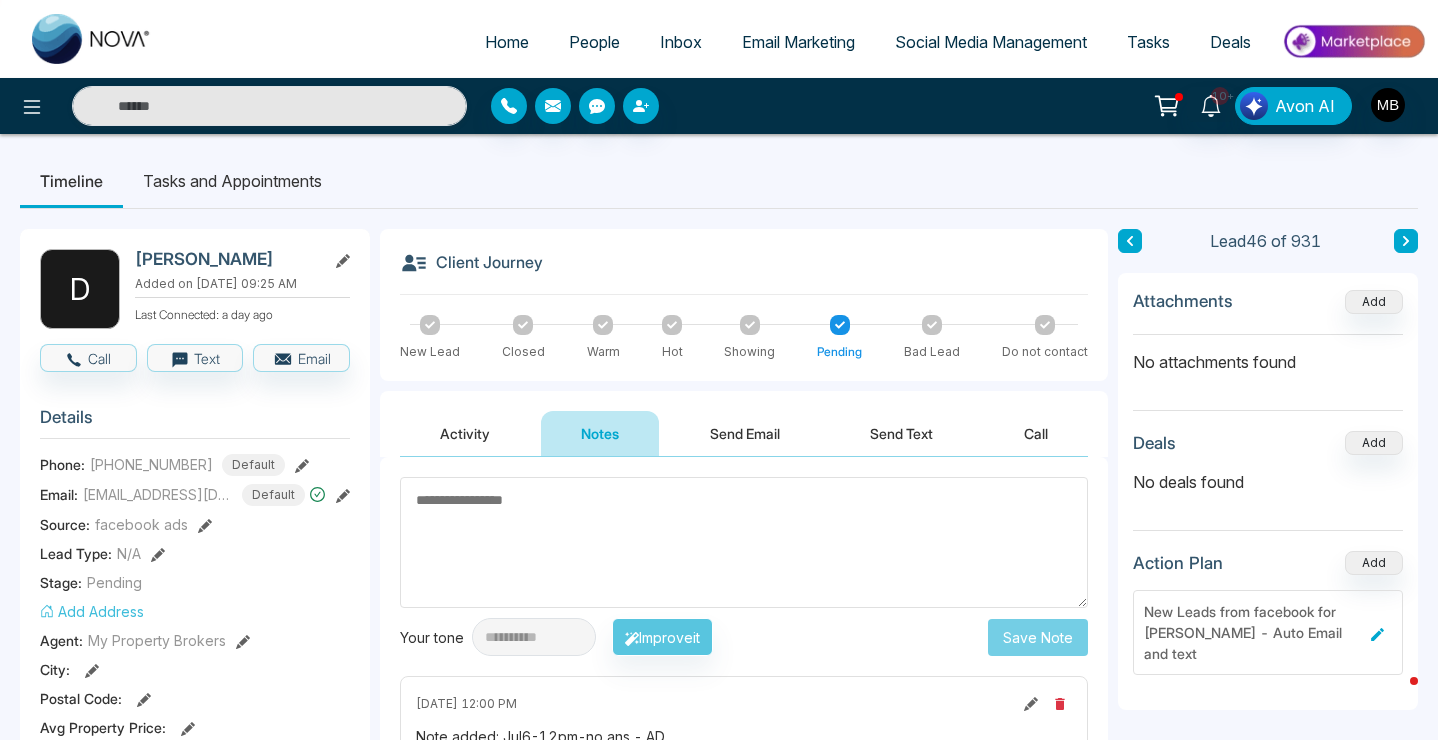 paste on "**********" 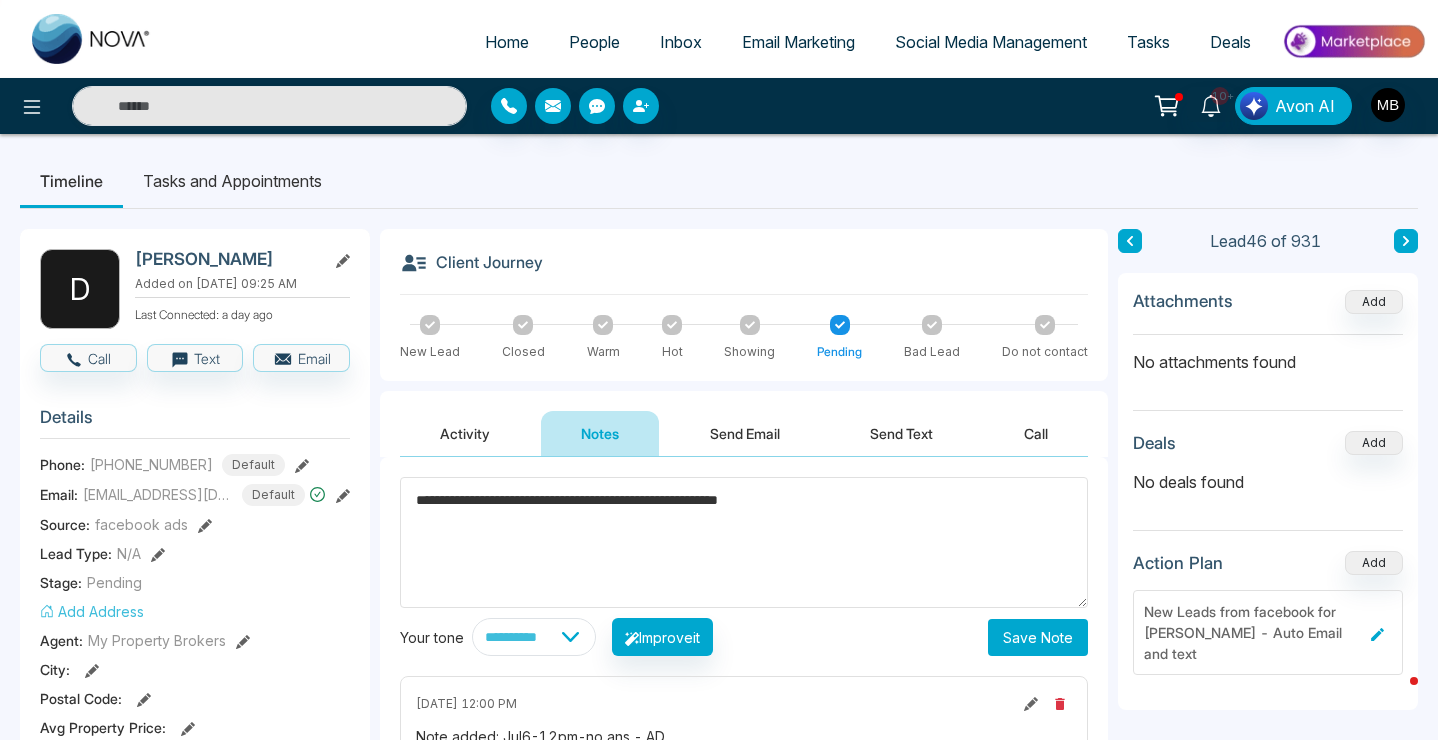 type on "**********" 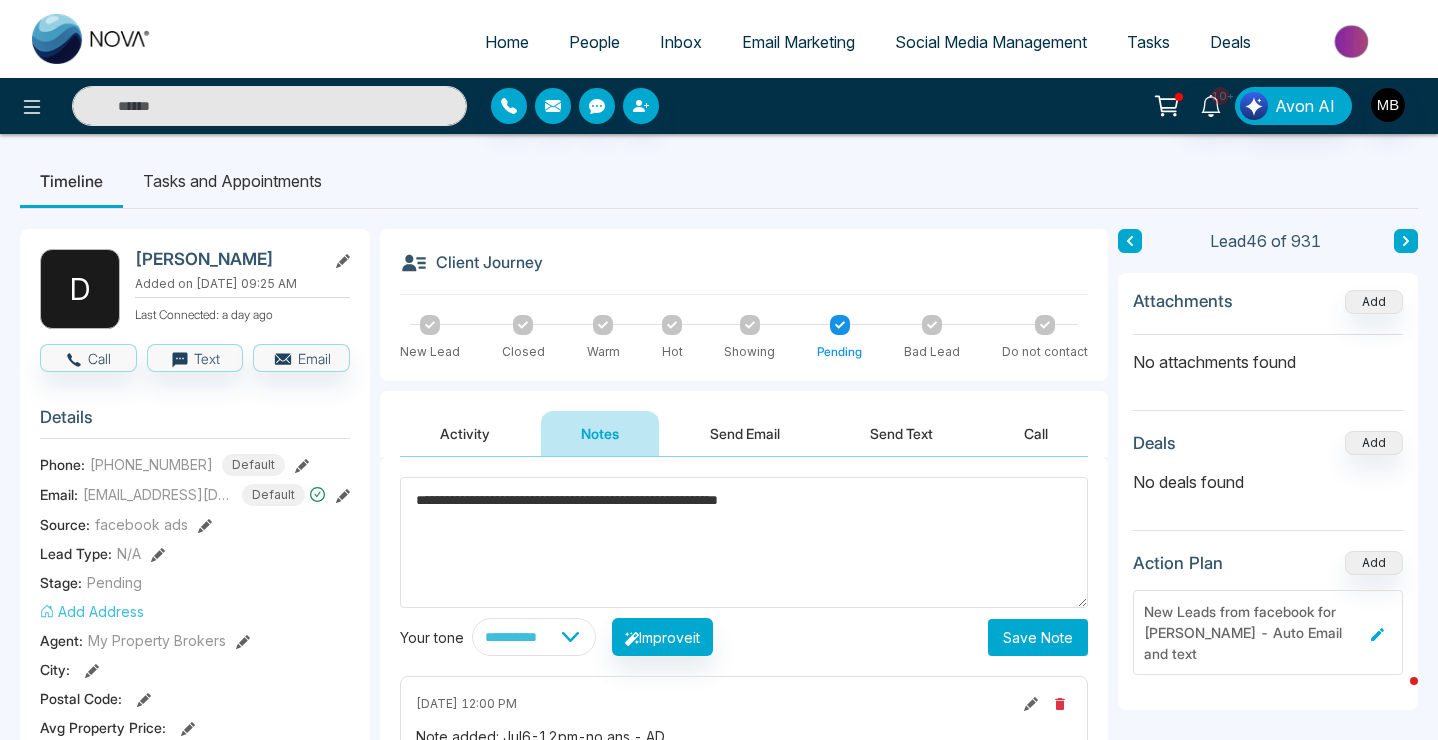 click on "Save Note" at bounding box center [1038, 637] 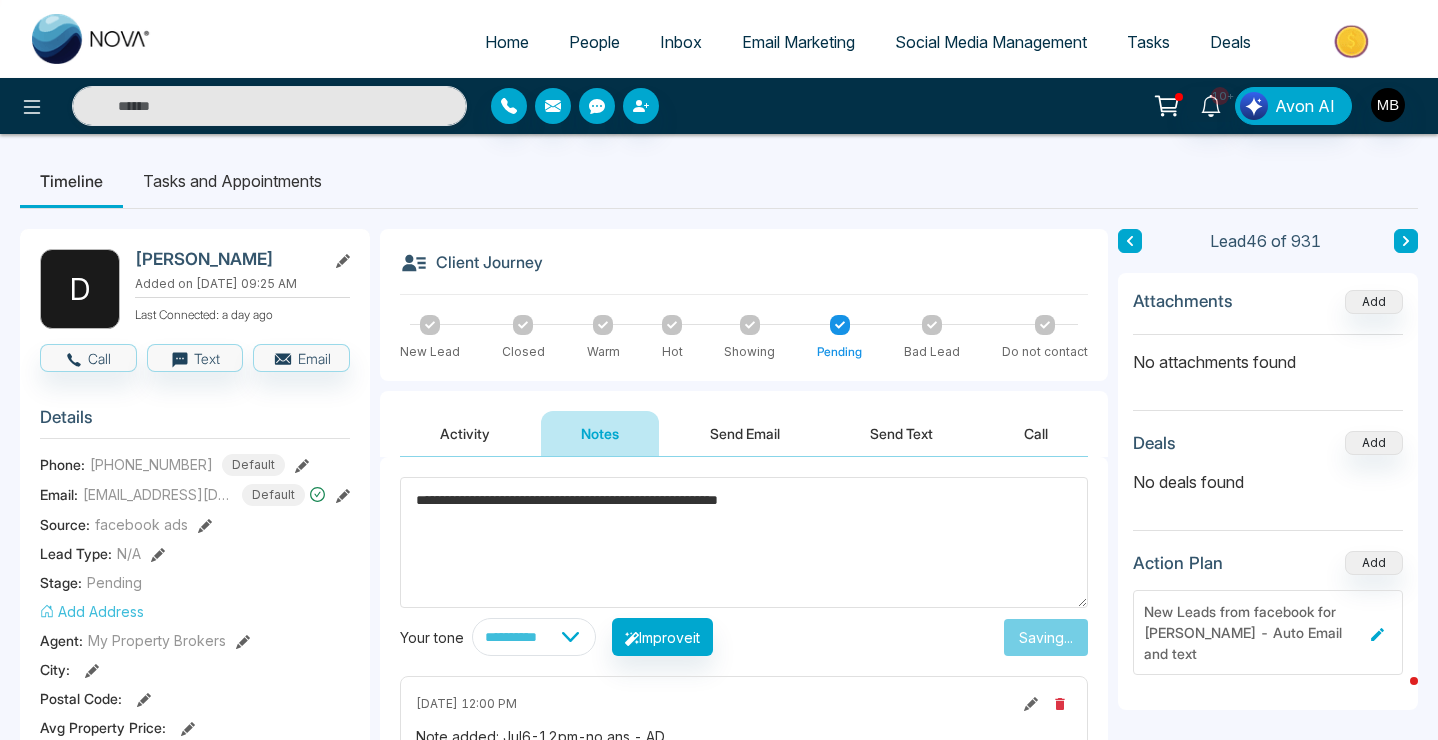 type on "**********" 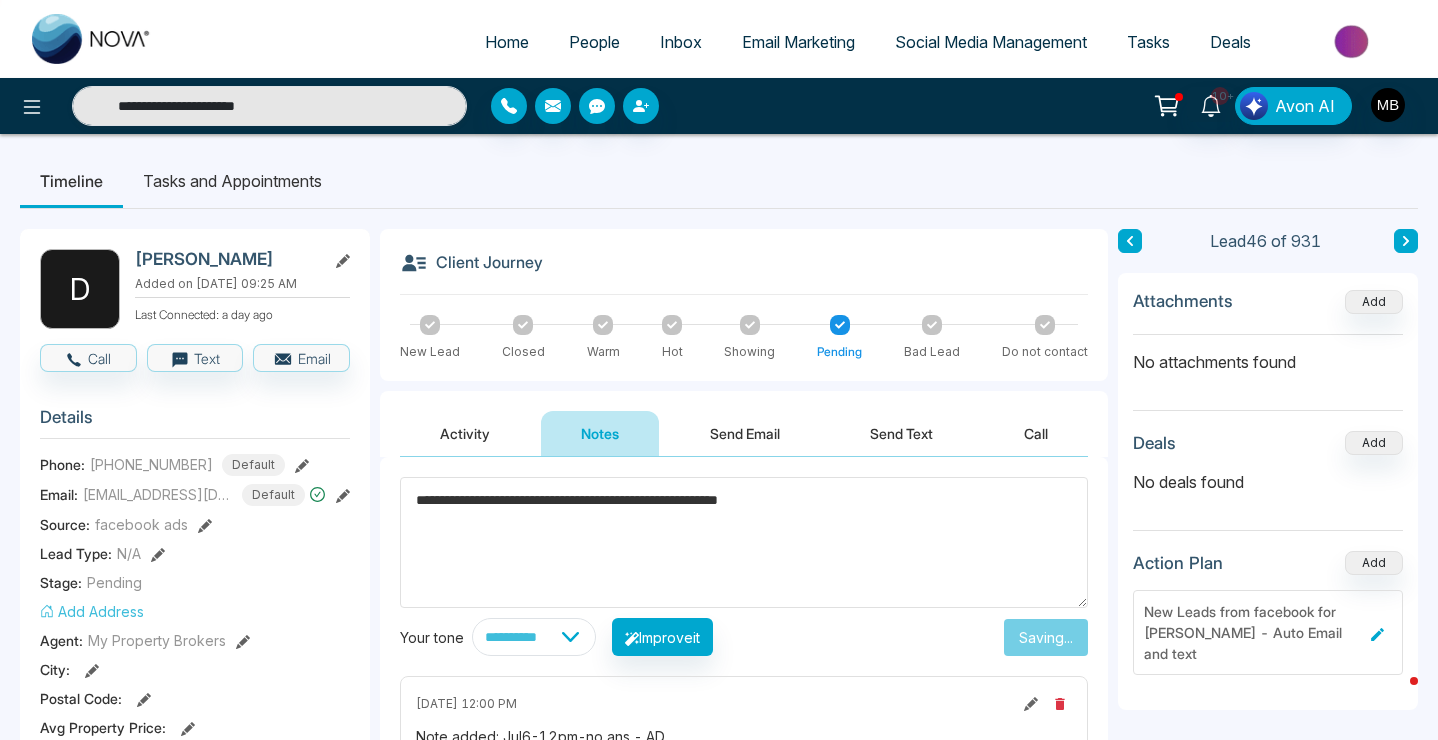 type 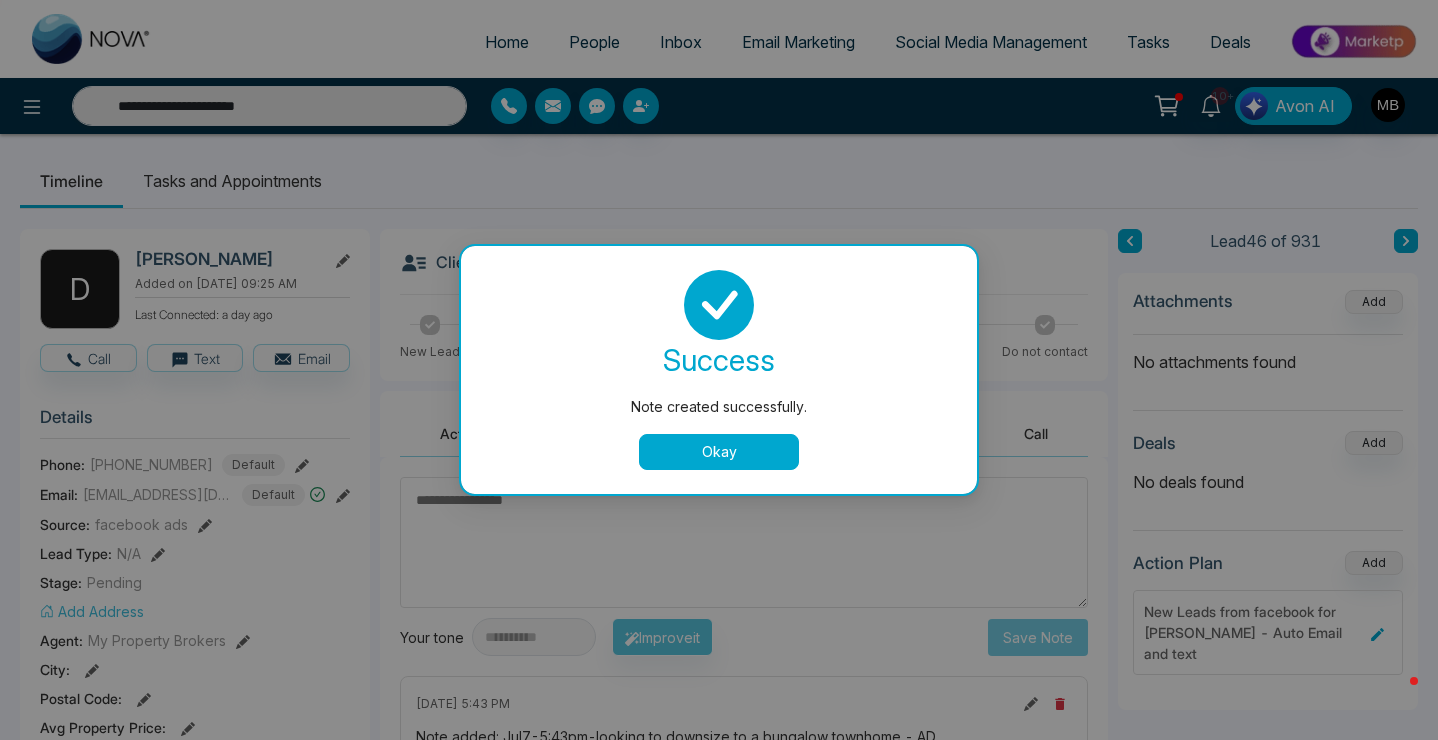 click on "Okay" at bounding box center (719, 452) 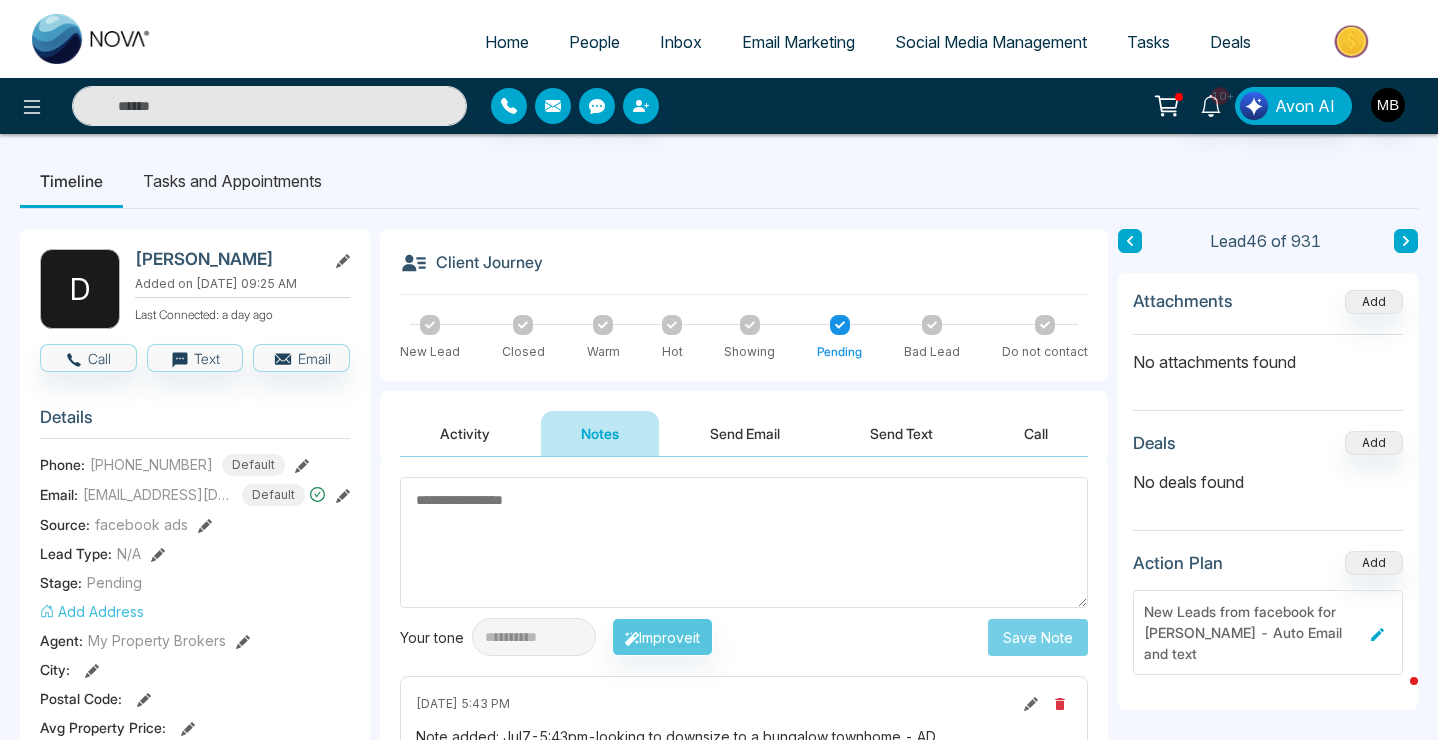 click at bounding box center [269, 106] 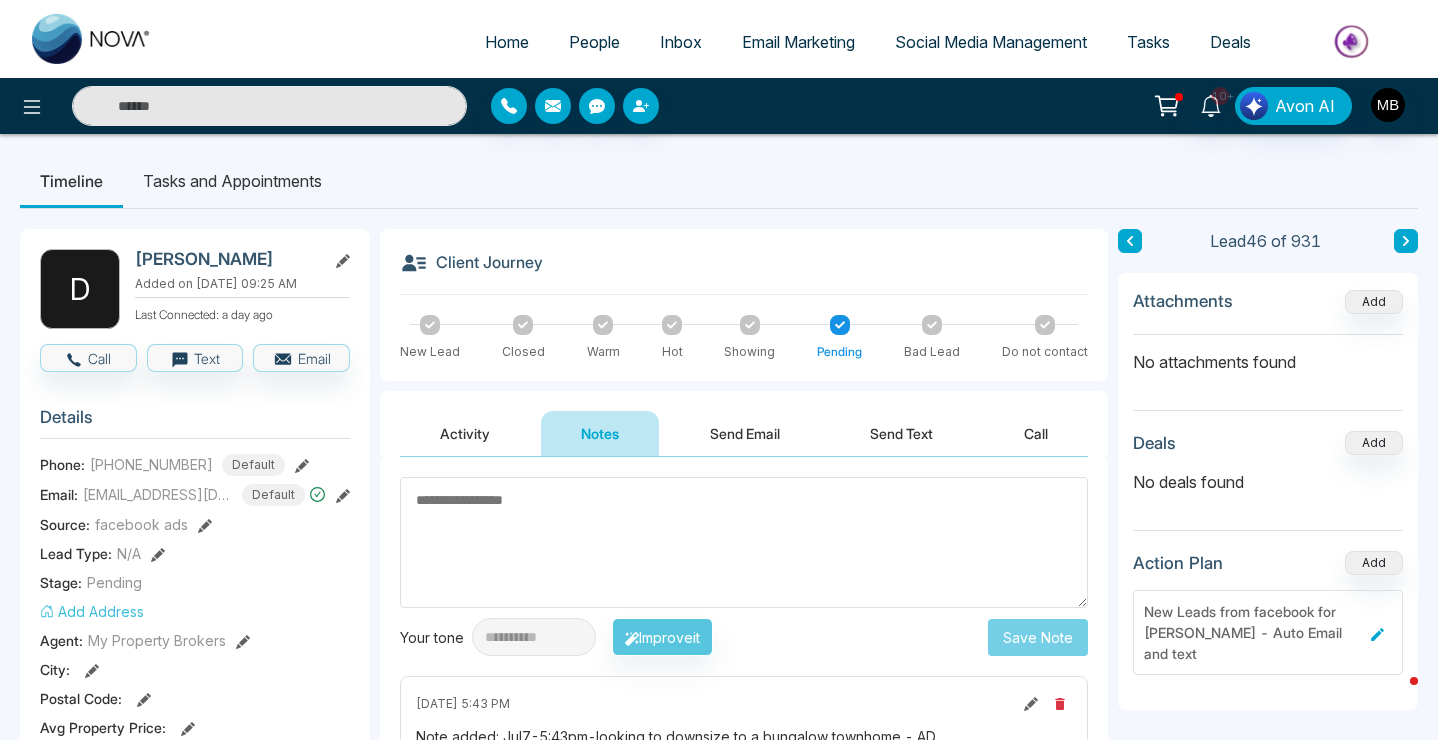 paste on "**********" 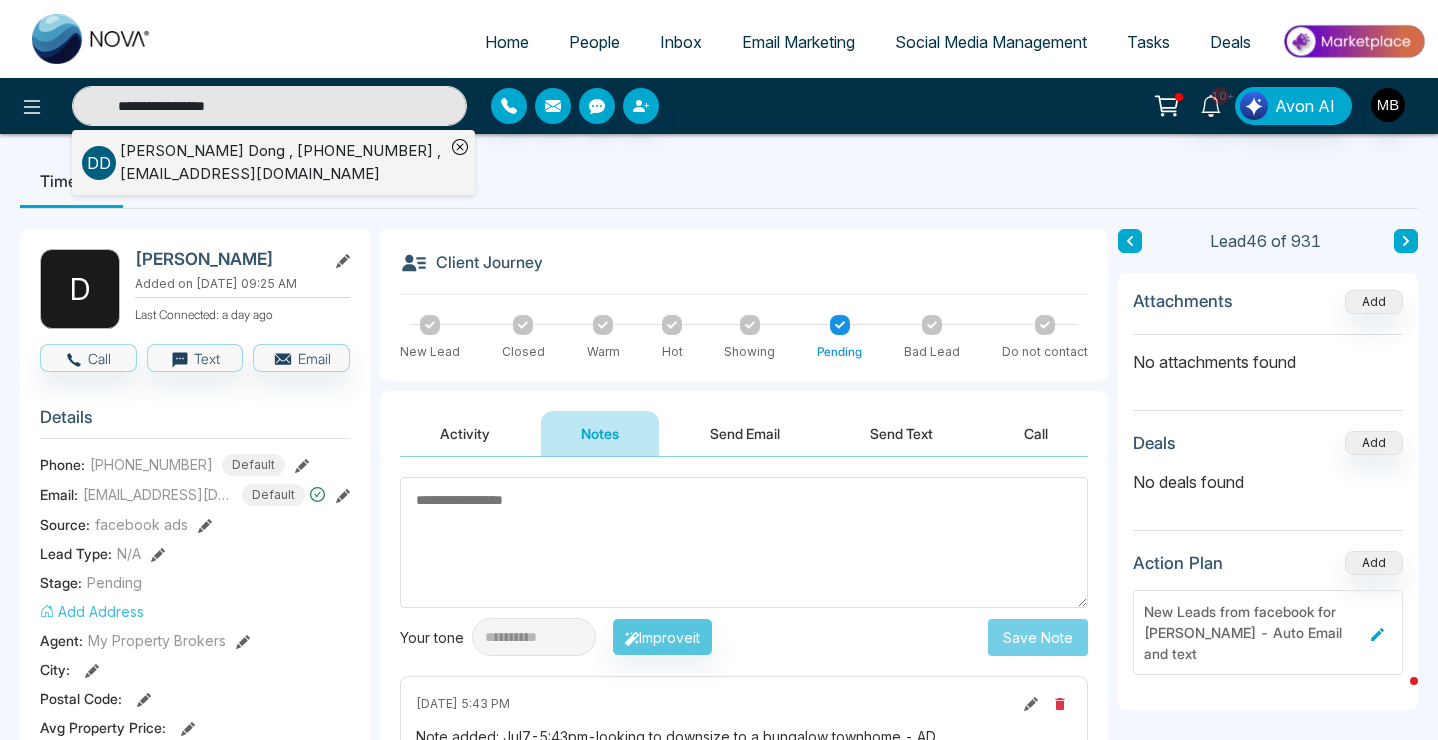 type on "**********" 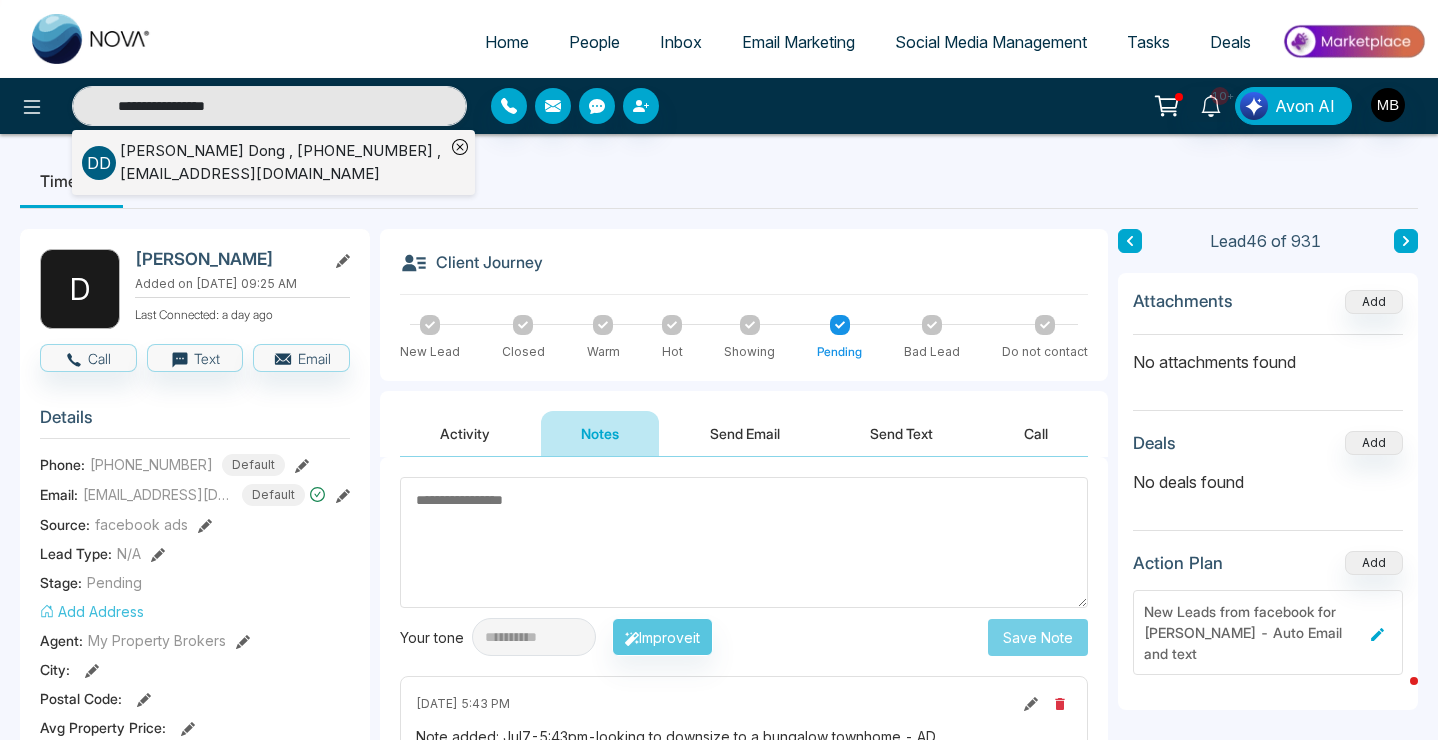 click on "[PERSON_NAME]   , [PHONE_NUMBER]   , [EMAIL_ADDRESS][DOMAIN_NAME]" at bounding box center (282, 162) 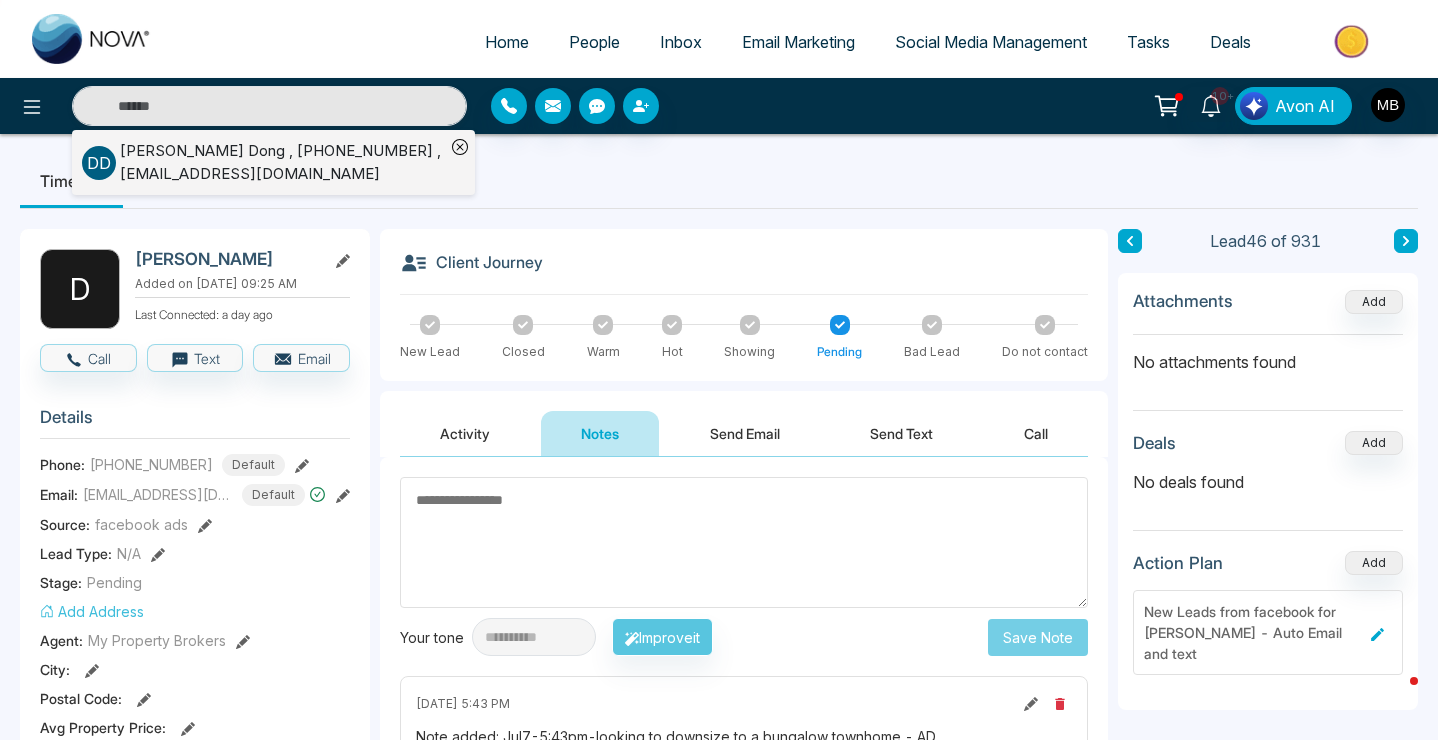 type on "**********" 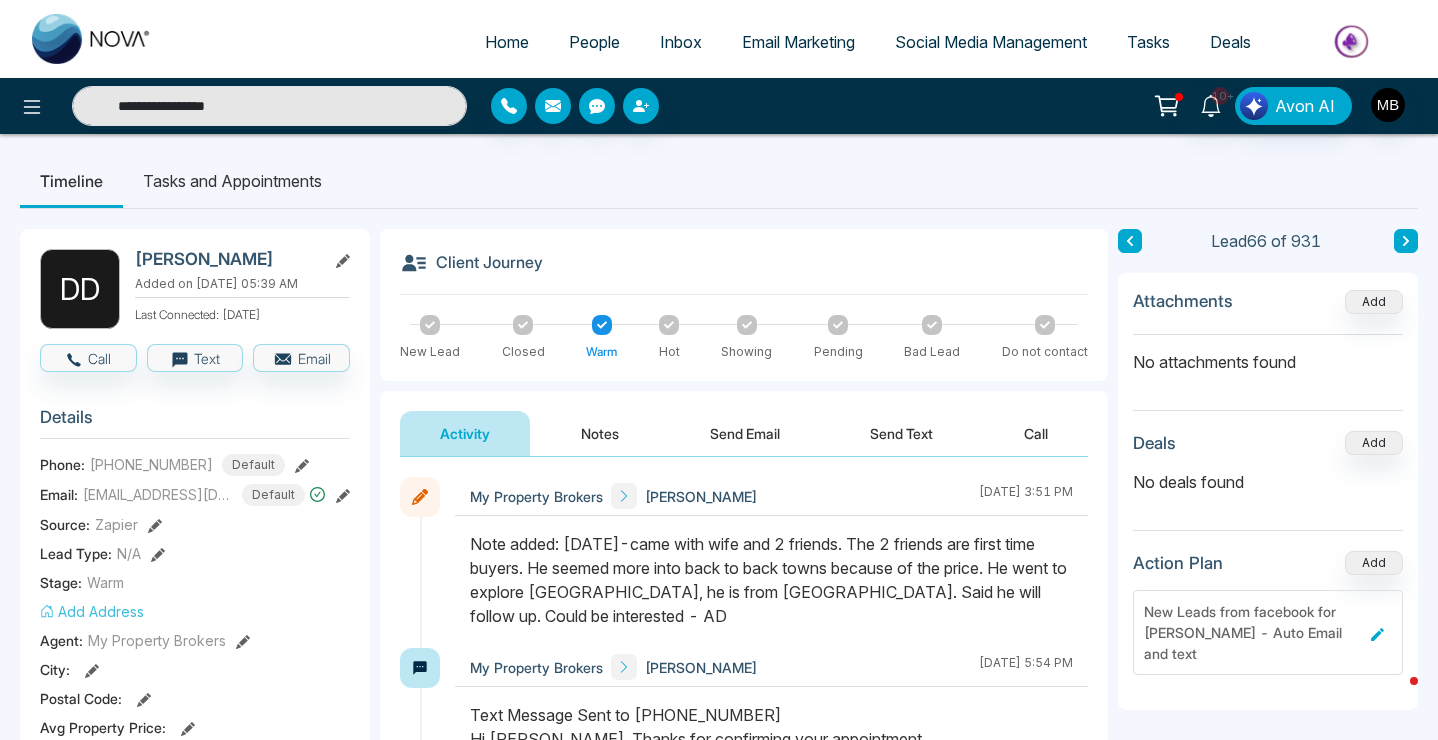 click on "Notes" at bounding box center (600, 433) 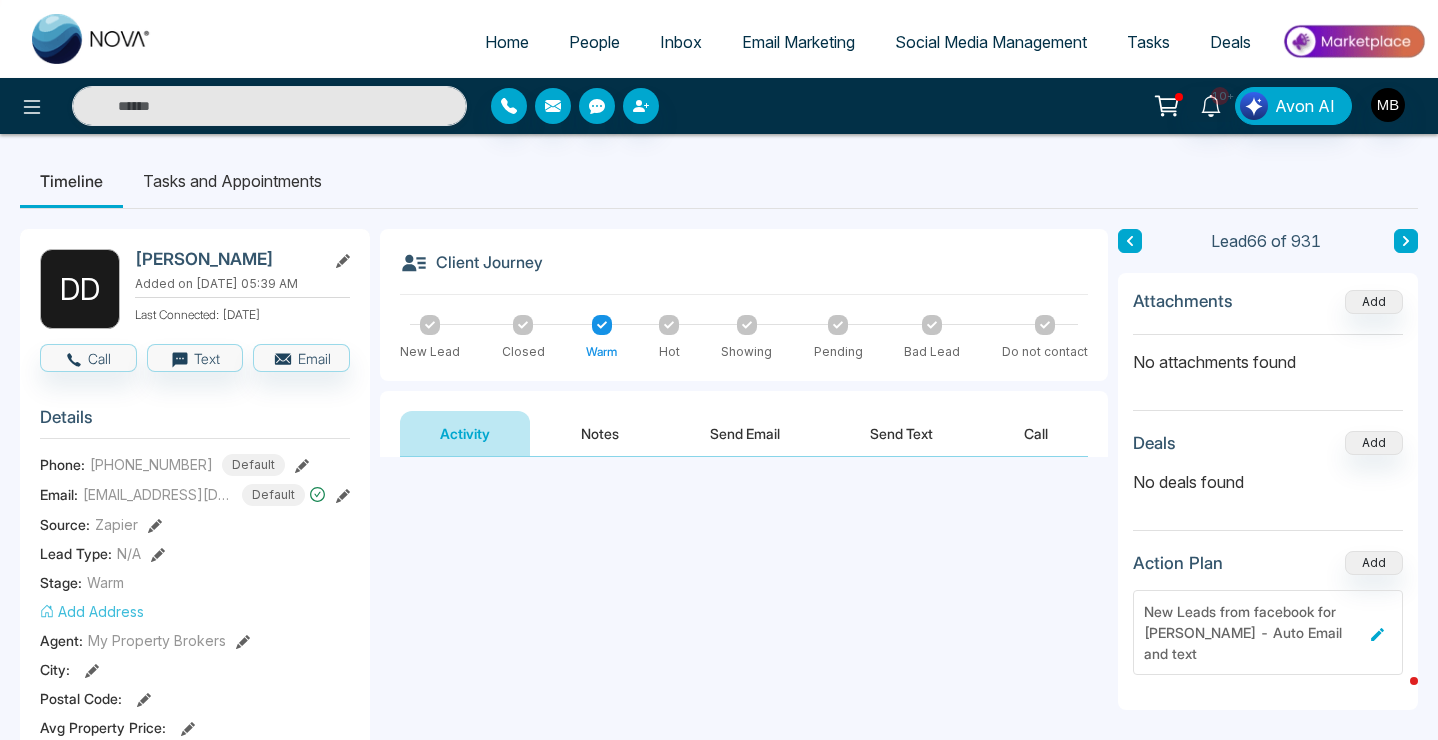 type on "**********" 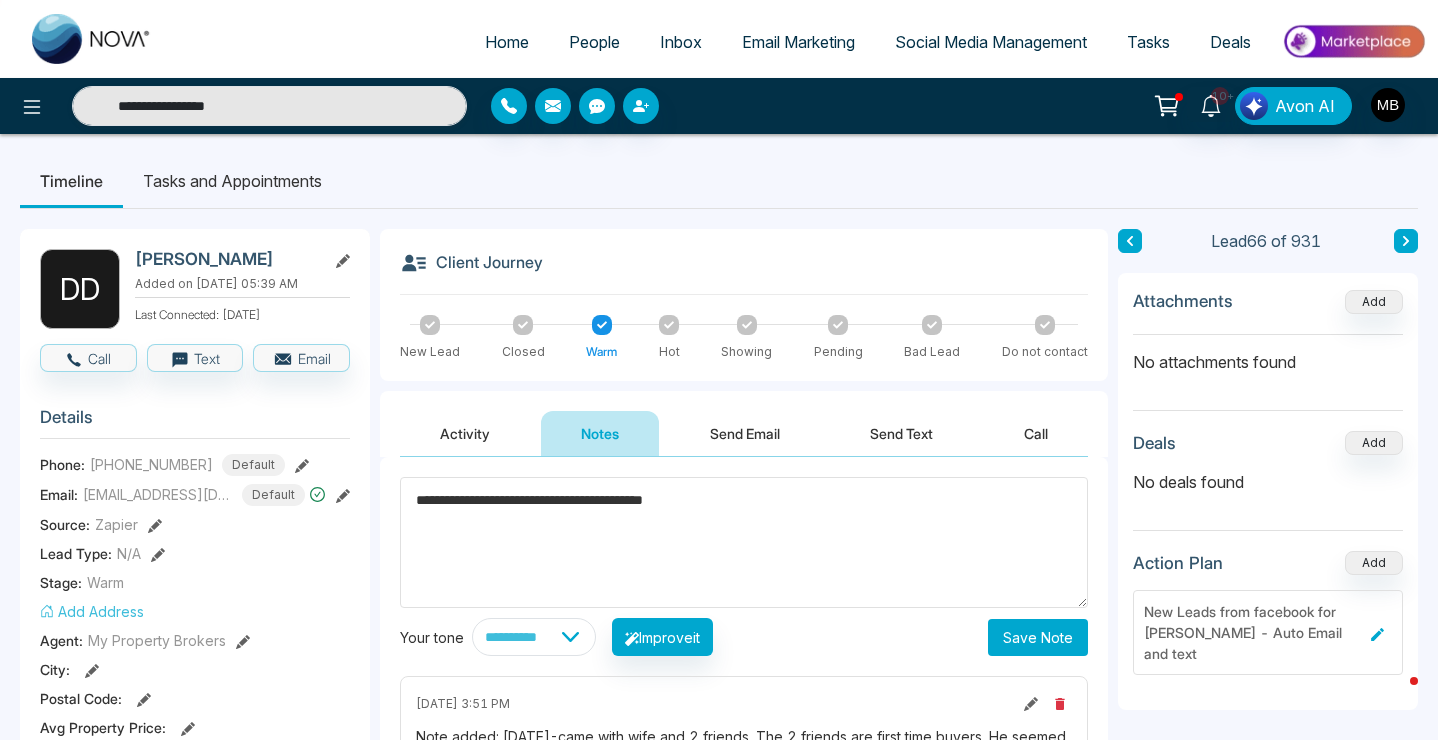 type on "**********" 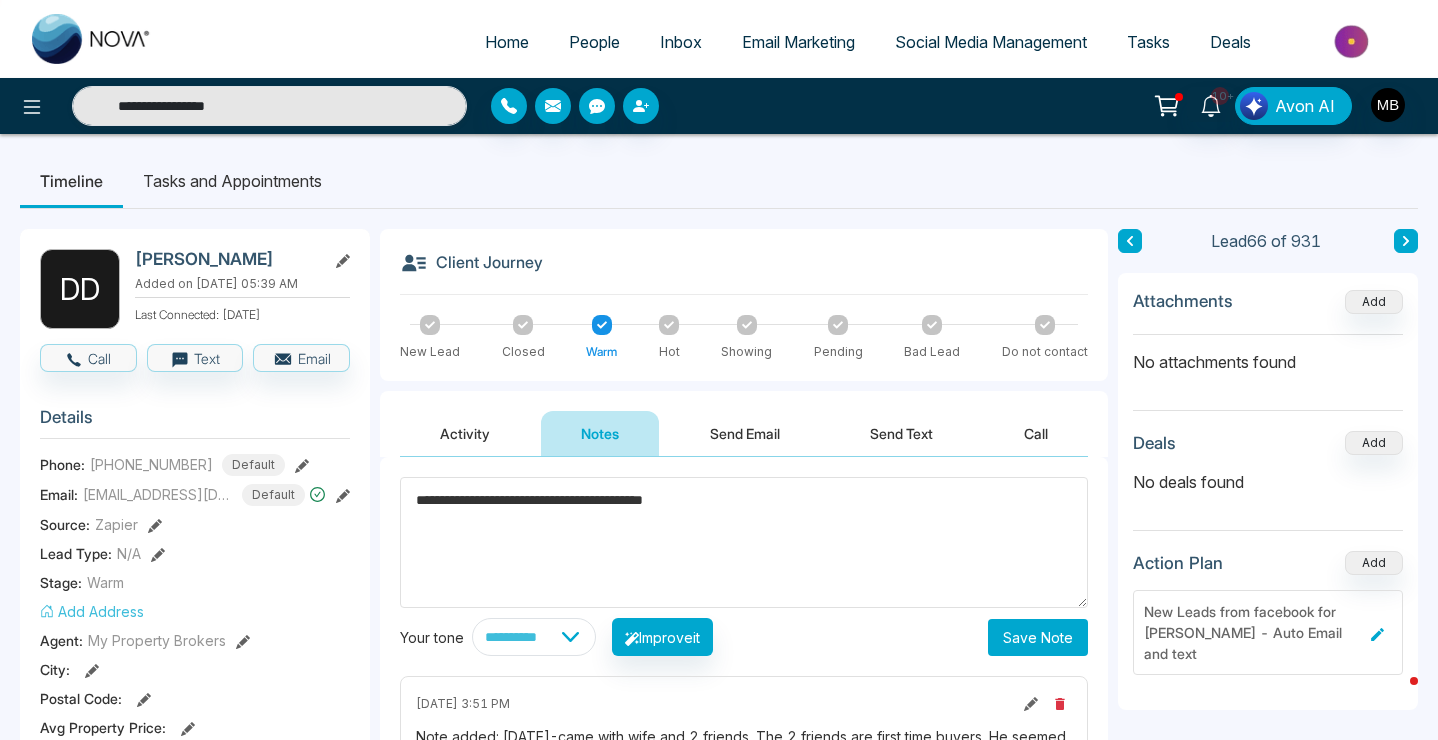 click on "Save Note" at bounding box center [1038, 637] 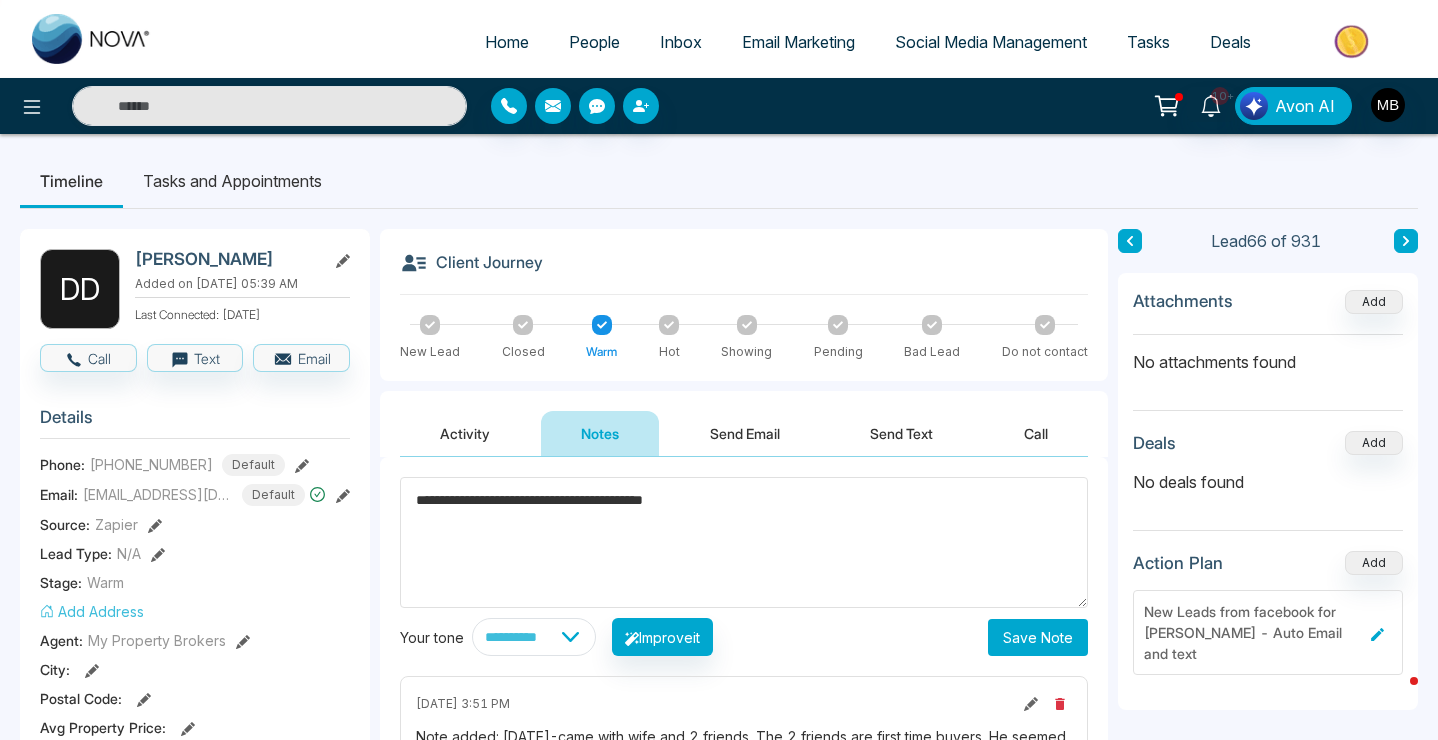 type on "**********" 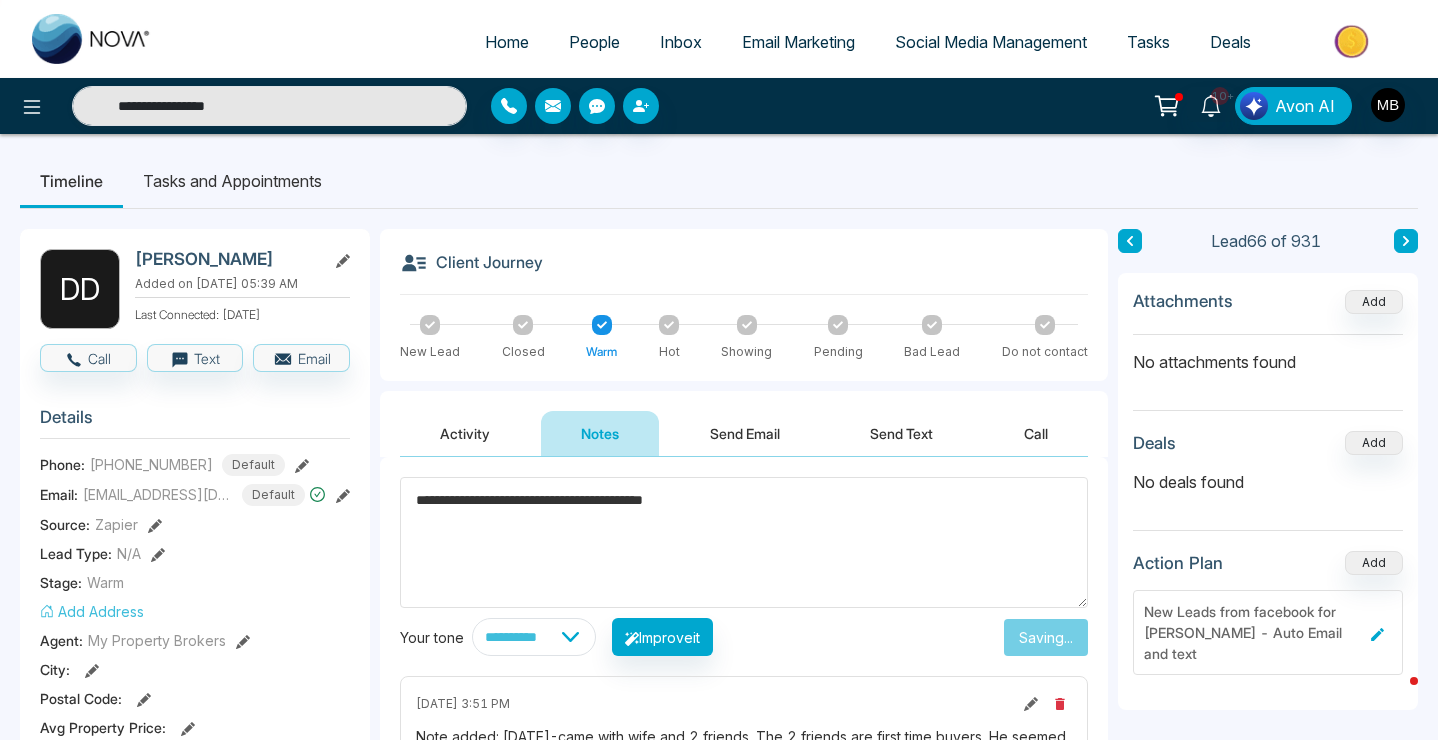type 